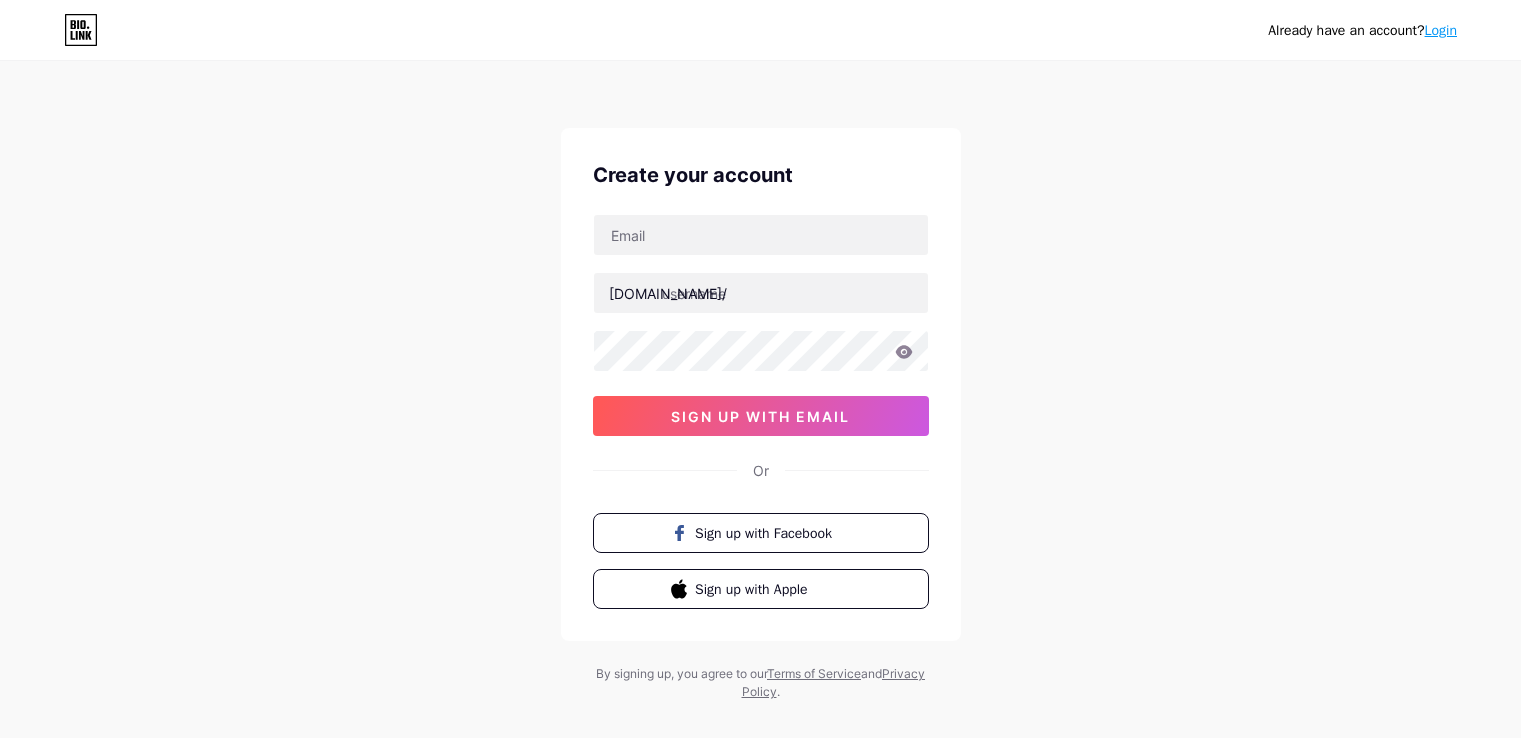 scroll, scrollTop: 0, scrollLeft: 0, axis: both 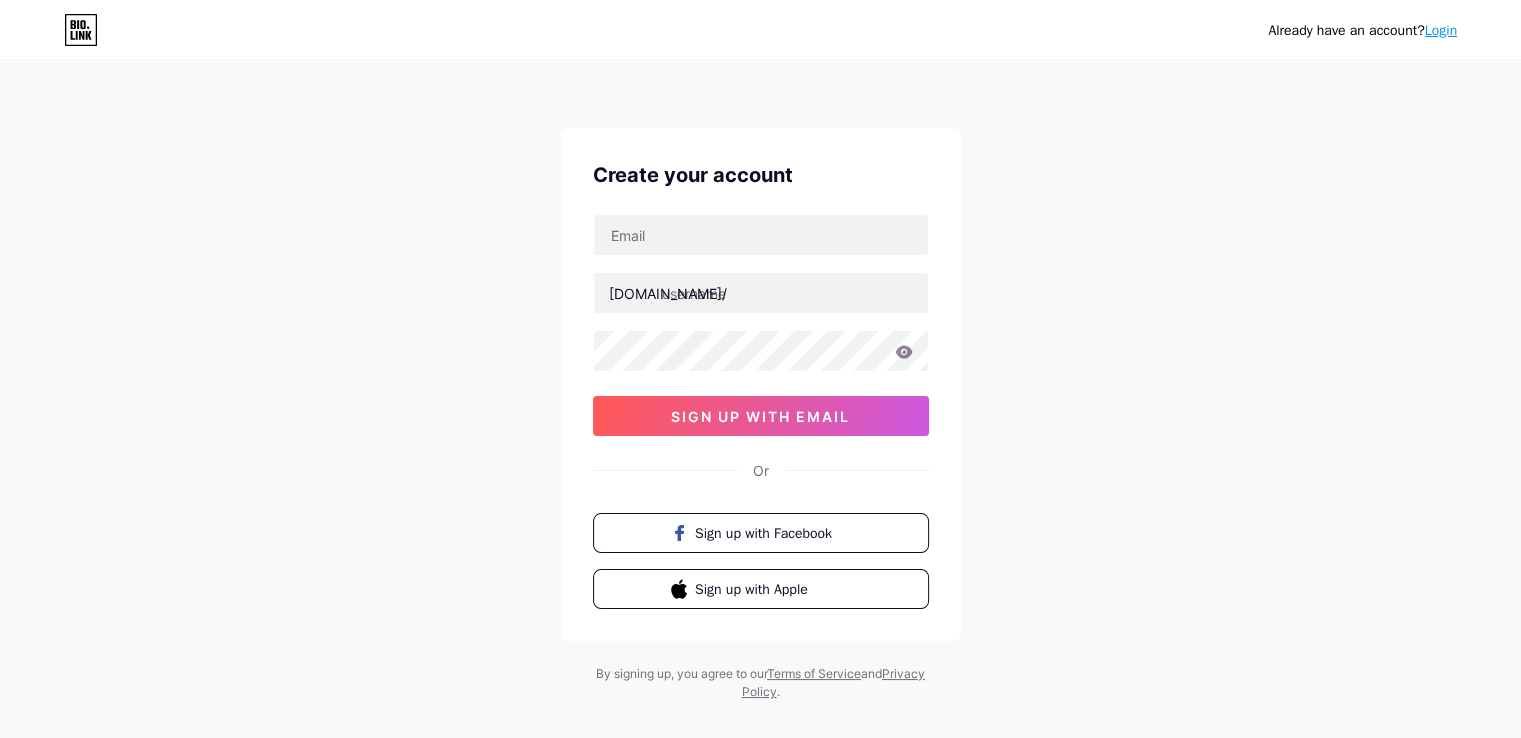 type on "[EMAIL_ADDRESS][DOMAIN_NAME]" 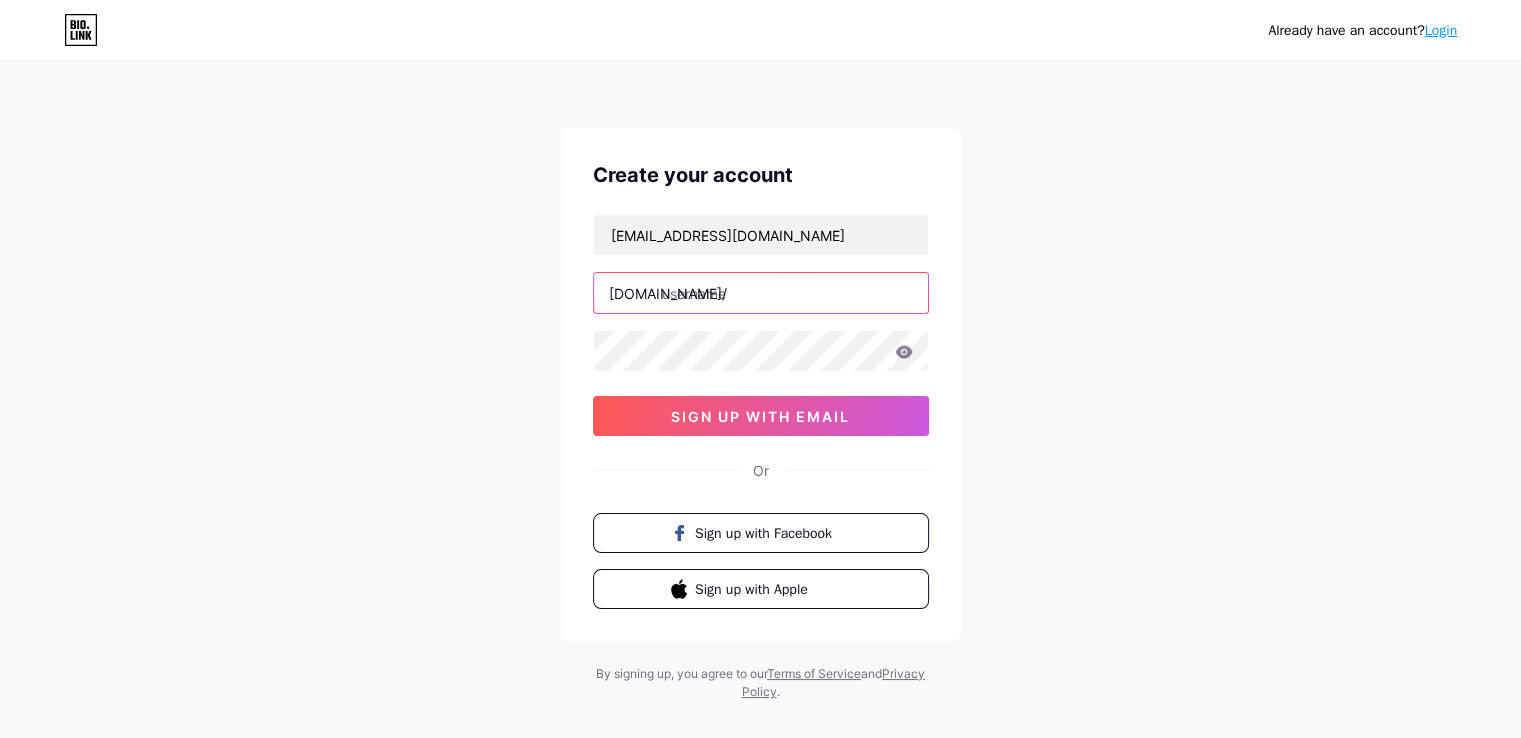 click at bounding box center [761, 293] 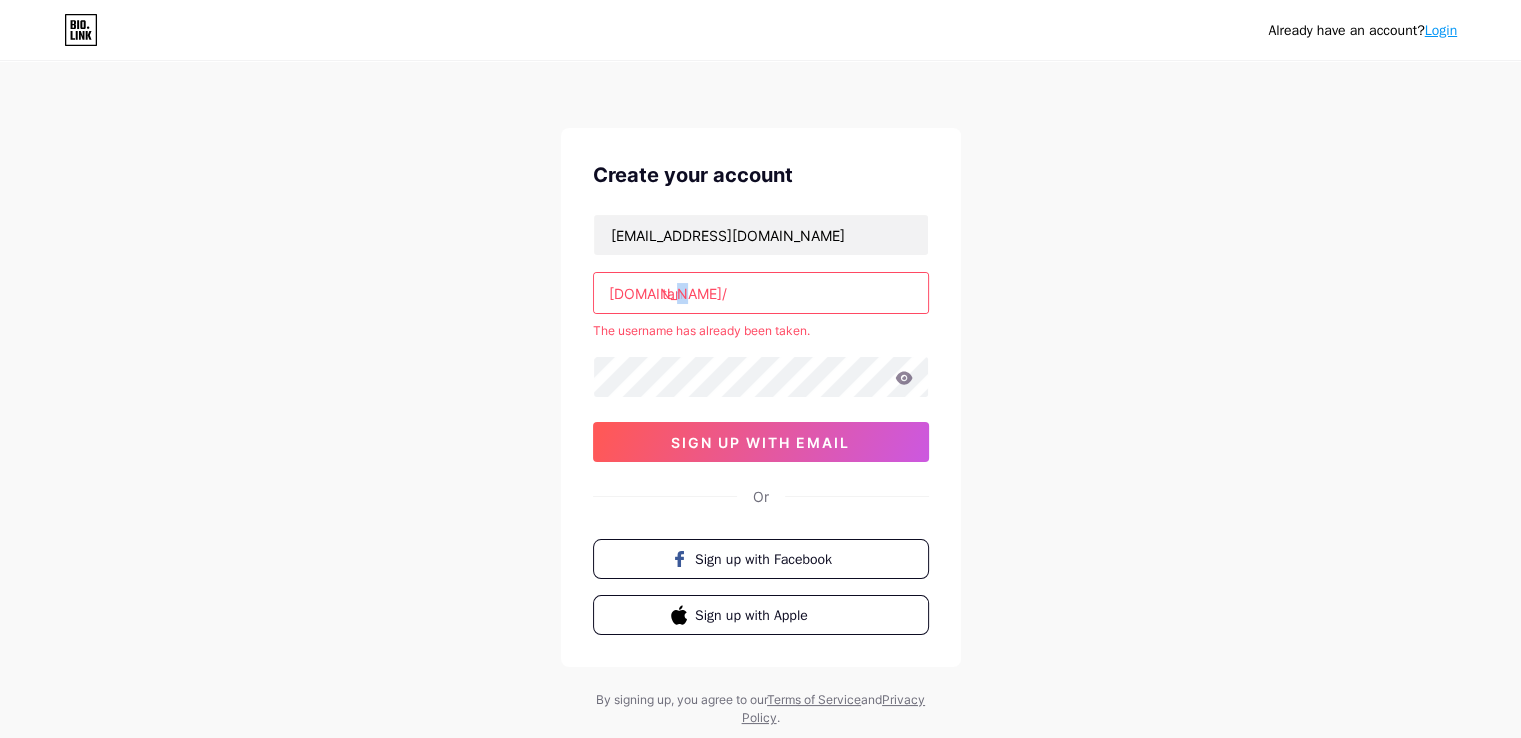 click on "[DOMAIN_NAME]/   tan" at bounding box center (761, 293) 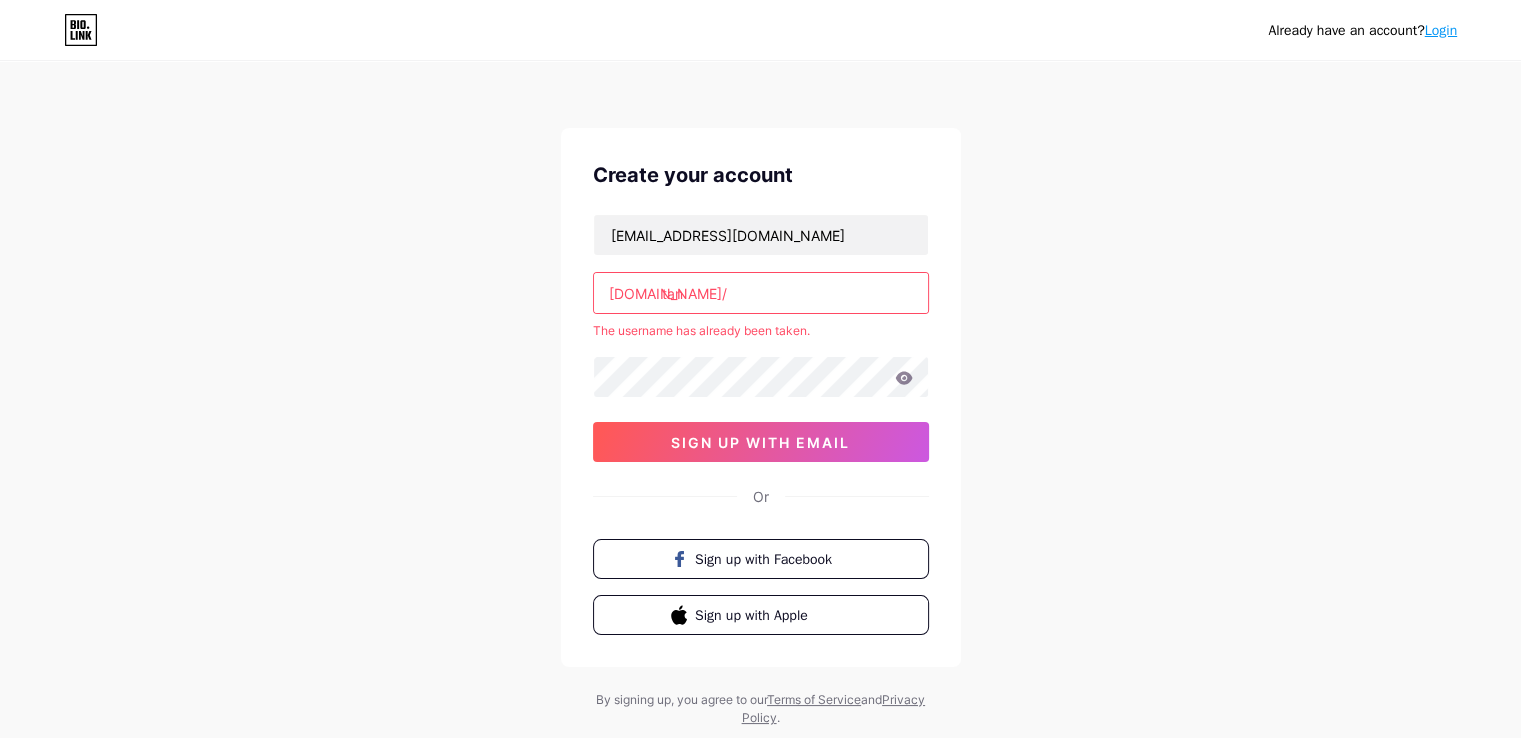 click on "tan" at bounding box center (761, 293) 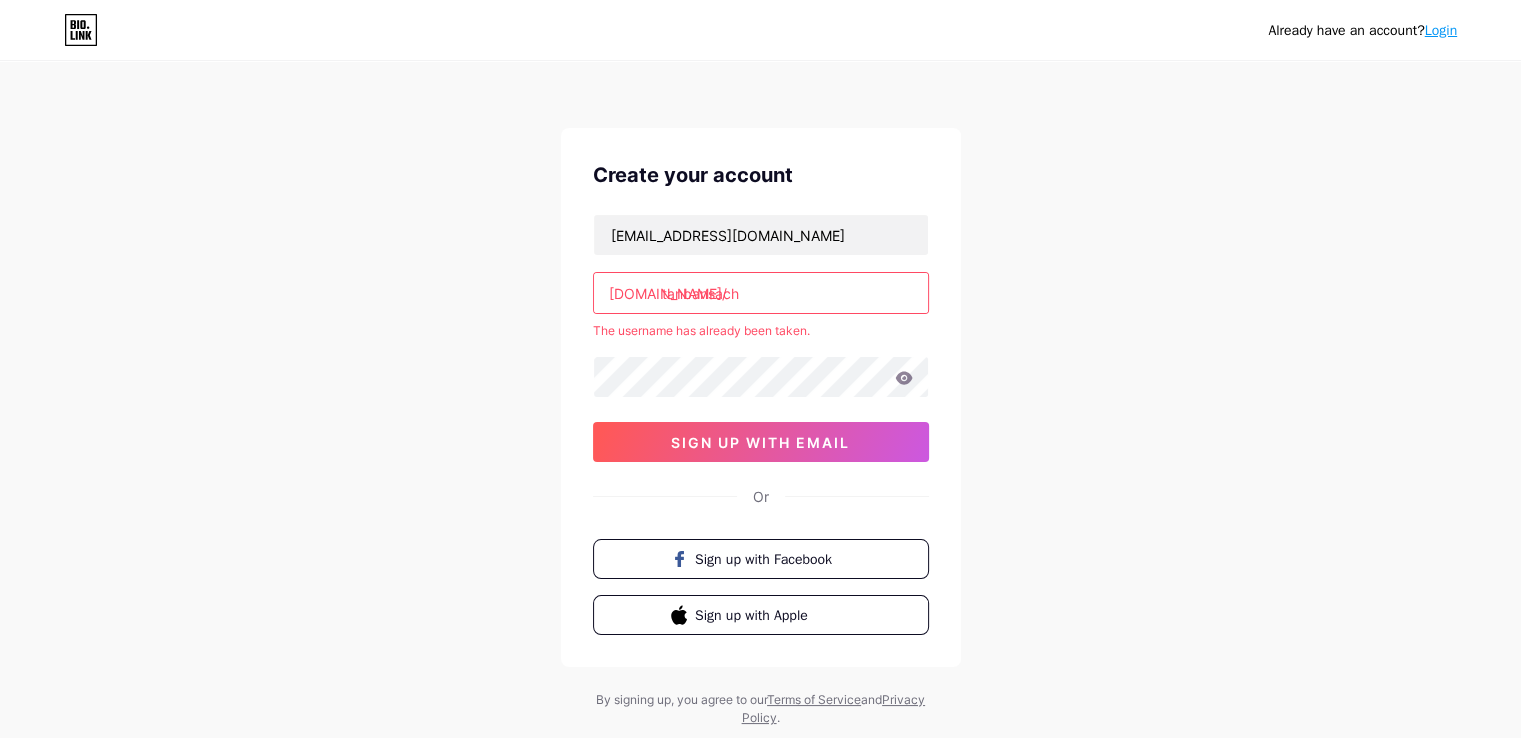 type on "tanbansach" 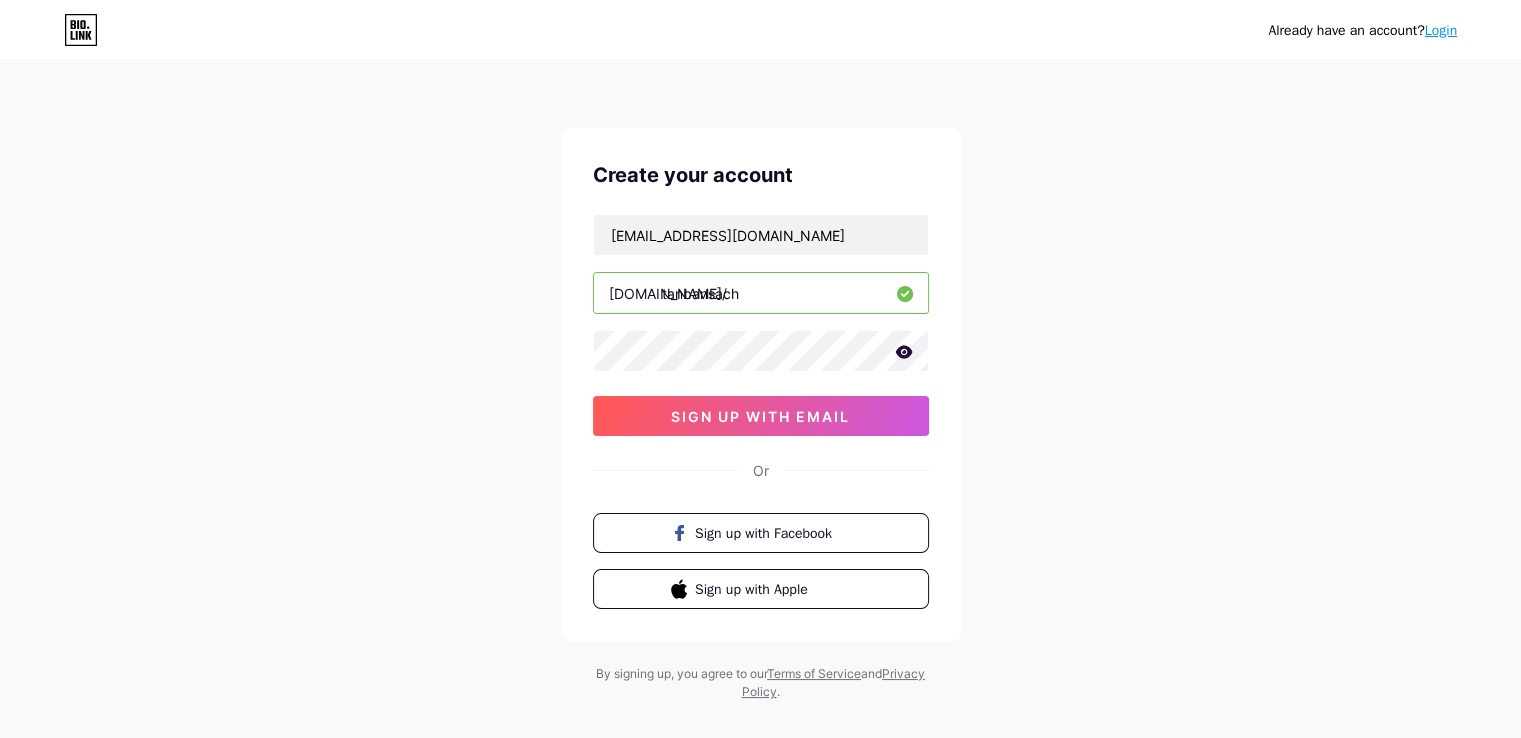 click on "sign up with email" at bounding box center (761, 416) 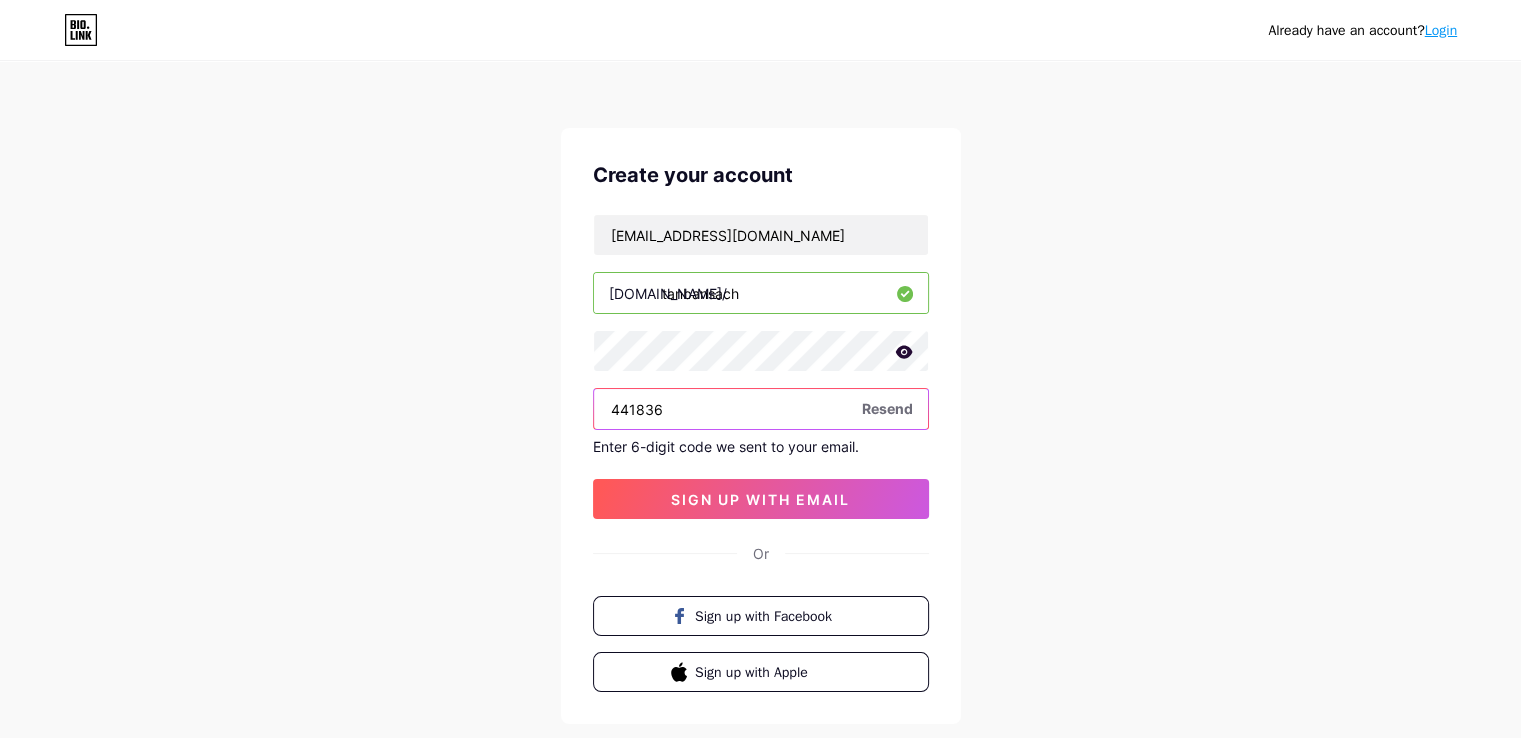 type on "441836" 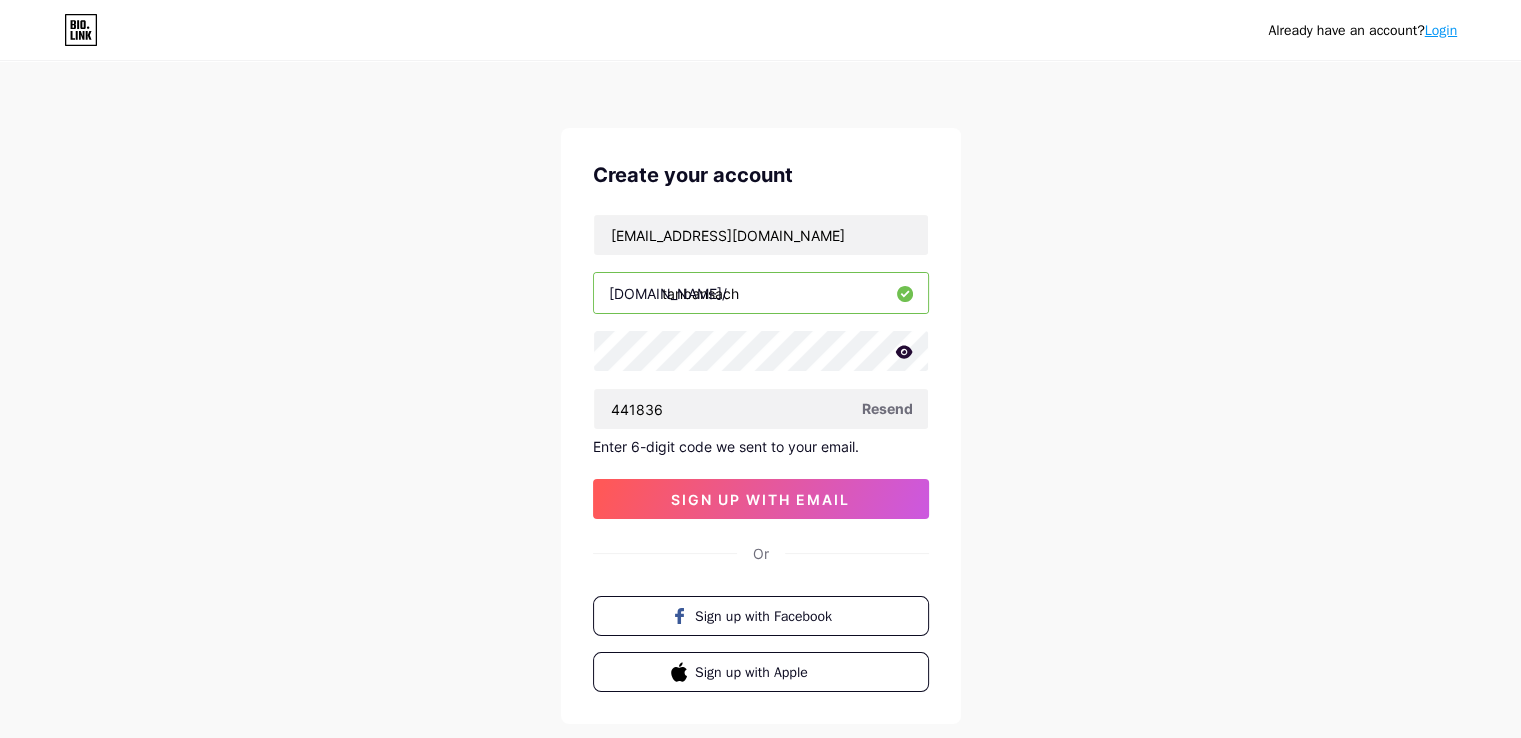 click on "sign up with email" at bounding box center (761, 499) 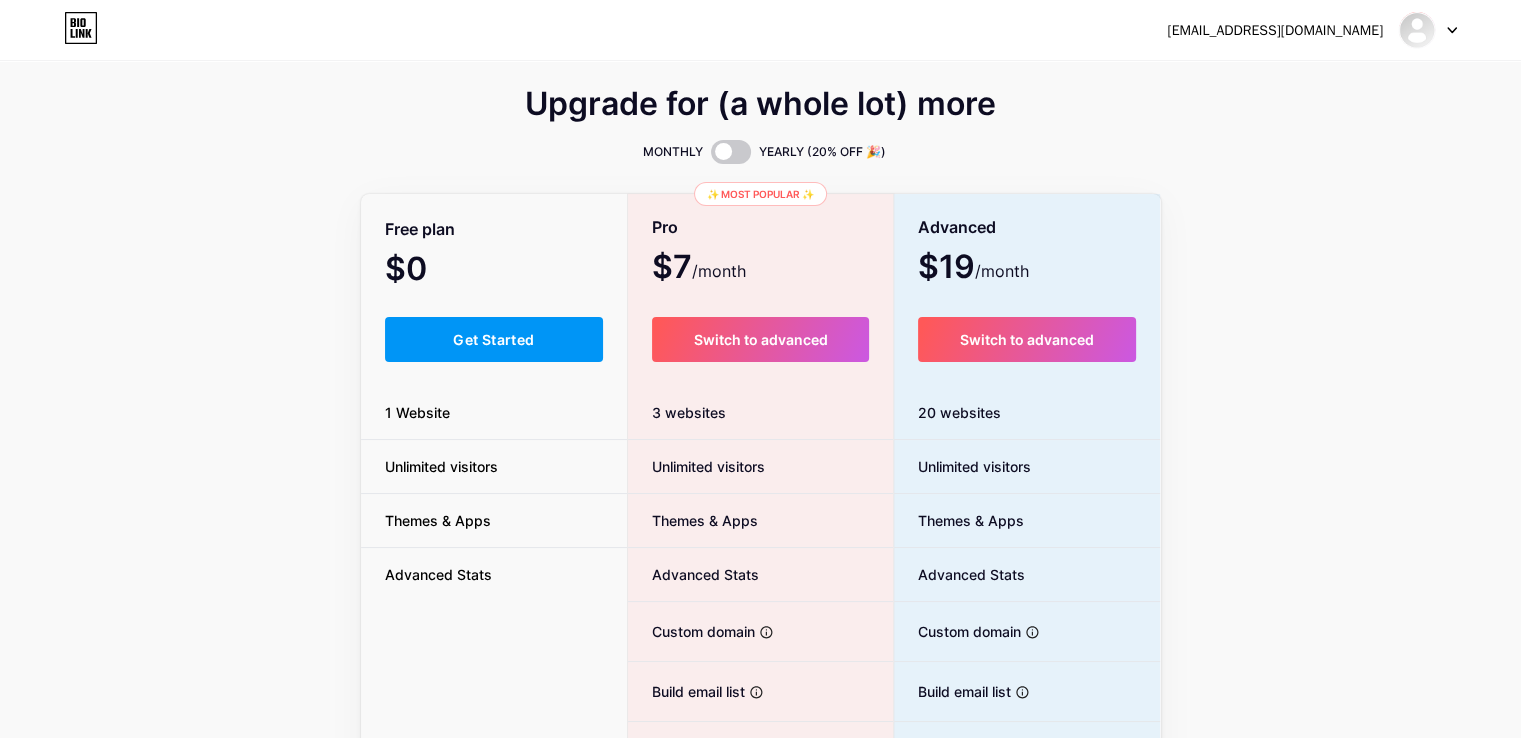 click on "Upgrade for (a whole lot) more
MONTHLY
YEARLY (20% OFF 🎉)
Free plan   $0   /month   Get Started     1 Website Unlimited visitors Themes & Apps Advanced Stats   ✨ Most popular ✨   Pro   $7   /month     Switch to advanced      3 websites
Unlimited visitors     Themes & Apps     Advanced Stats     Custom domain        Host it on your own personal domain    Build email list        Collect emails of your visitors and send them email updates    Publish blog posts        Start a blog in seconds, powered by a powerful editor    Verified badge        Add authenticity by showing a blue checkmark    Remove Bio Link branding        Remove all credits and make it fully white-label      Advanced   $19   /month     Switch to advanced      20 websites
Unlimited visitors     Themes & Apps     Advanced Stats     Custom domain        Host it on your own personal domain    Build email list         Publish blog posts         Verified badge" at bounding box center [760, 497] 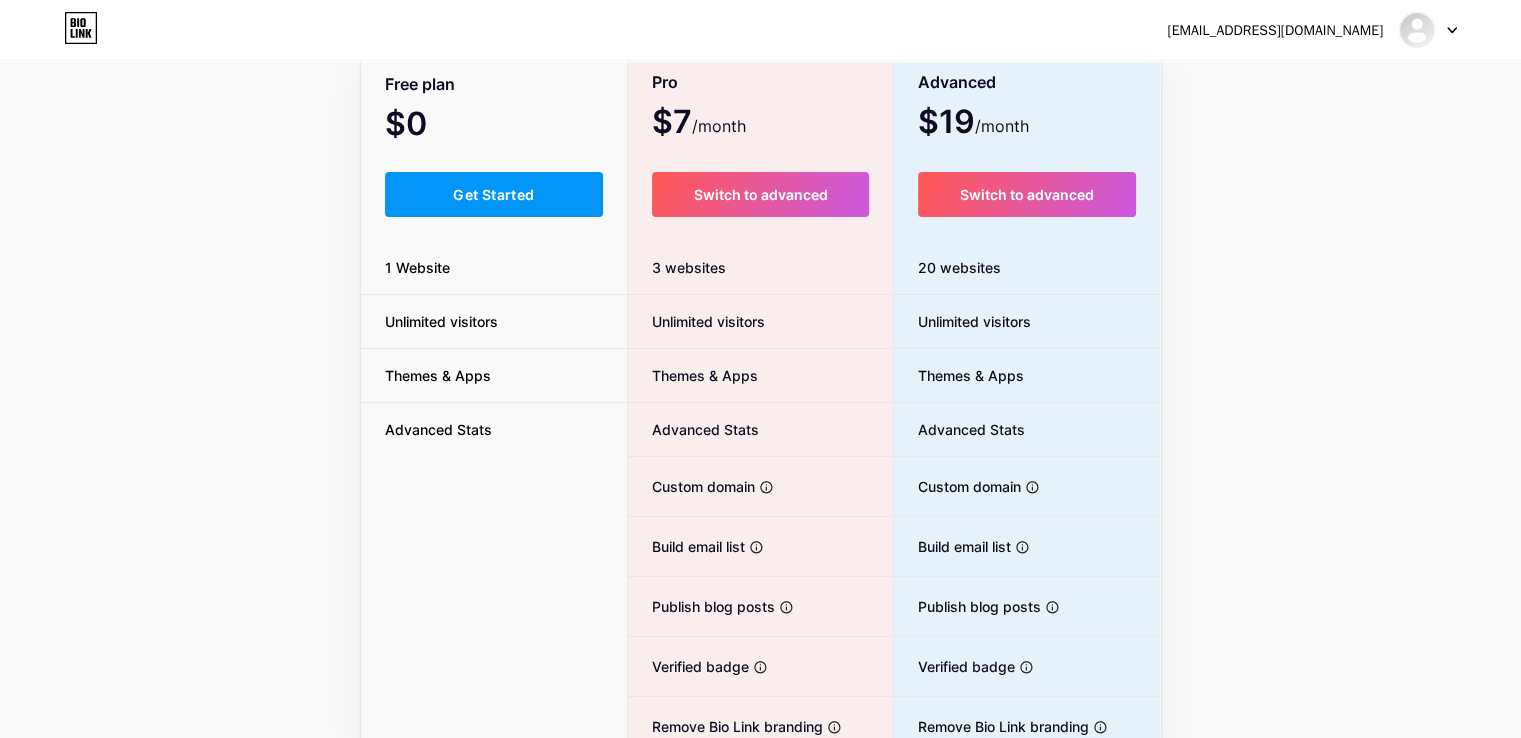 scroll, scrollTop: 42, scrollLeft: 0, axis: vertical 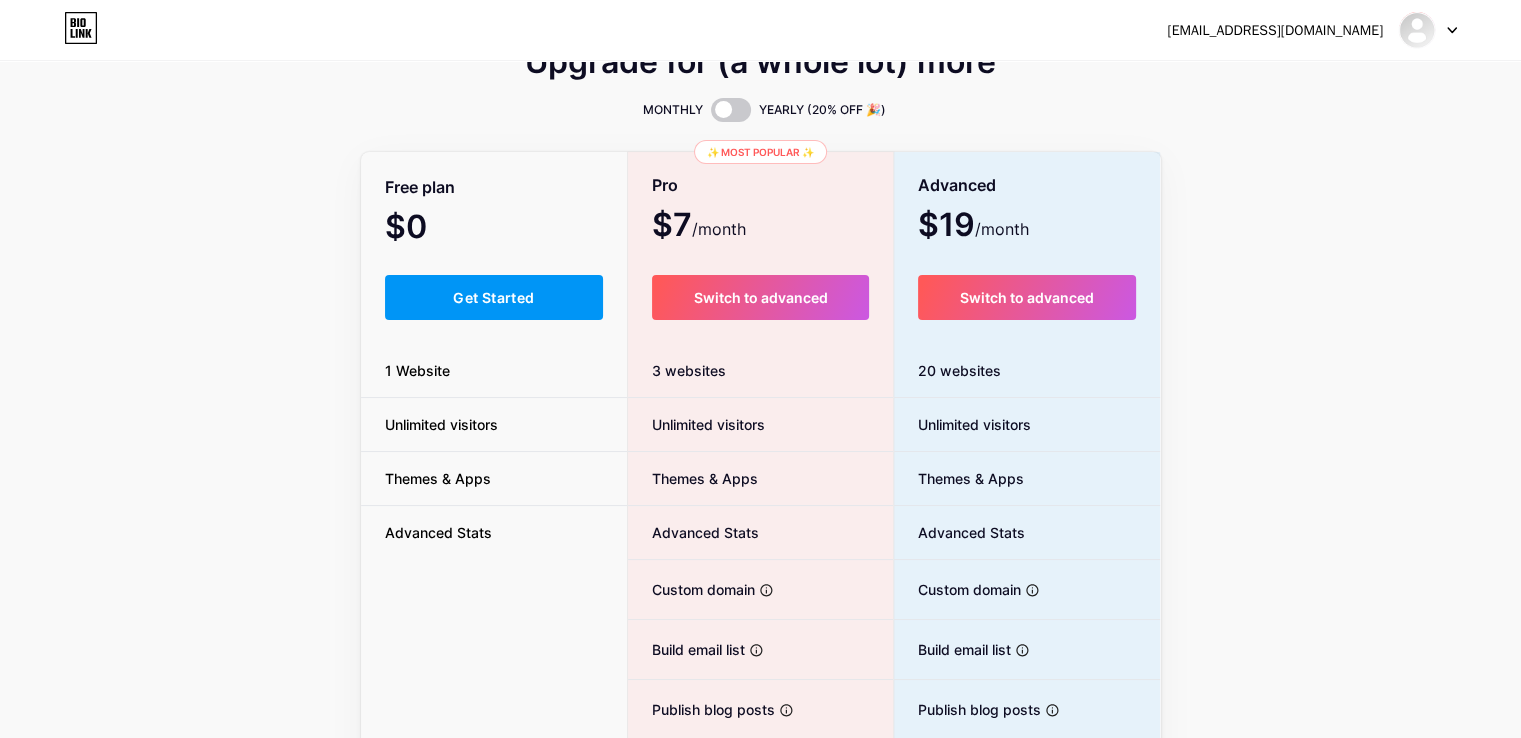click on "Get Started" at bounding box center (494, 297) 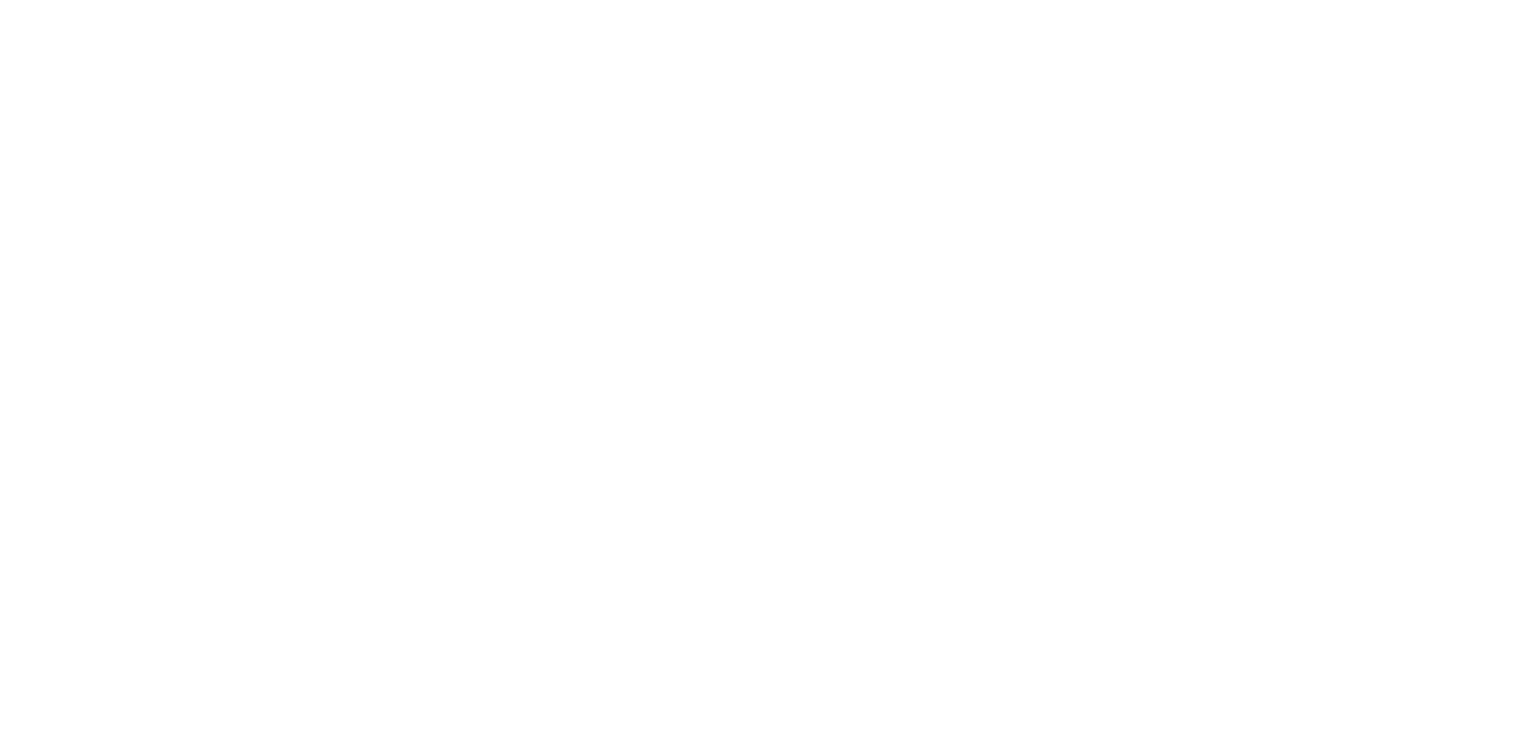 scroll, scrollTop: 0, scrollLeft: 0, axis: both 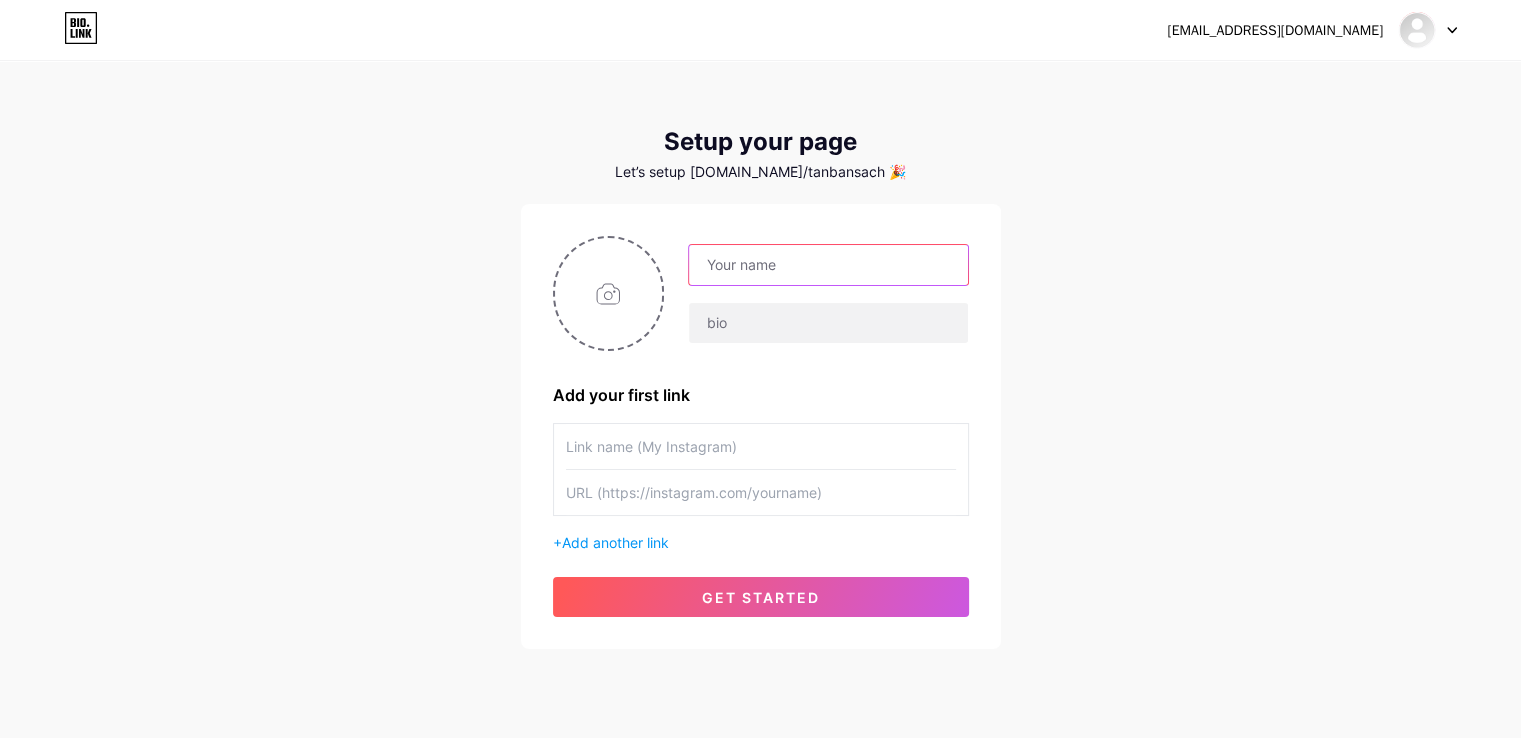 click at bounding box center [828, 265] 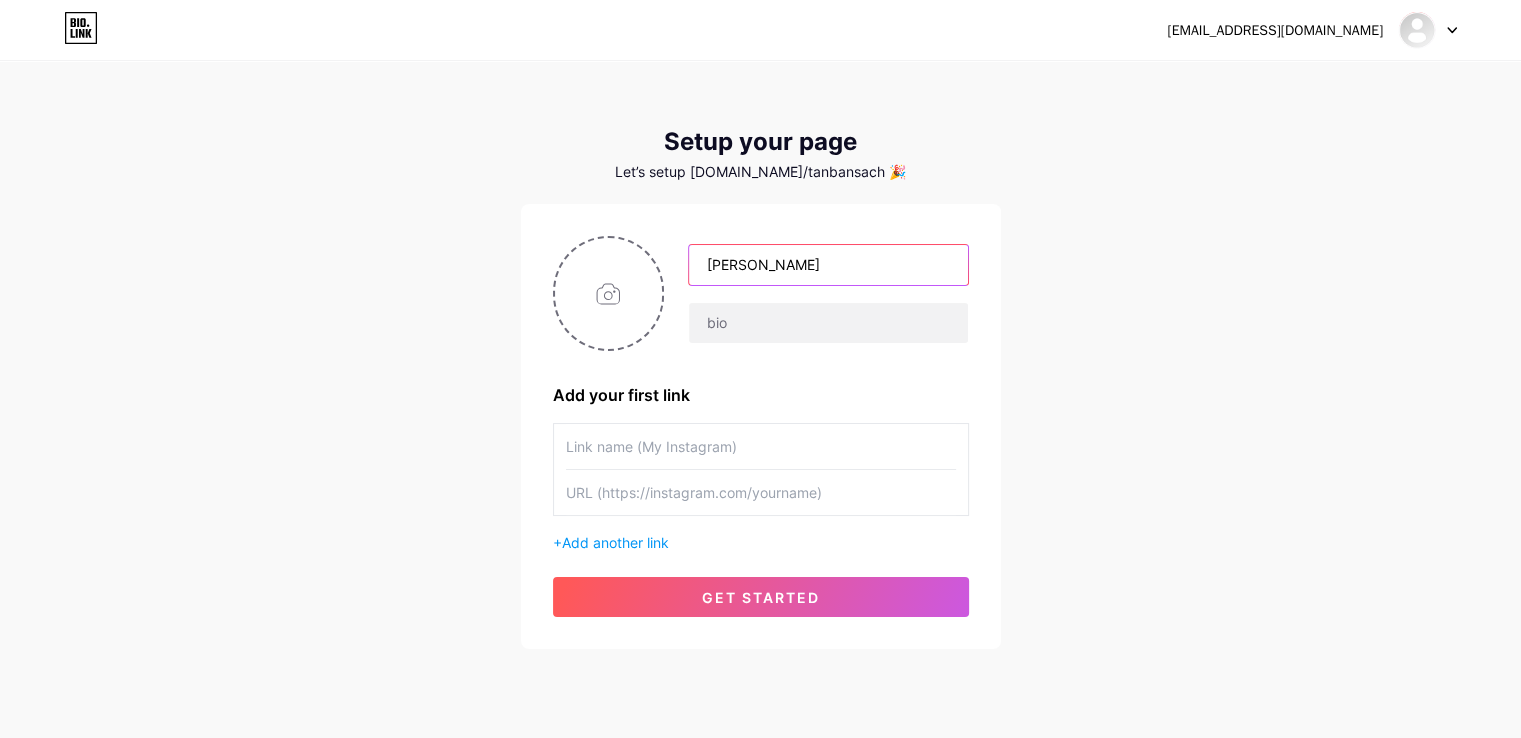 type on "[PERSON_NAME]" 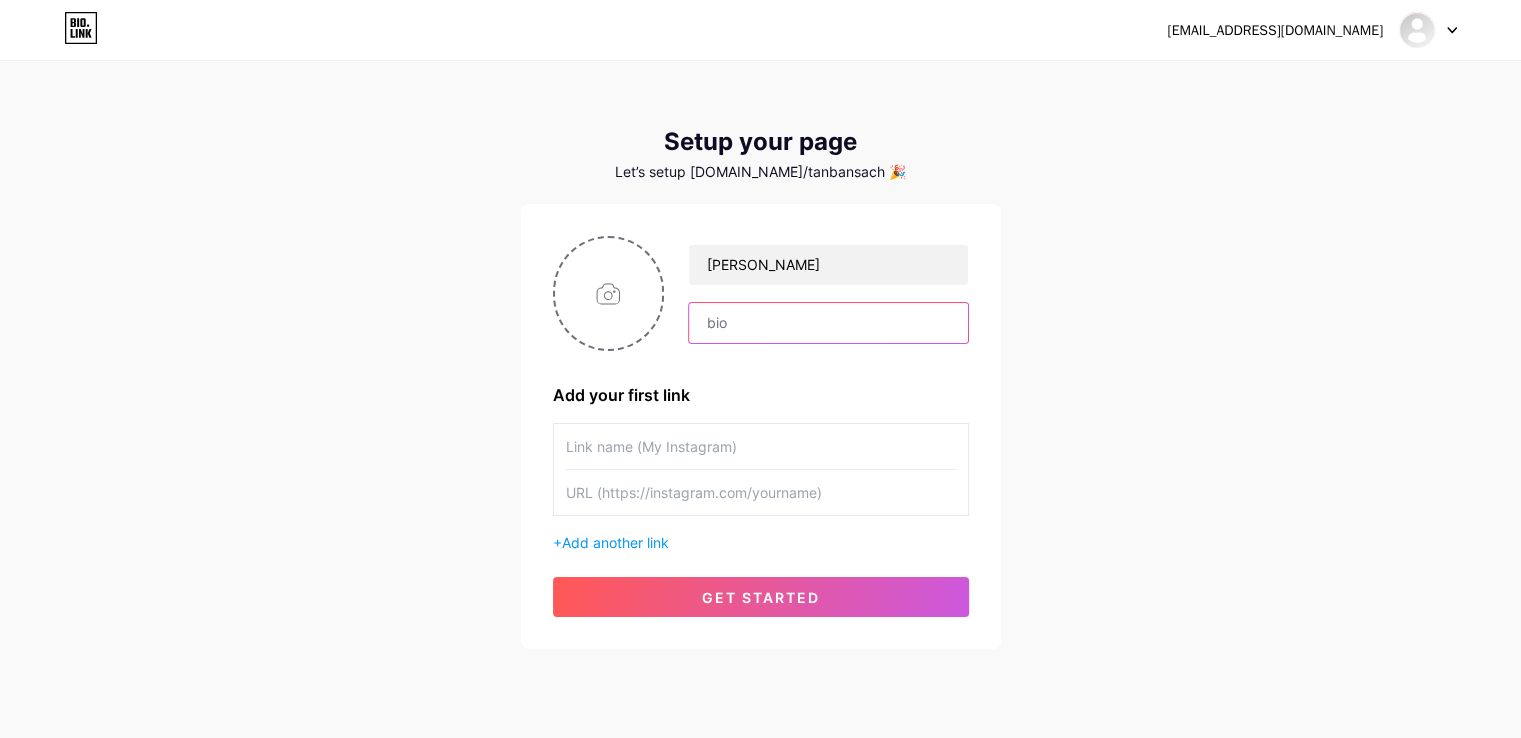 drag, startPoint x: 725, startPoint y: 328, endPoint x: 736, endPoint y: 327, distance: 11.045361 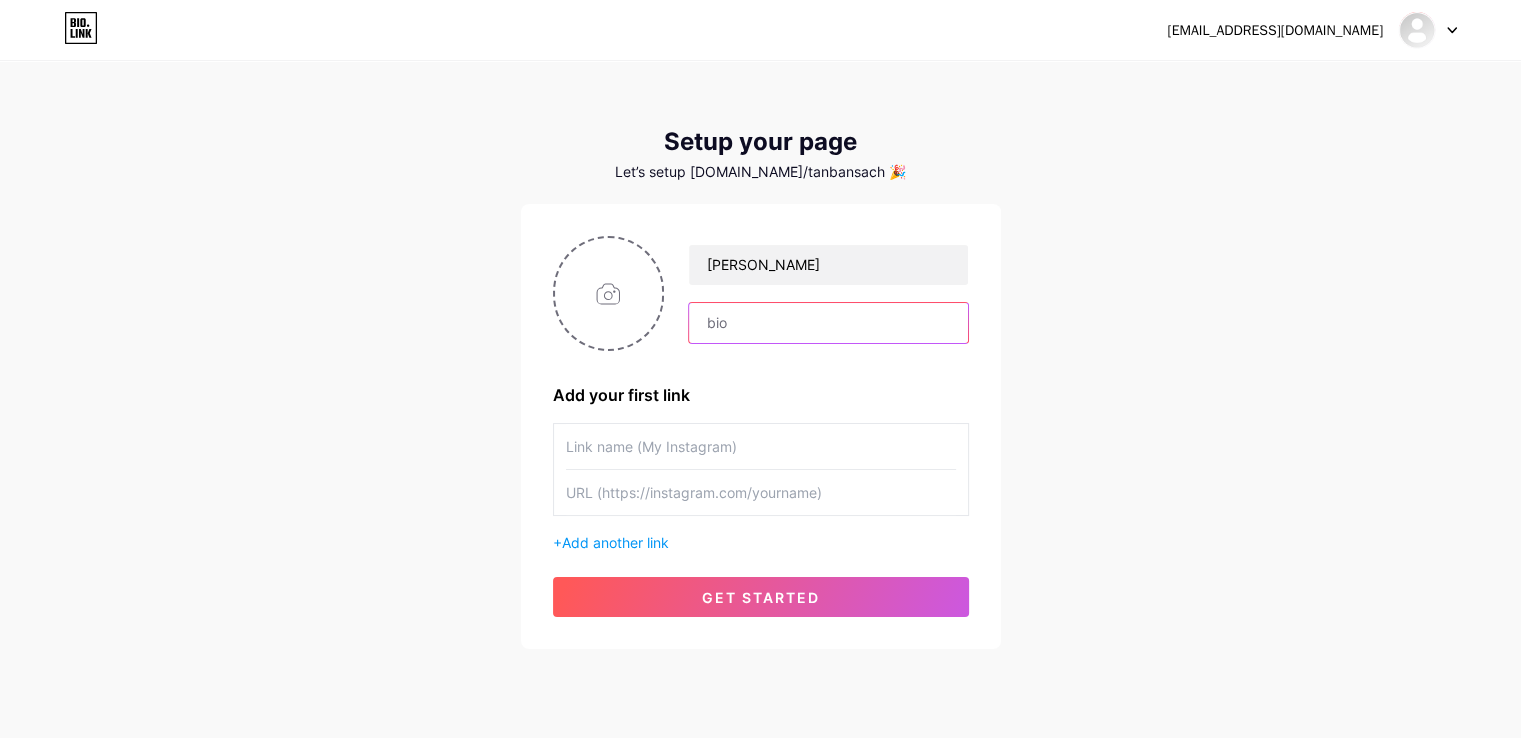 click at bounding box center [828, 323] 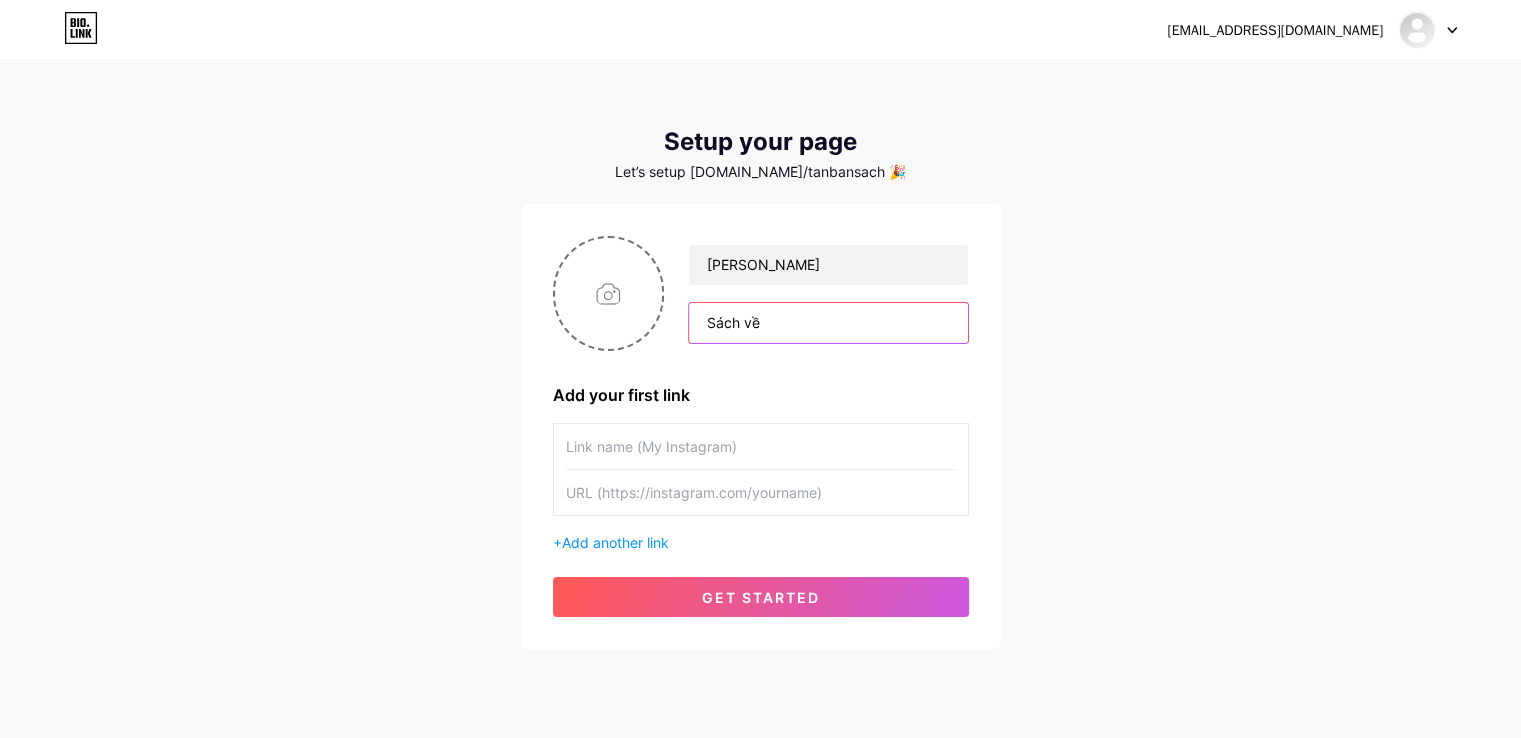 type on "Sách về" 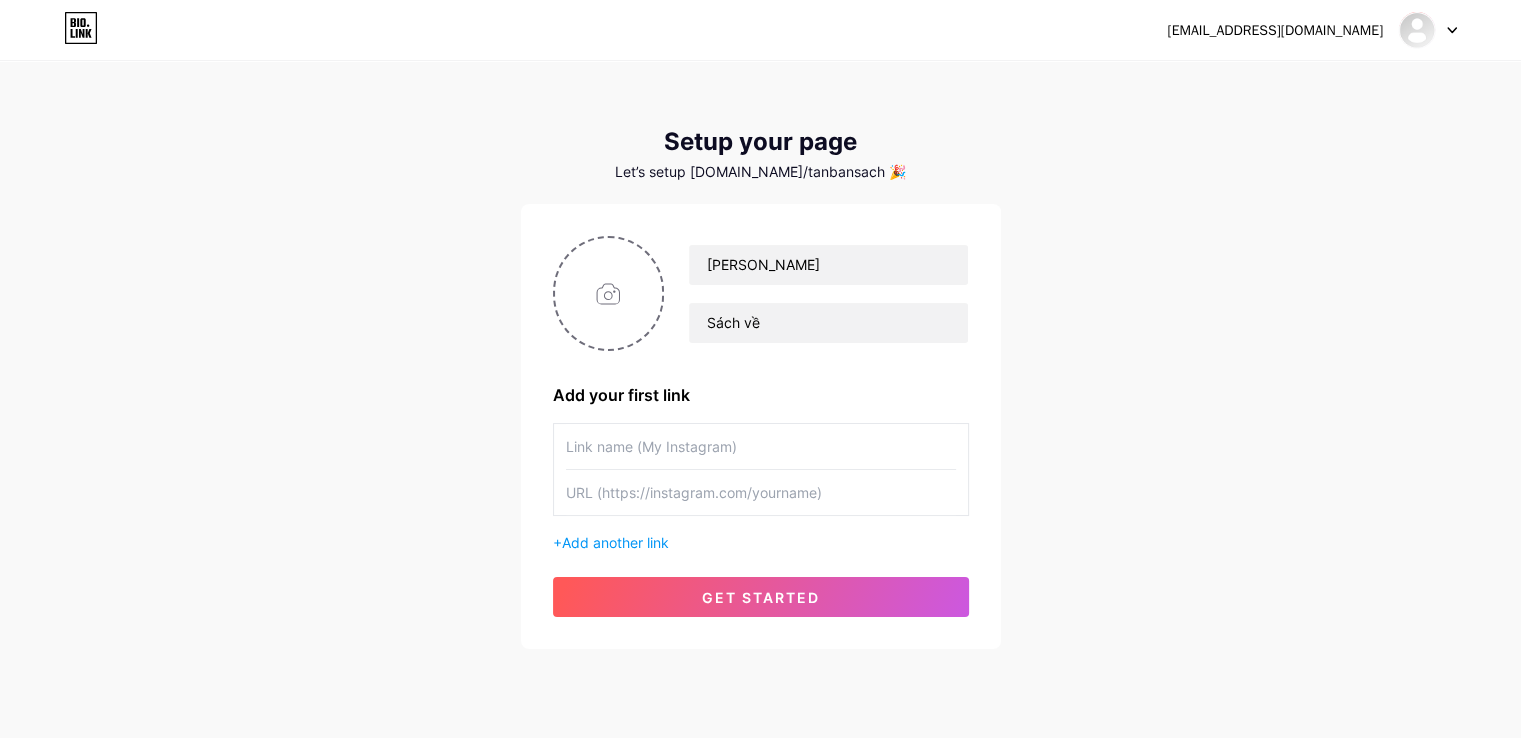 click at bounding box center (609, 293) 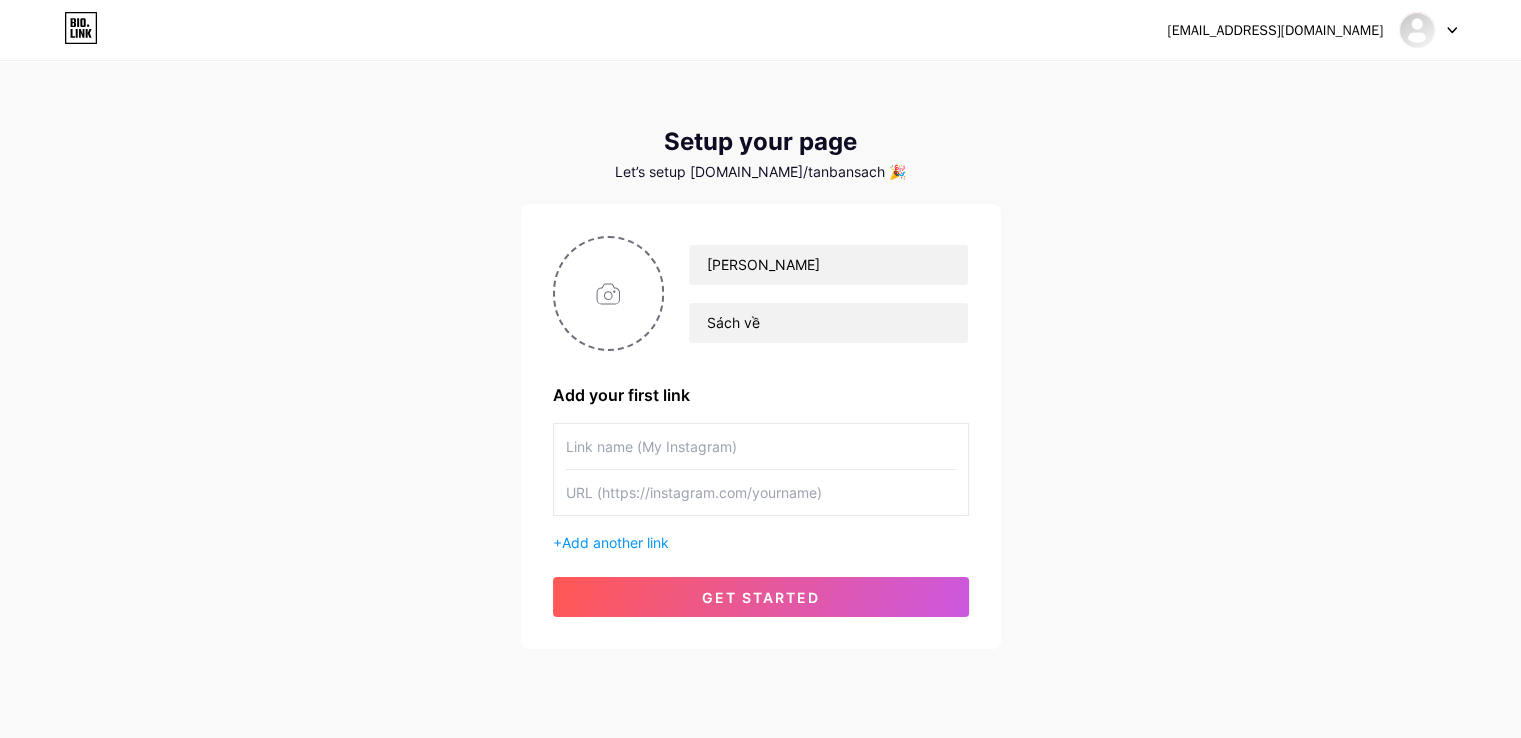 type on "C:\fakepath\Hailuo_Image_Professional avatar design for_397459536823283715.png" 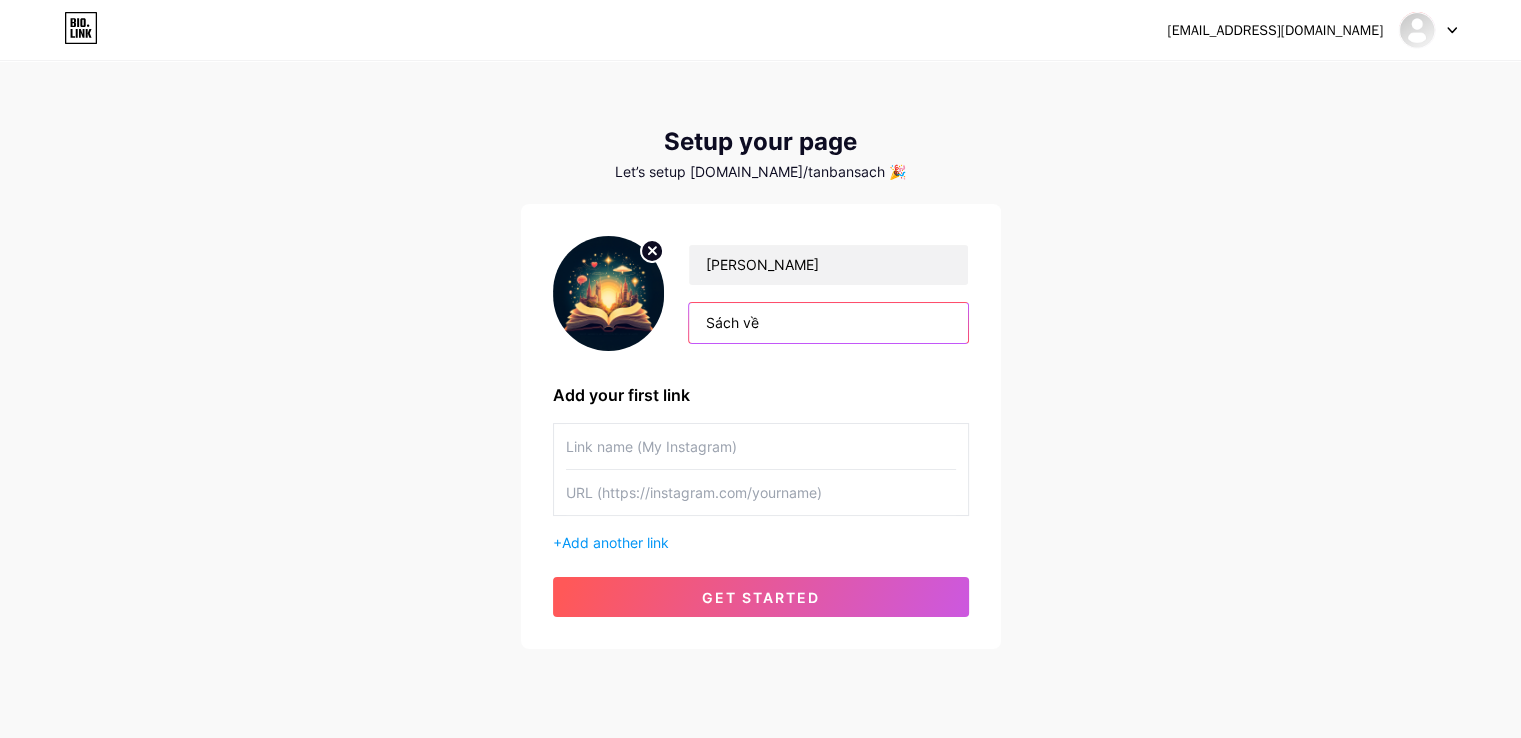 click on "Sách về" at bounding box center (828, 323) 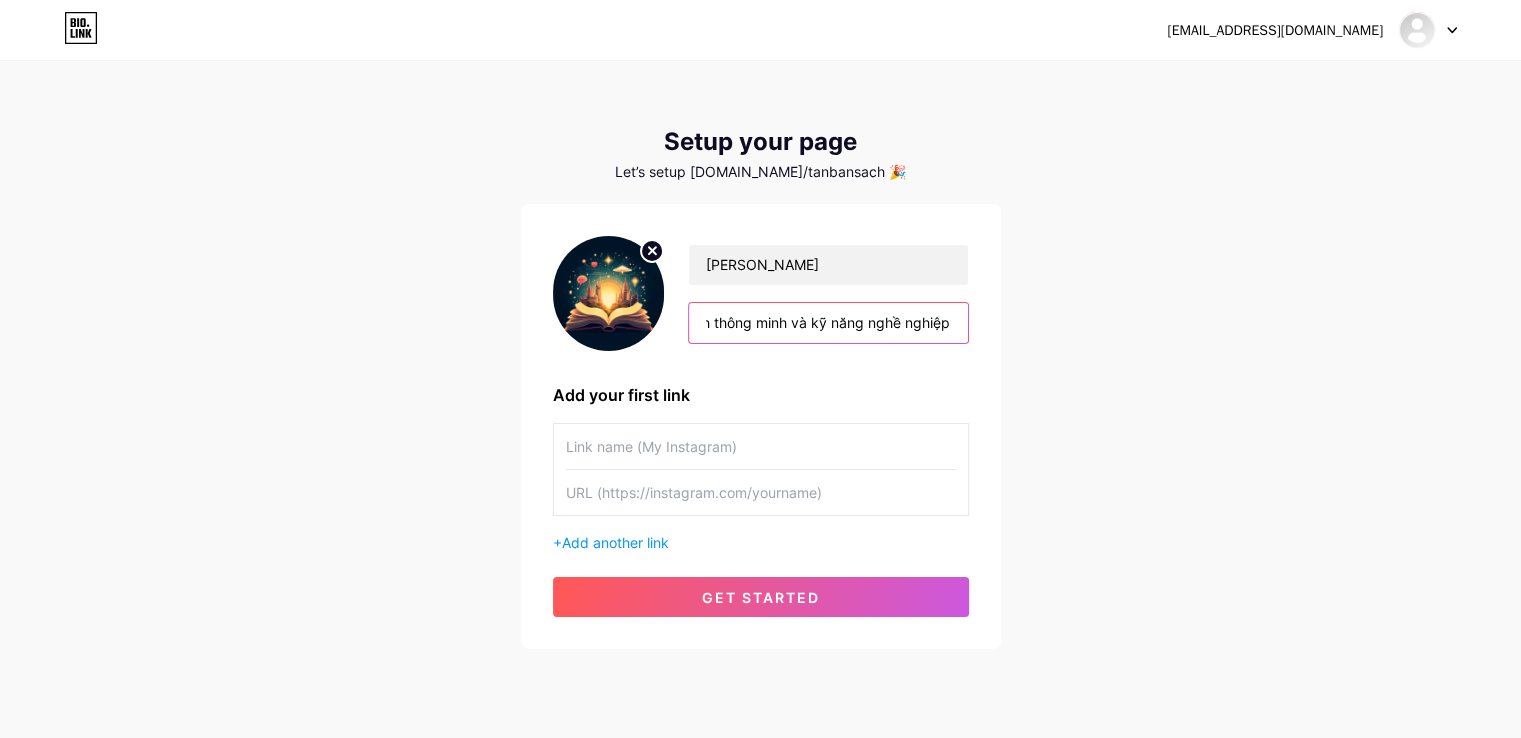 scroll, scrollTop: 0, scrollLeft: 318, axis: horizontal 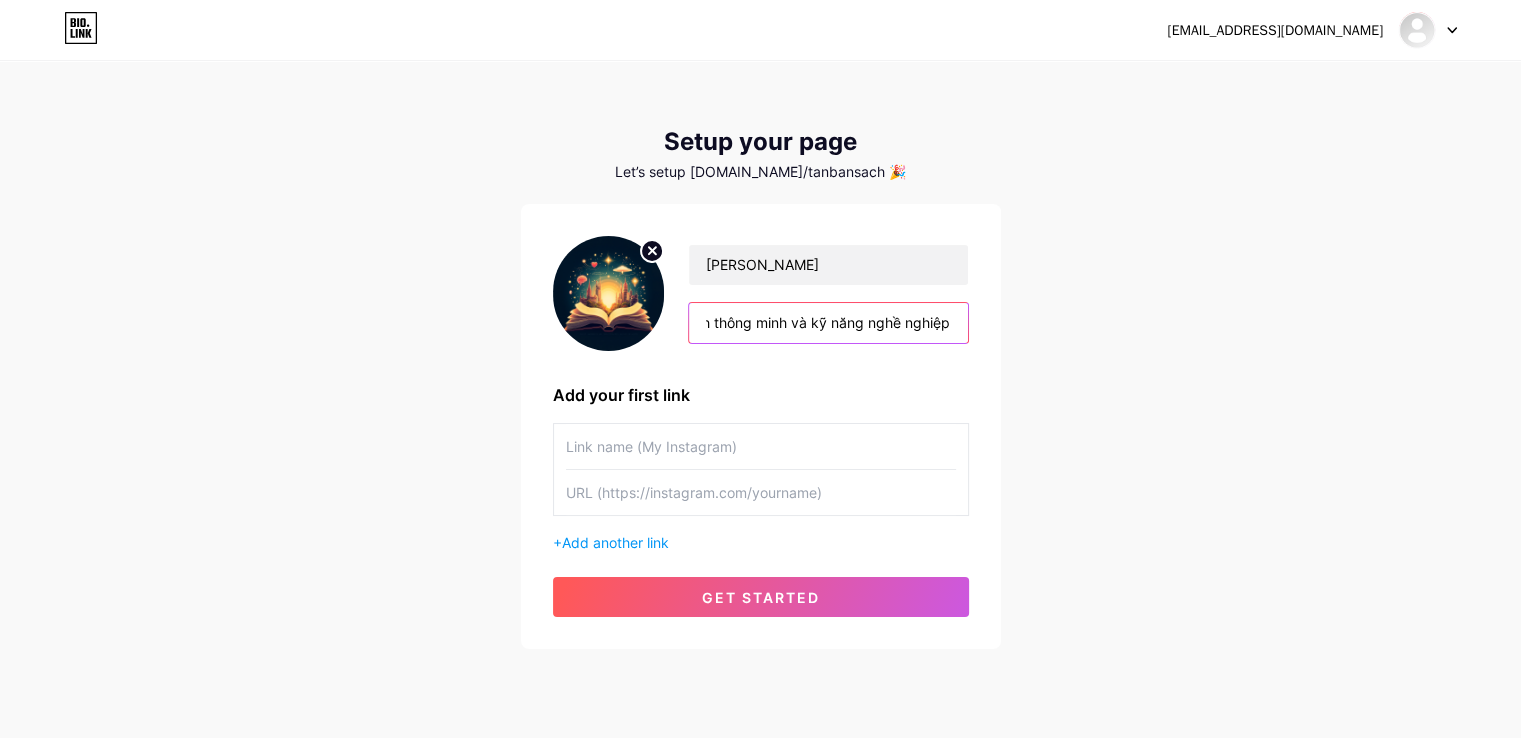 type on "Sách về nuôi dạy con, sức khỏe tuổi 40, tài chính thông minh và kỹ năng nghề nghiệp" 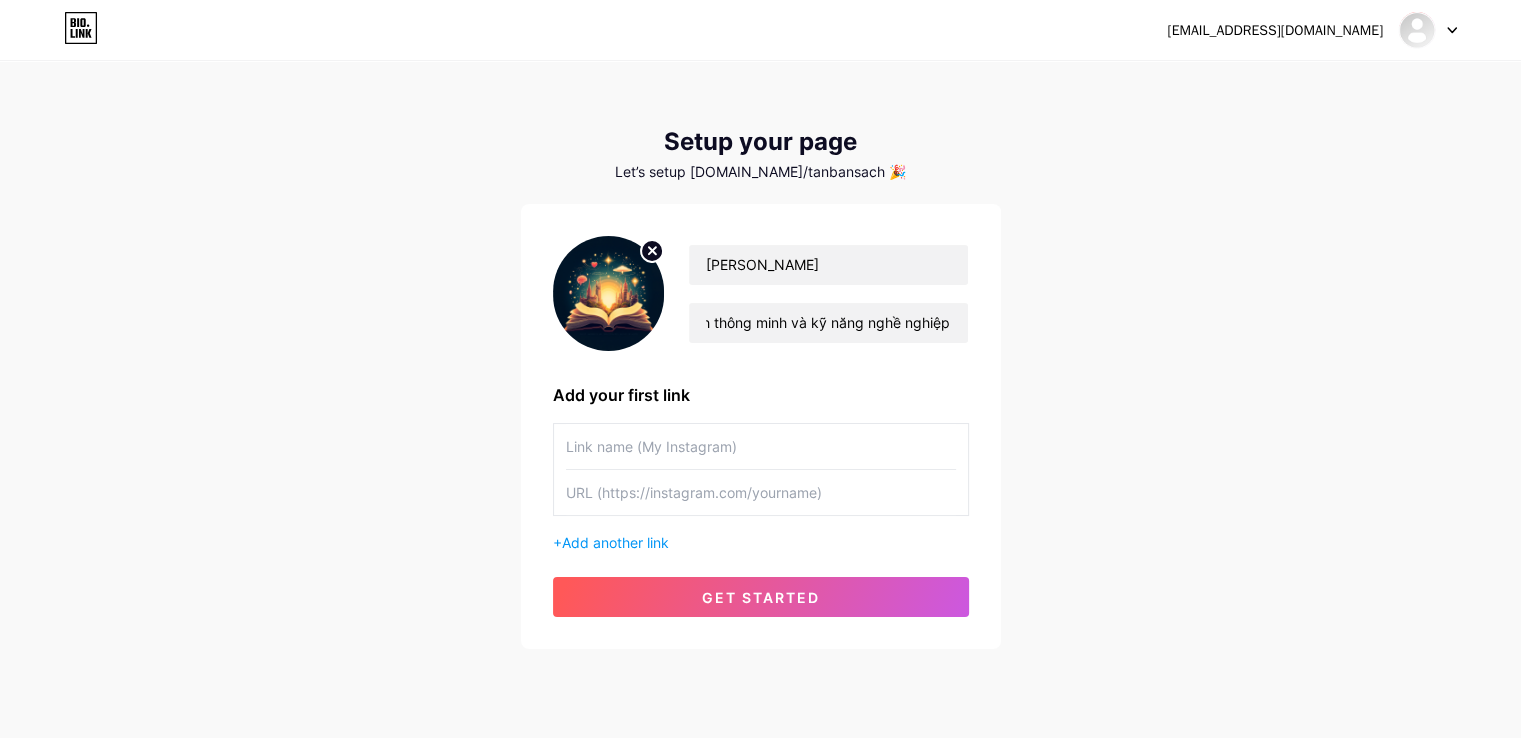 scroll, scrollTop: 0, scrollLeft: 0, axis: both 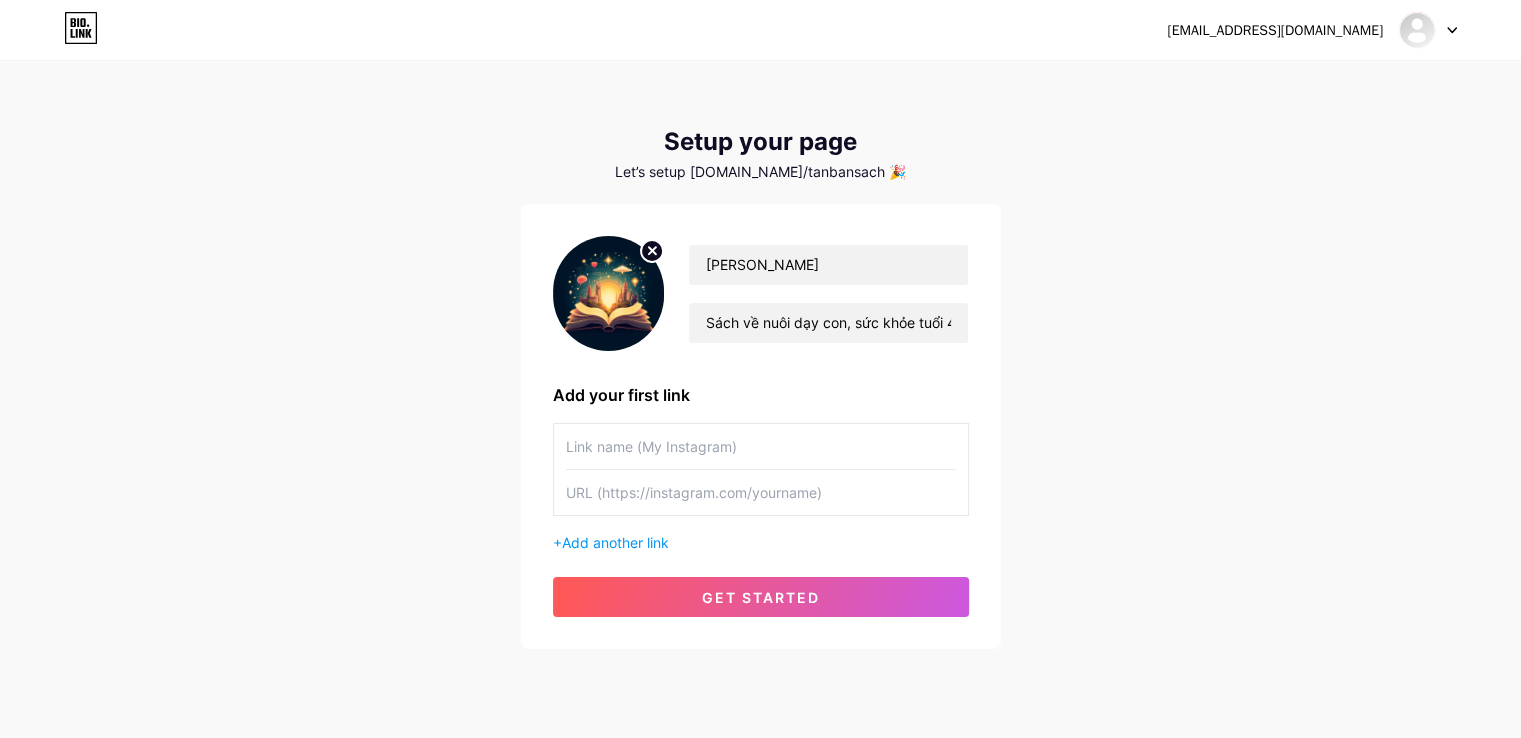 click at bounding box center [761, 446] 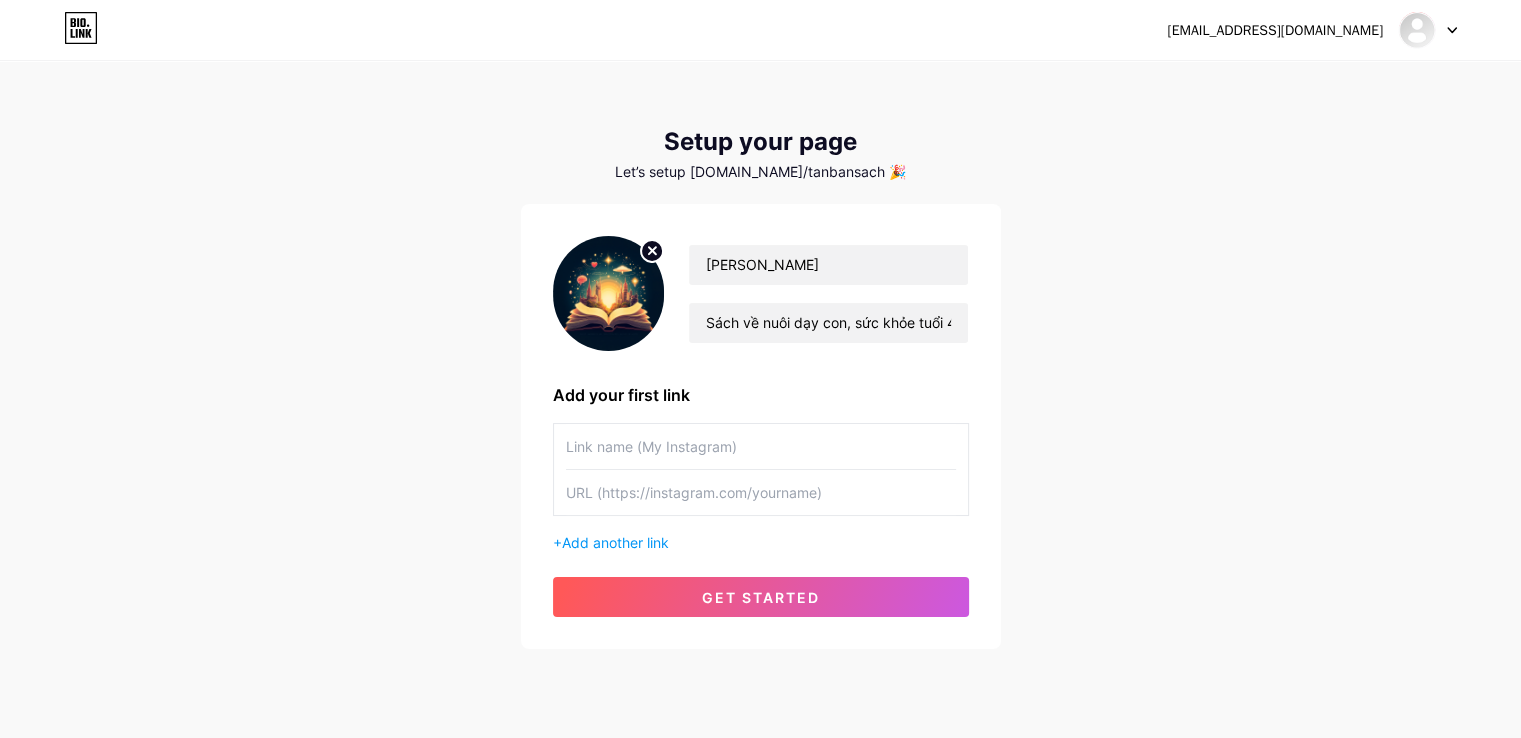 scroll, scrollTop: 55, scrollLeft: 0, axis: vertical 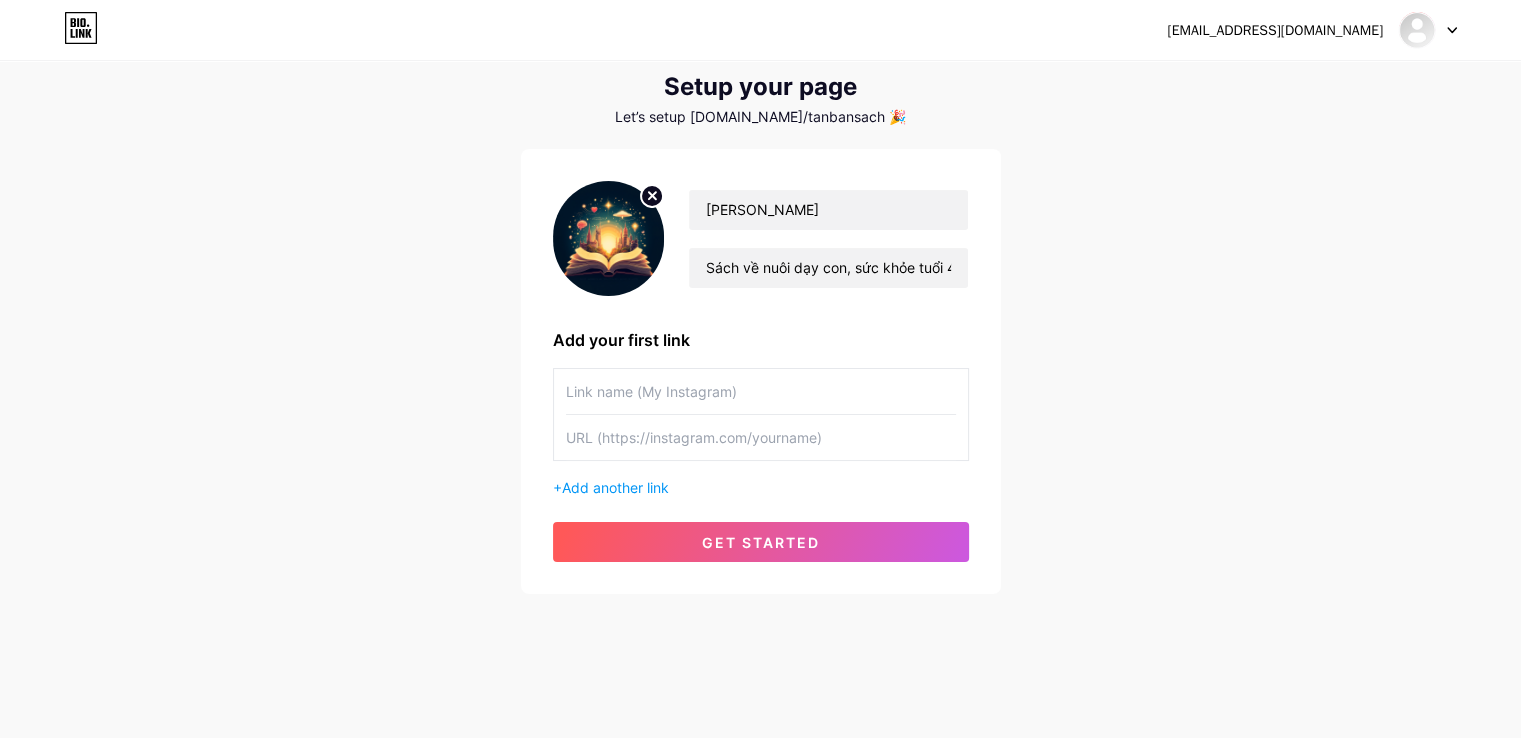 click on "get started" at bounding box center [761, 542] 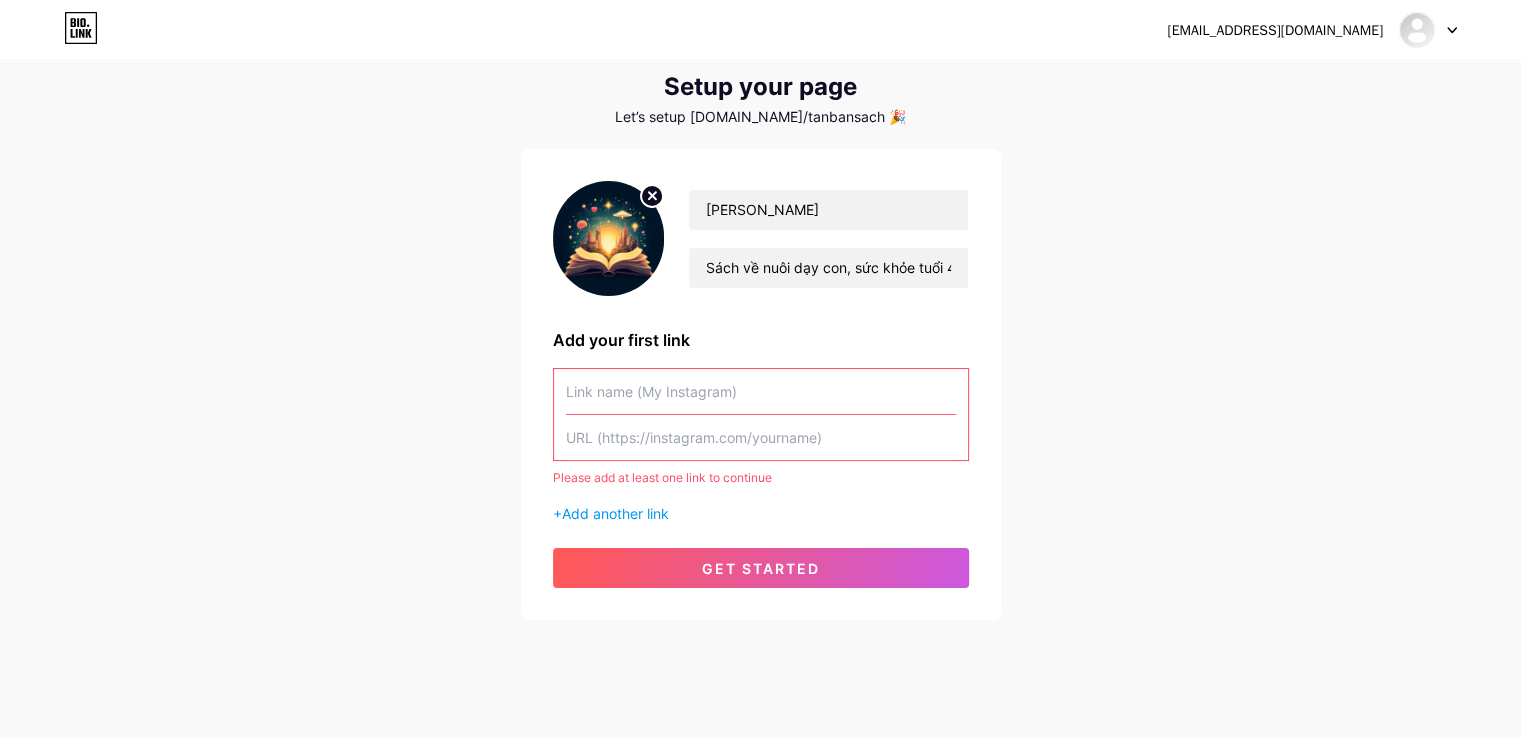 click at bounding box center (761, 391) 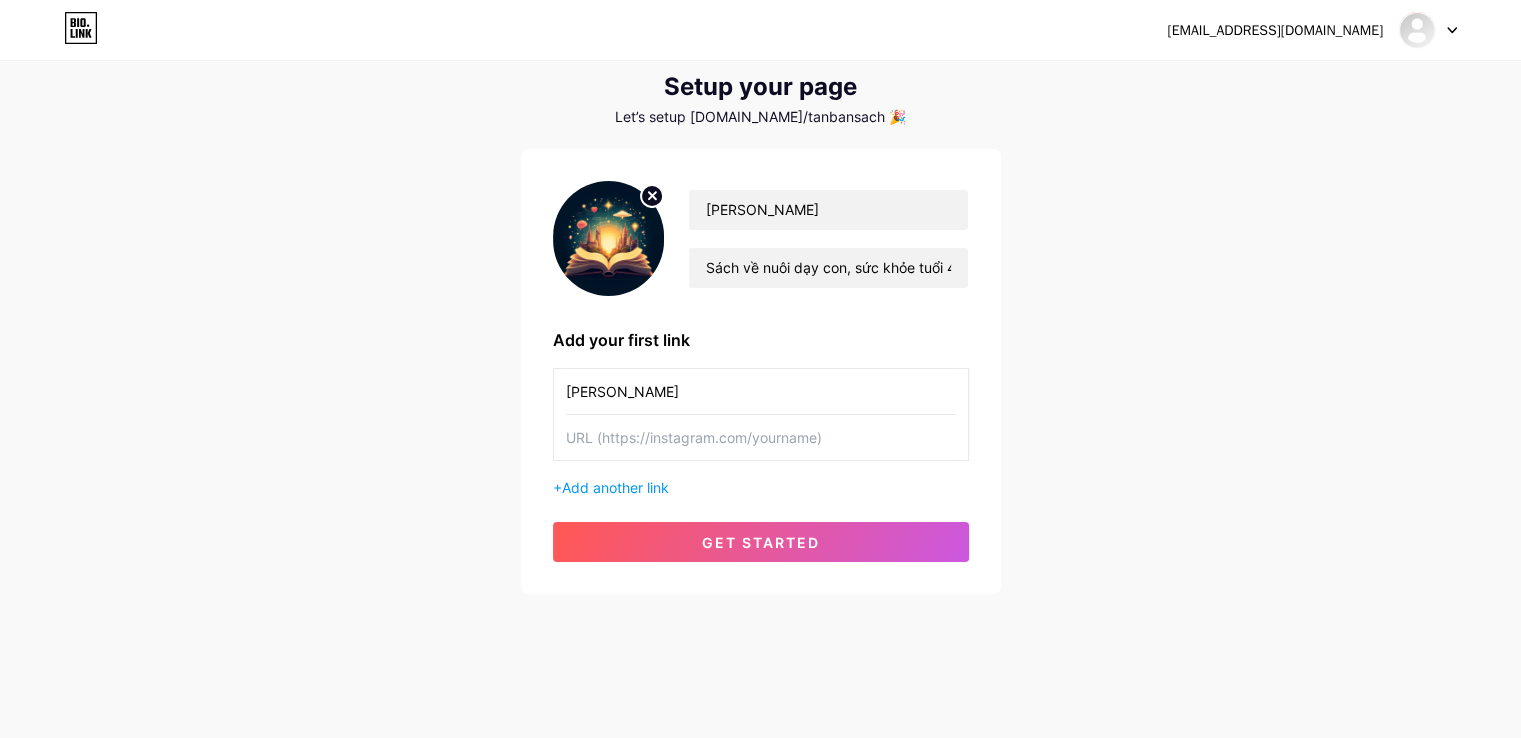 type on "[PERSON_NAME]" 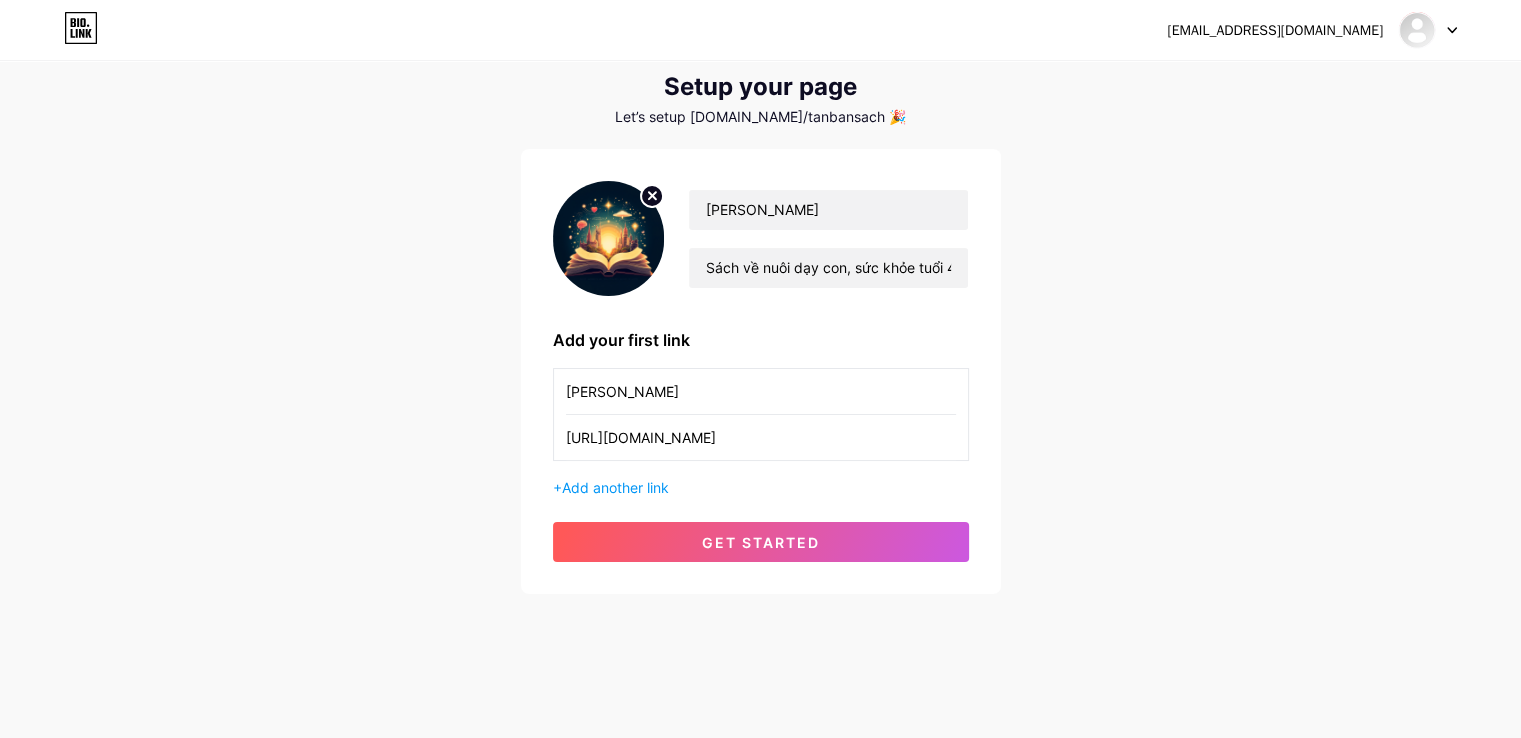 type on "[URL][DOMAIN_NAME]" 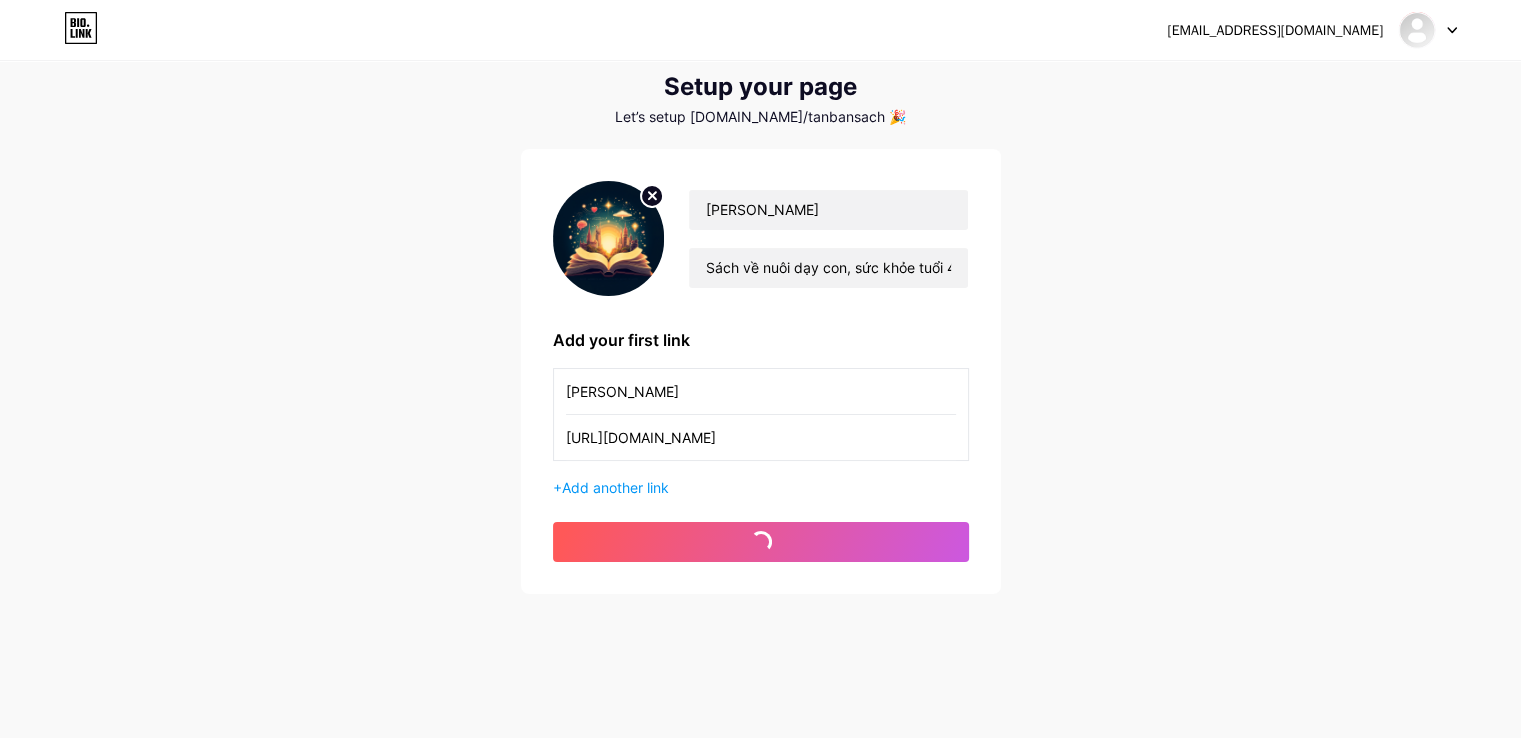 scroll, scrollTop: 0, scrollLeft: 0, axis: both 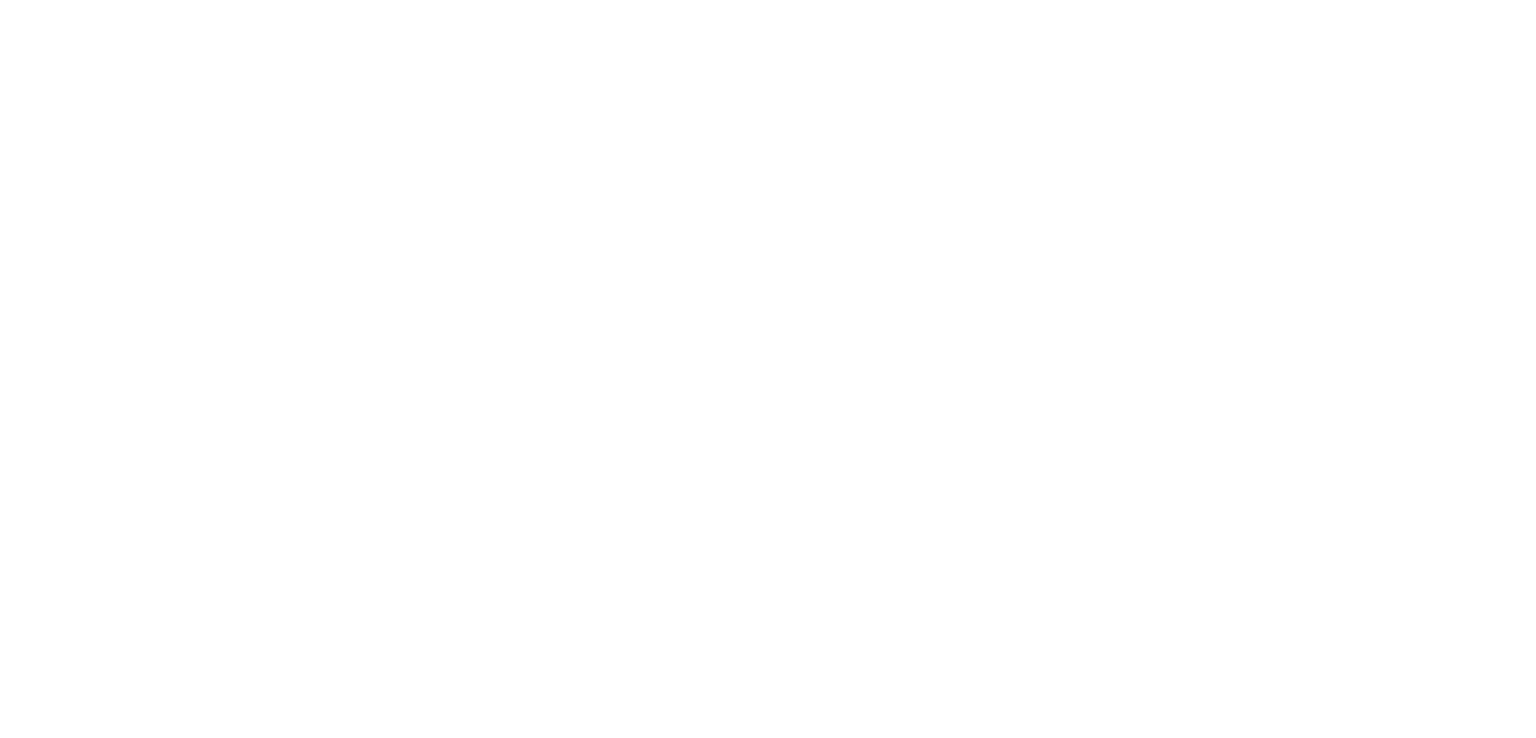 click at bounding box center (768, 0) 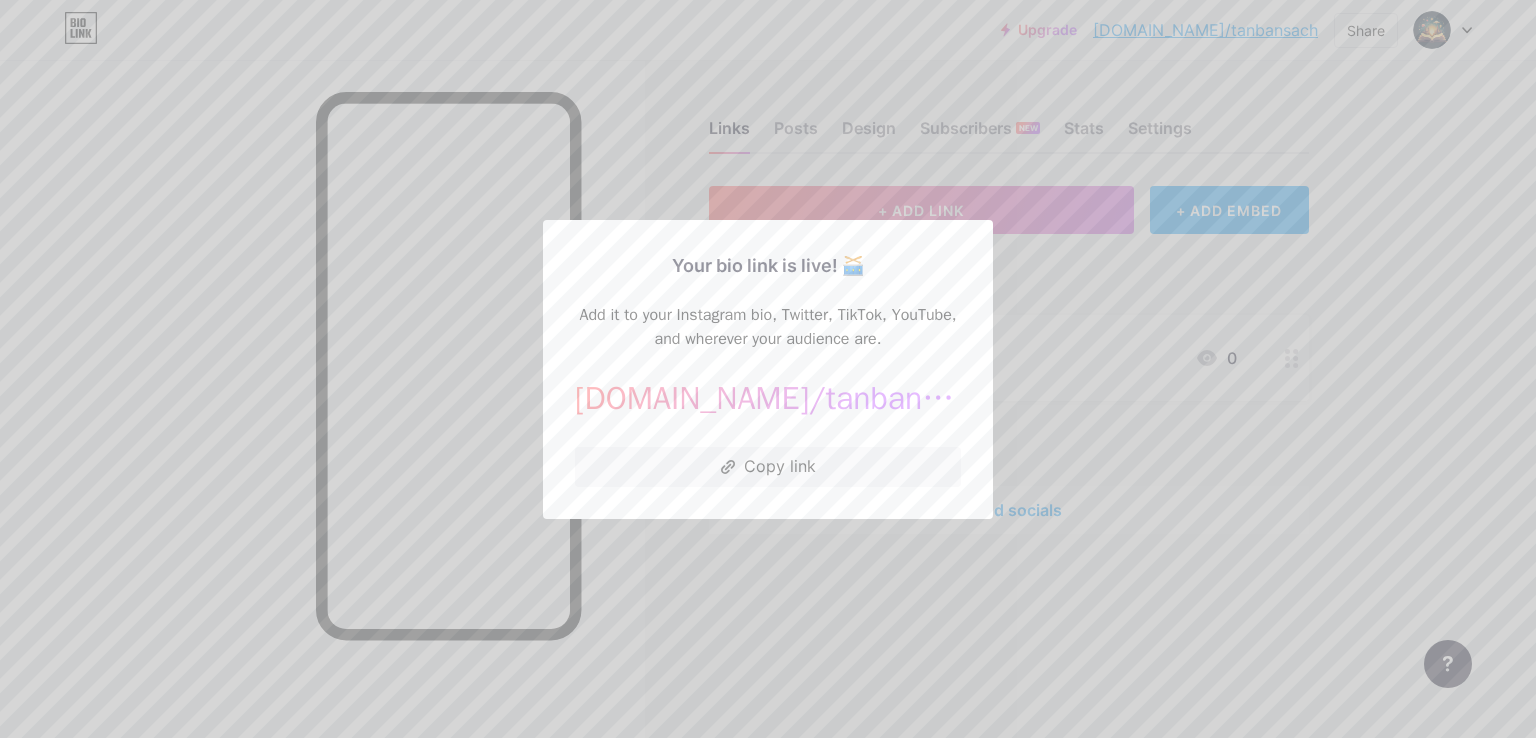 click on "Copy link" at bounding box center [768, 467] 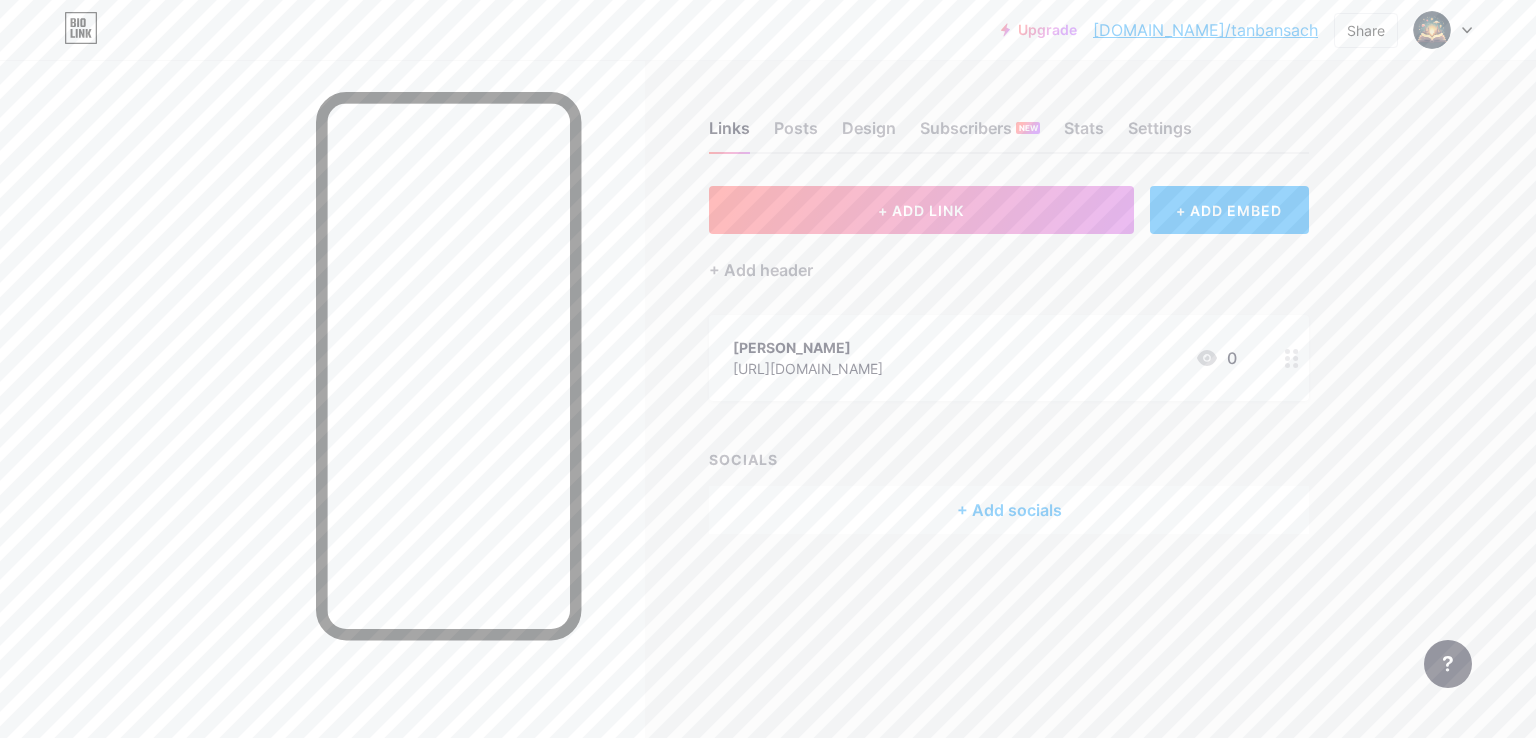 click on "Links
Posts
Design
Subscribers
NEW
Stats
Settings" at bounding box center [1009, 119] 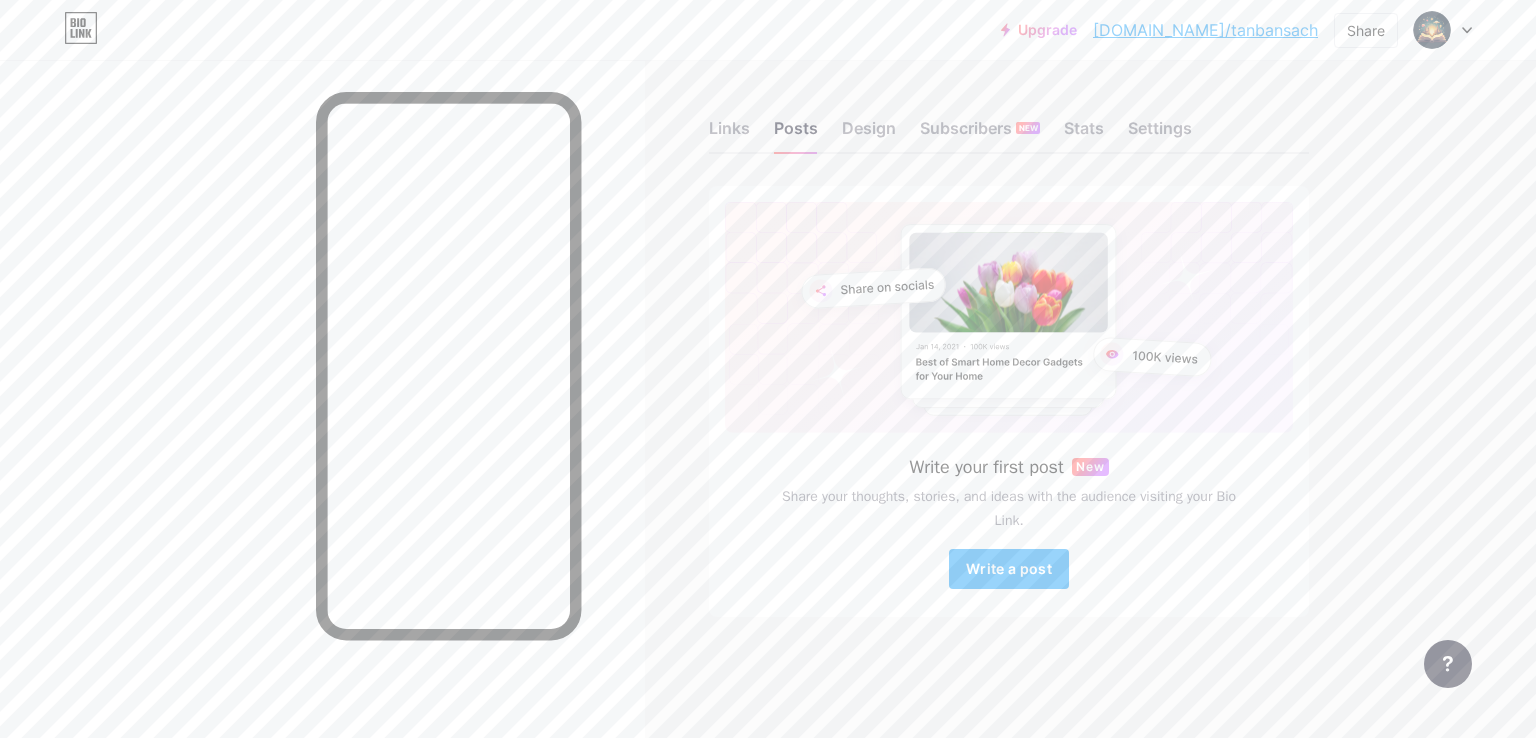 click on "Write a post" at bounding box center (1009, 568) 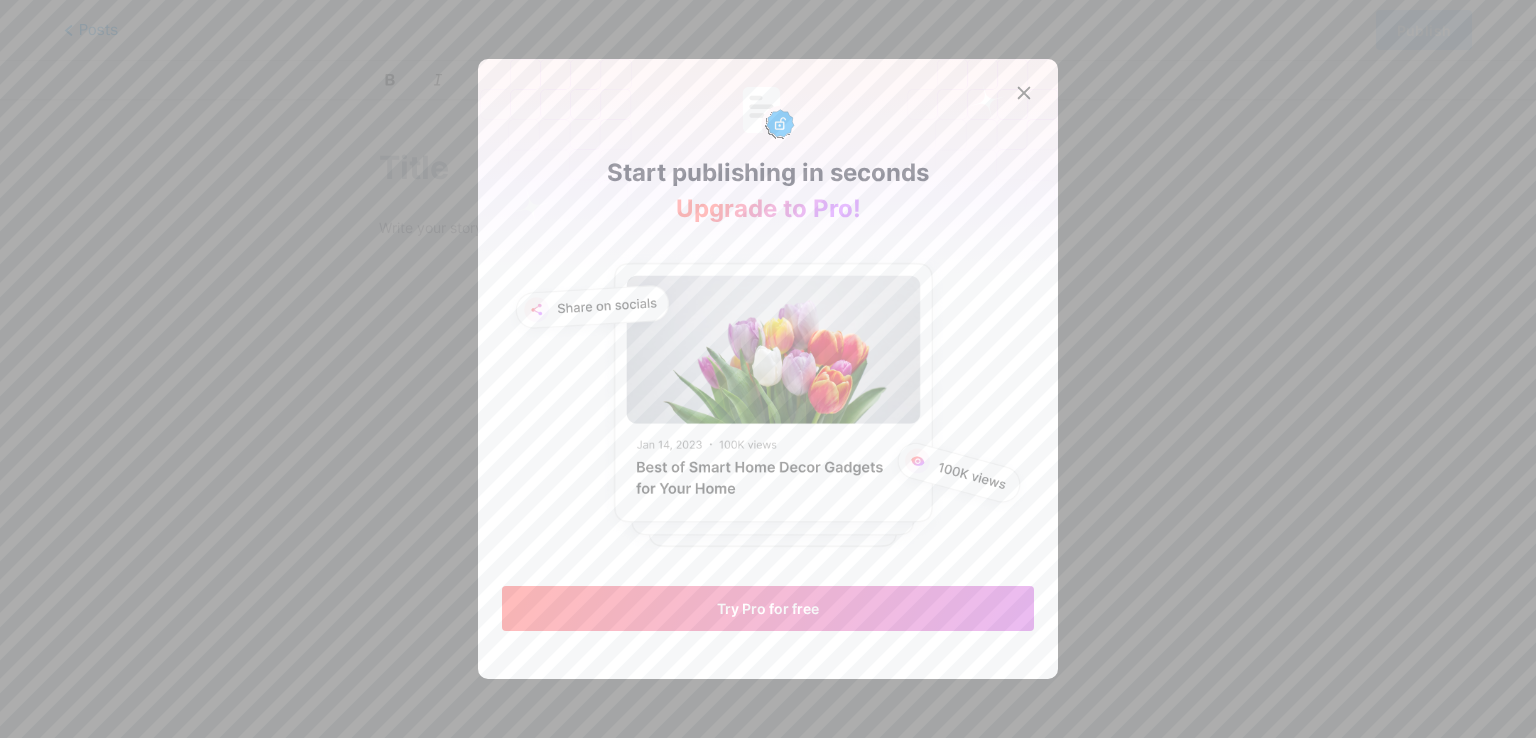 click 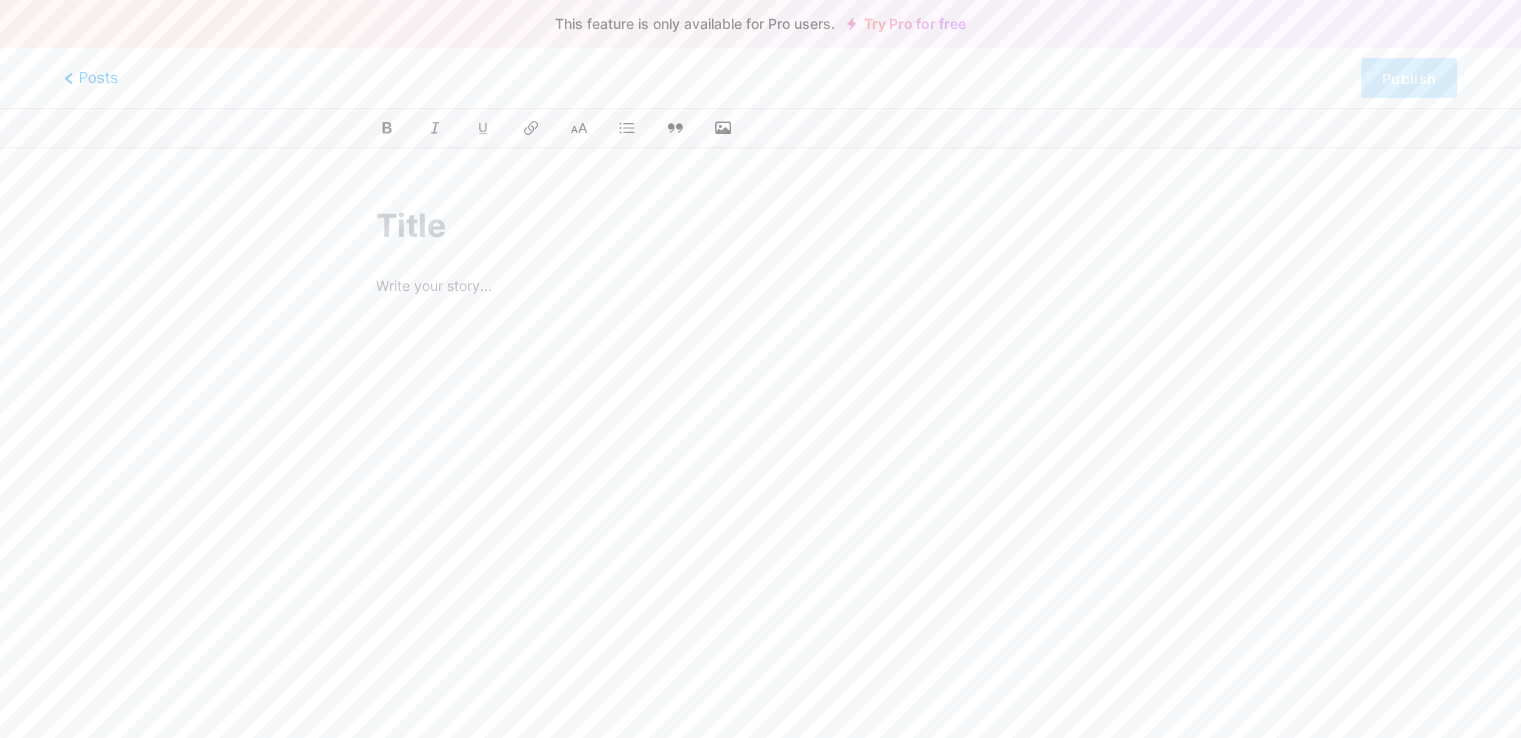 click 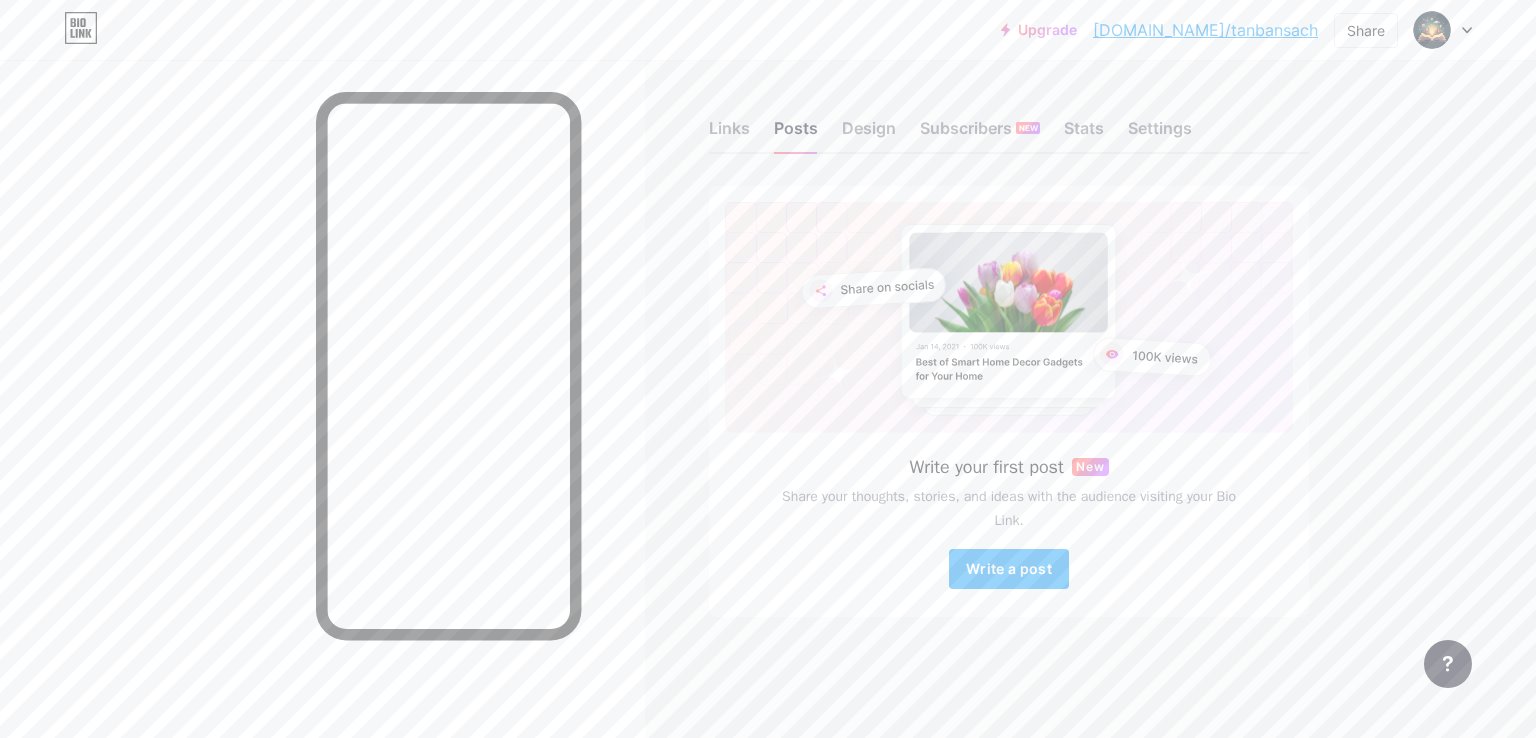 click on "Links
Posts
Design
Subscribers
NEW
Stats
Settings" at bounding box center [1009, 119] 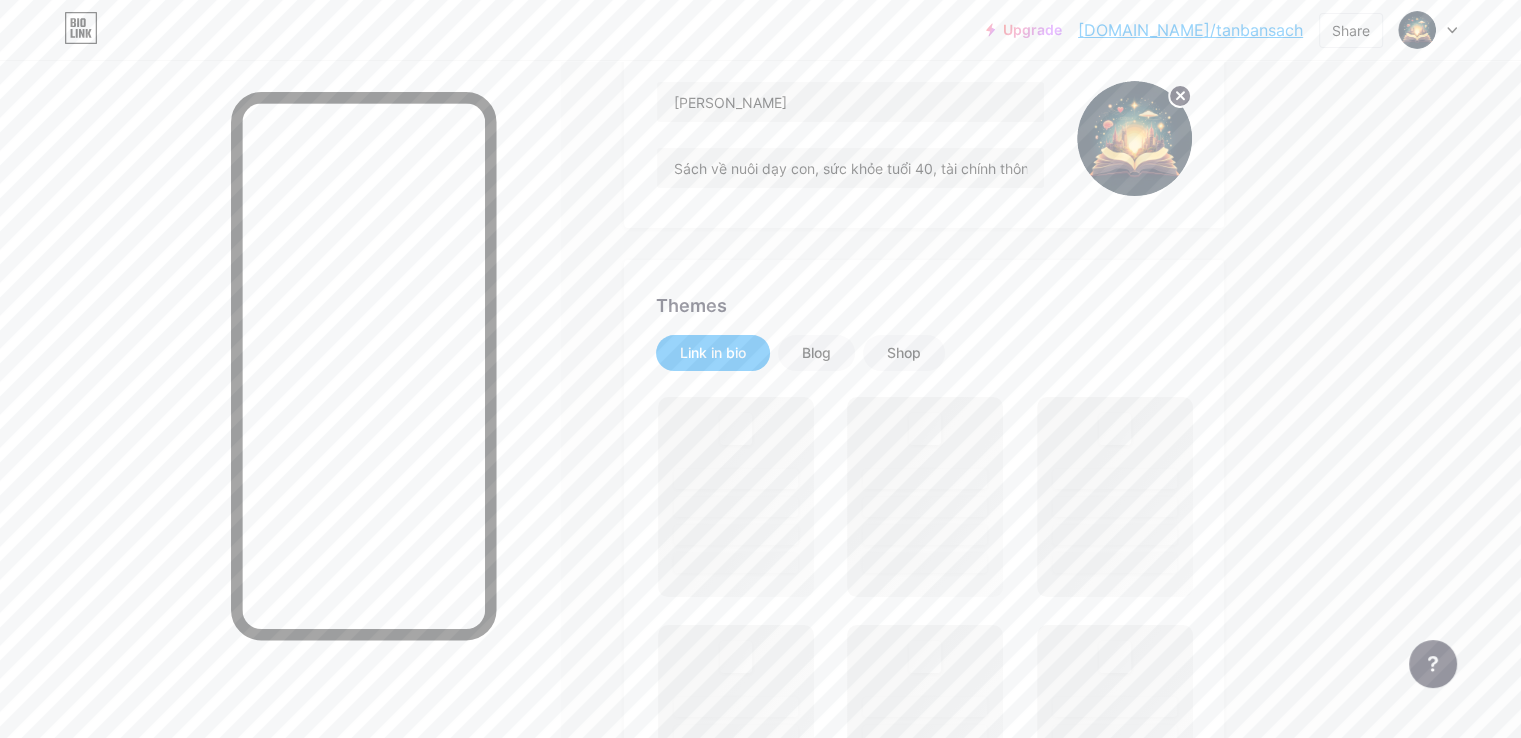 scroll, scrollTop: 200, scrollLeft: 0, axis: vertical 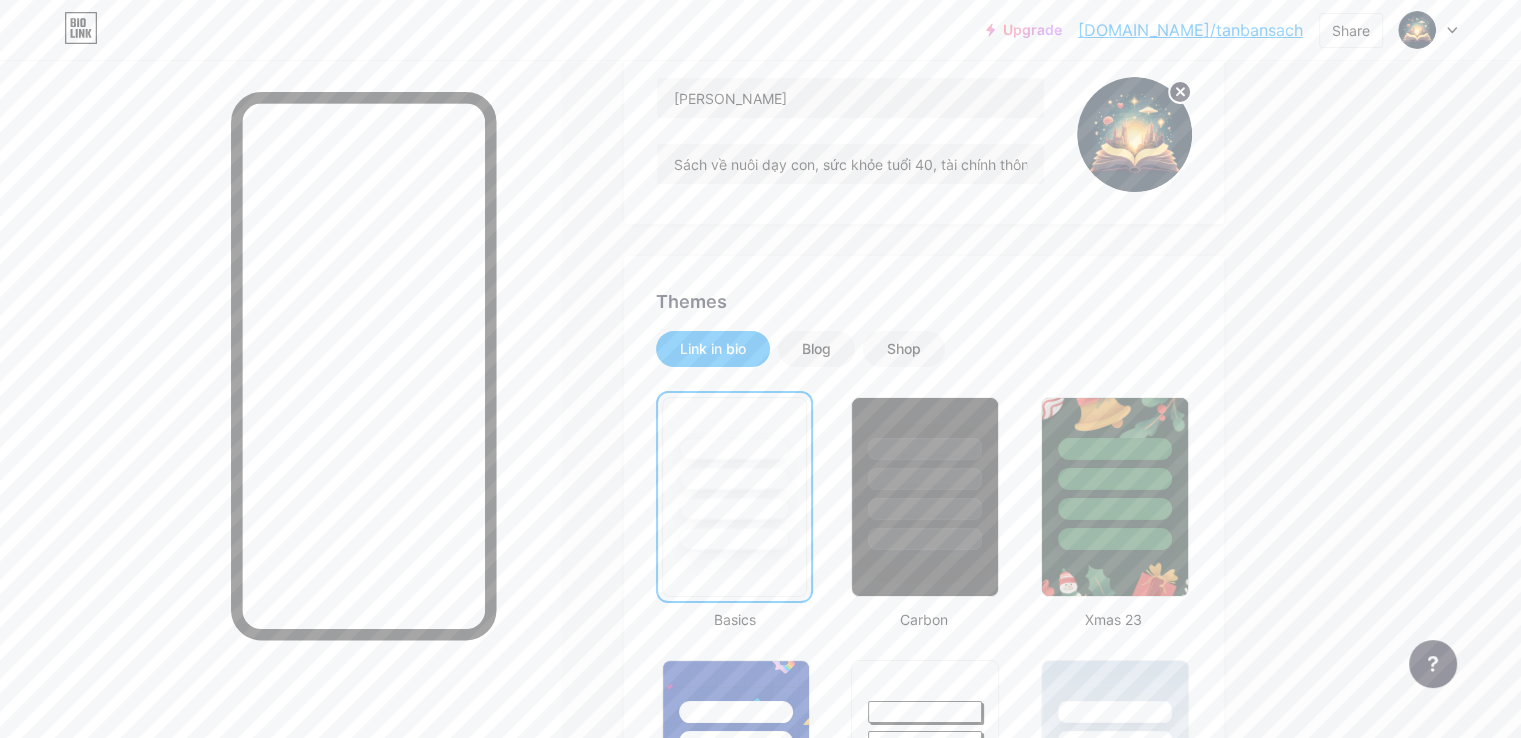 click on "Shop" at bounding box center (904, 349) 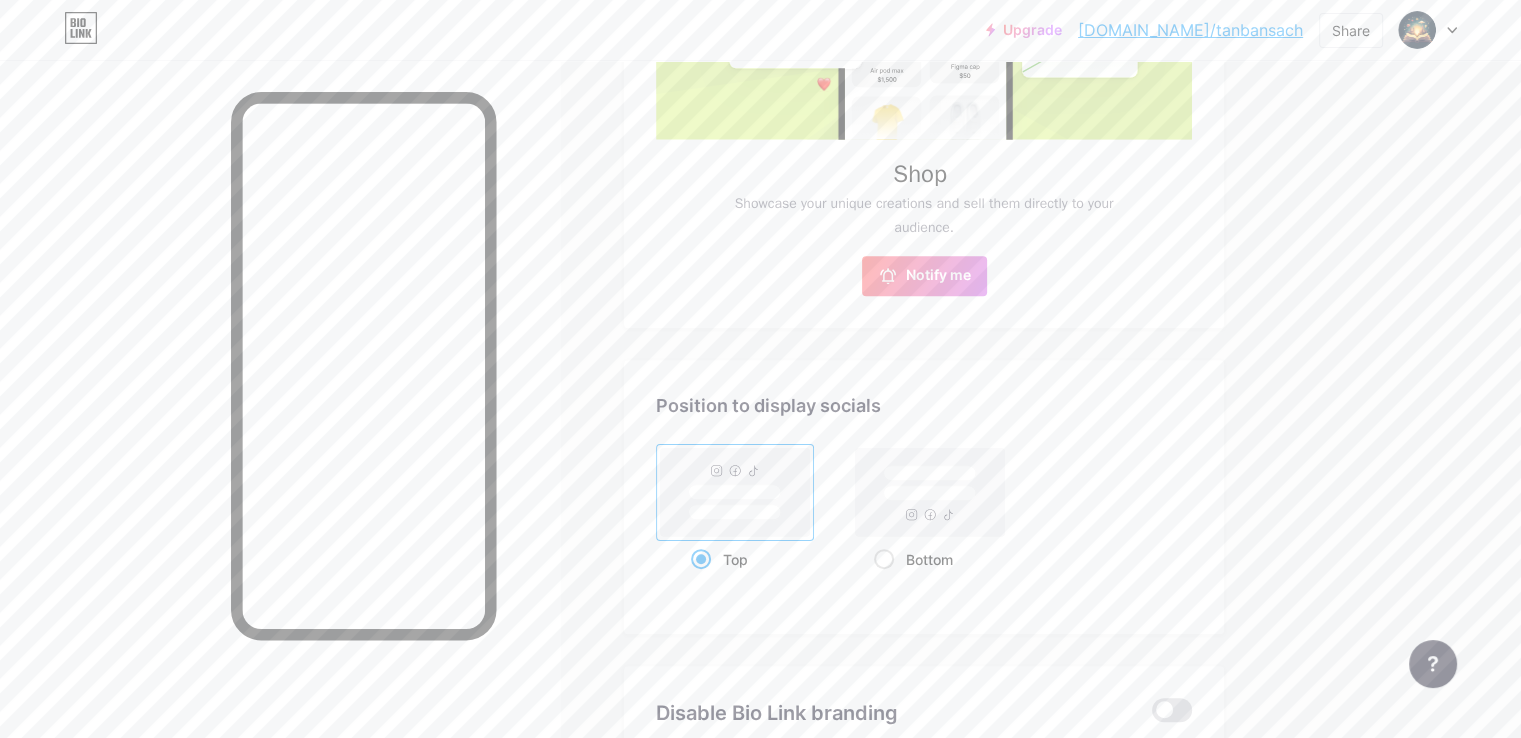 scroll, scrollTop: 800, scrollLeft: 0, axis: vertical 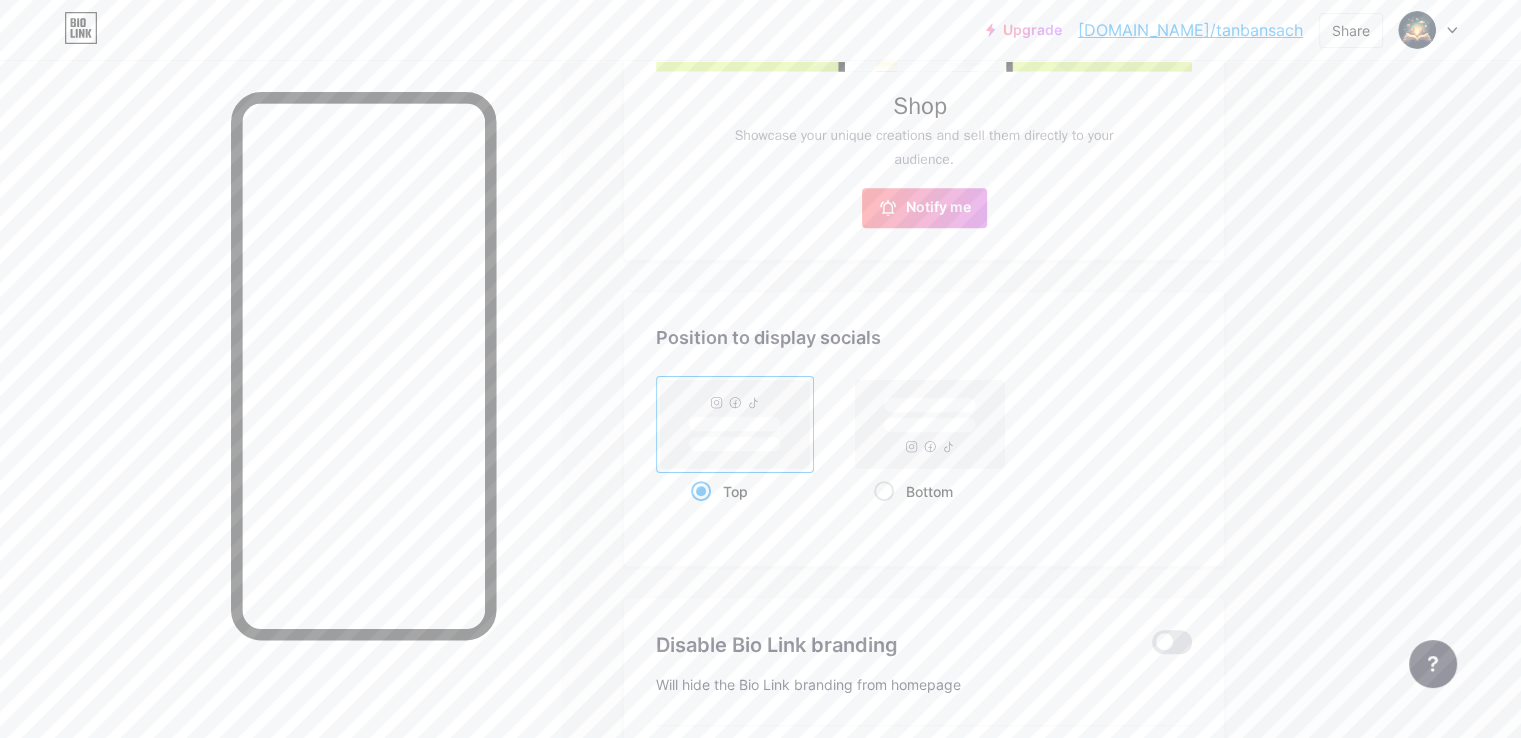 click at bounding box center (884, 491) 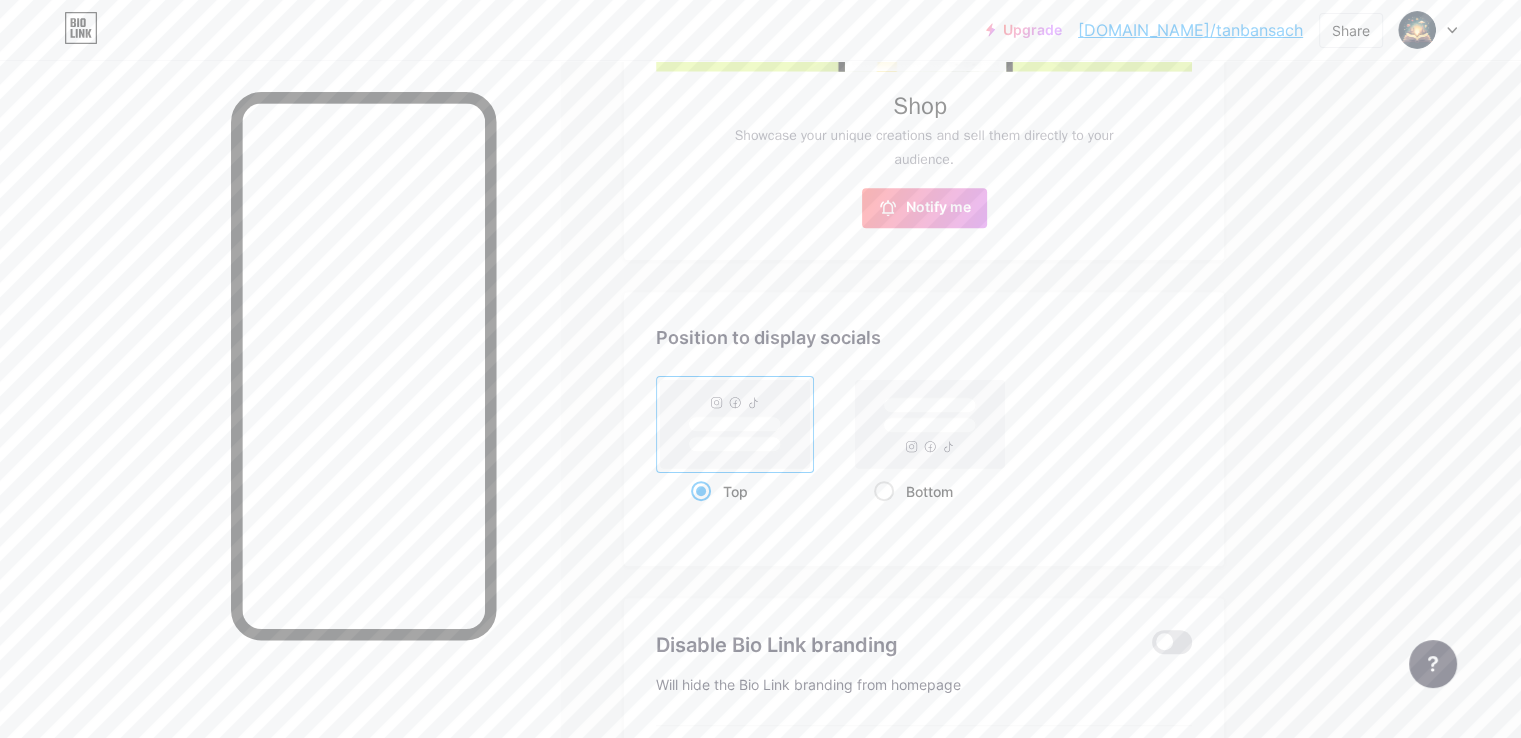 click on "Bottom" at bounding box center [880, 516] 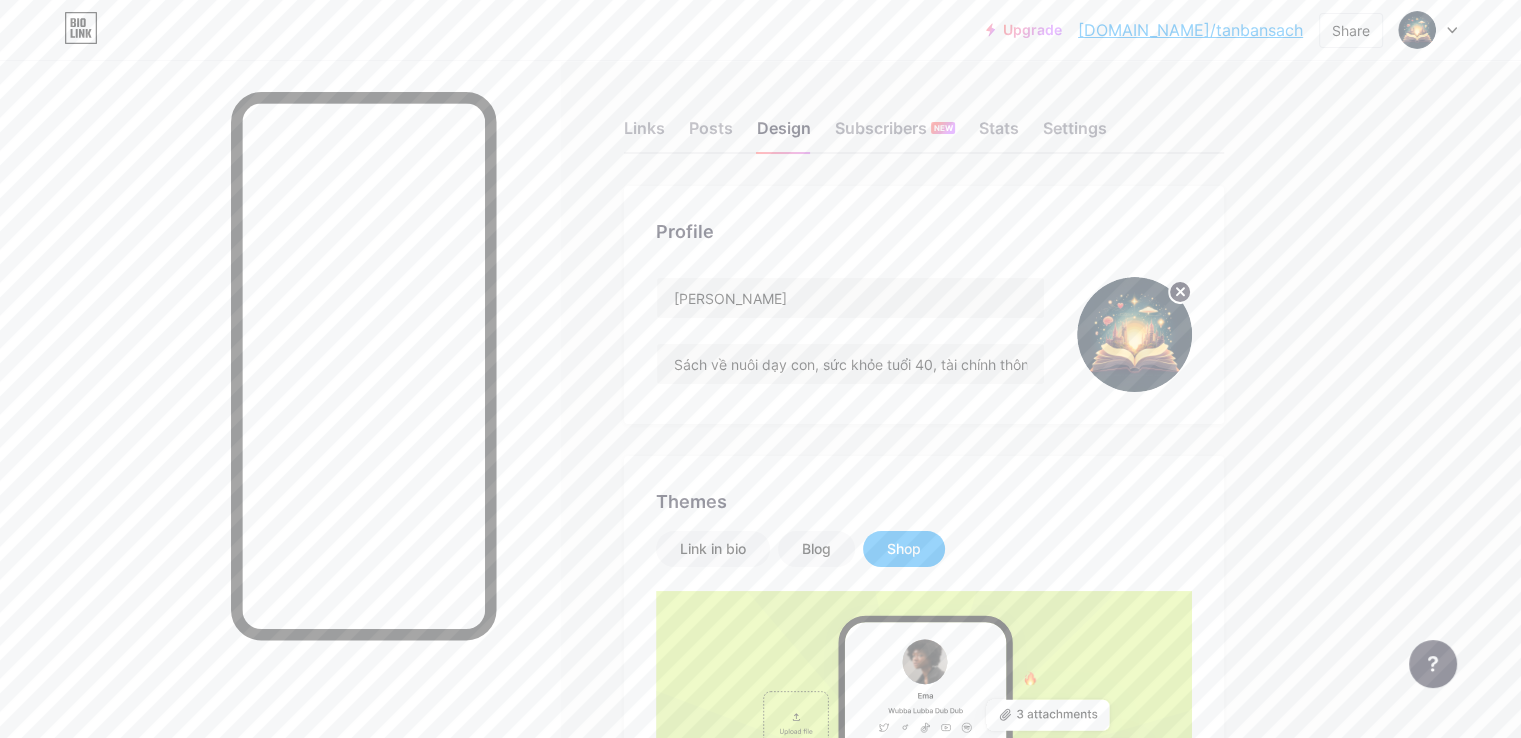 scroll, scrollTop: 0, scrollLeft: 0, axis: both 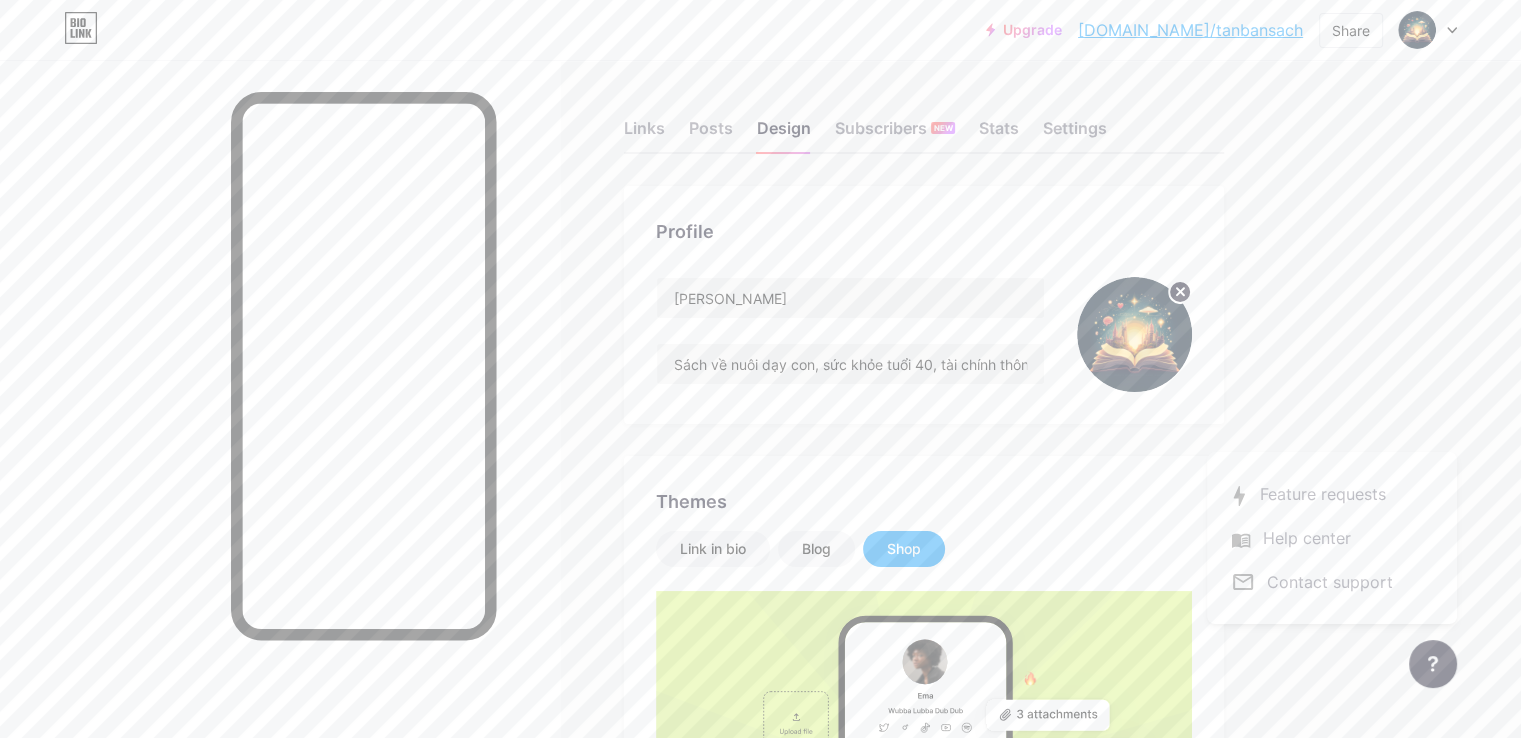 click on "Upgrade   [DOMAIN_NAME]/tanban...   [DOMAIN_NAME]/tanbansach   Share               Switch accounts     [PERSON_NAME]   [DOMAIN_NAME]/tanbansach       + Add a new page        Account settings   Logout   Link Copied
Links
Posts
Design
Subscribers
NEW
Stats
Settings     Profile   [PERSON_NAME] về nuôi dạy con, sức khỏe tuổi 40, tài chính thông minh và kỹ năng nghề nghiệp                   Themes   Link in bio   Blog   Shop                                                                                                                                                                                                                                                                                                                                   Shop
Showcase your unique creations and sell them directly to your audience.
Notify me" at bounding box center [760, 877] 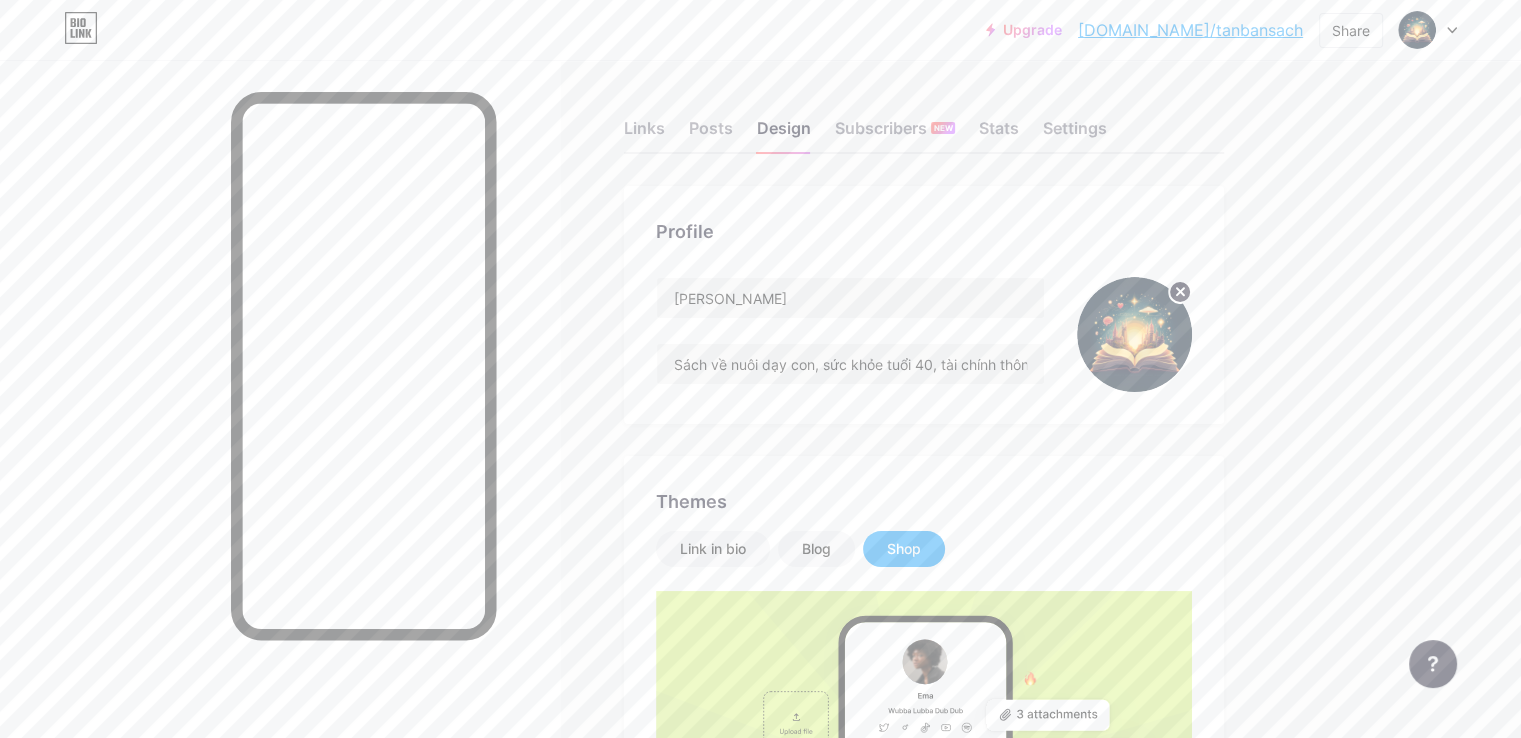 click on "Subscribers
NEW" at bounding box center (895, 134) 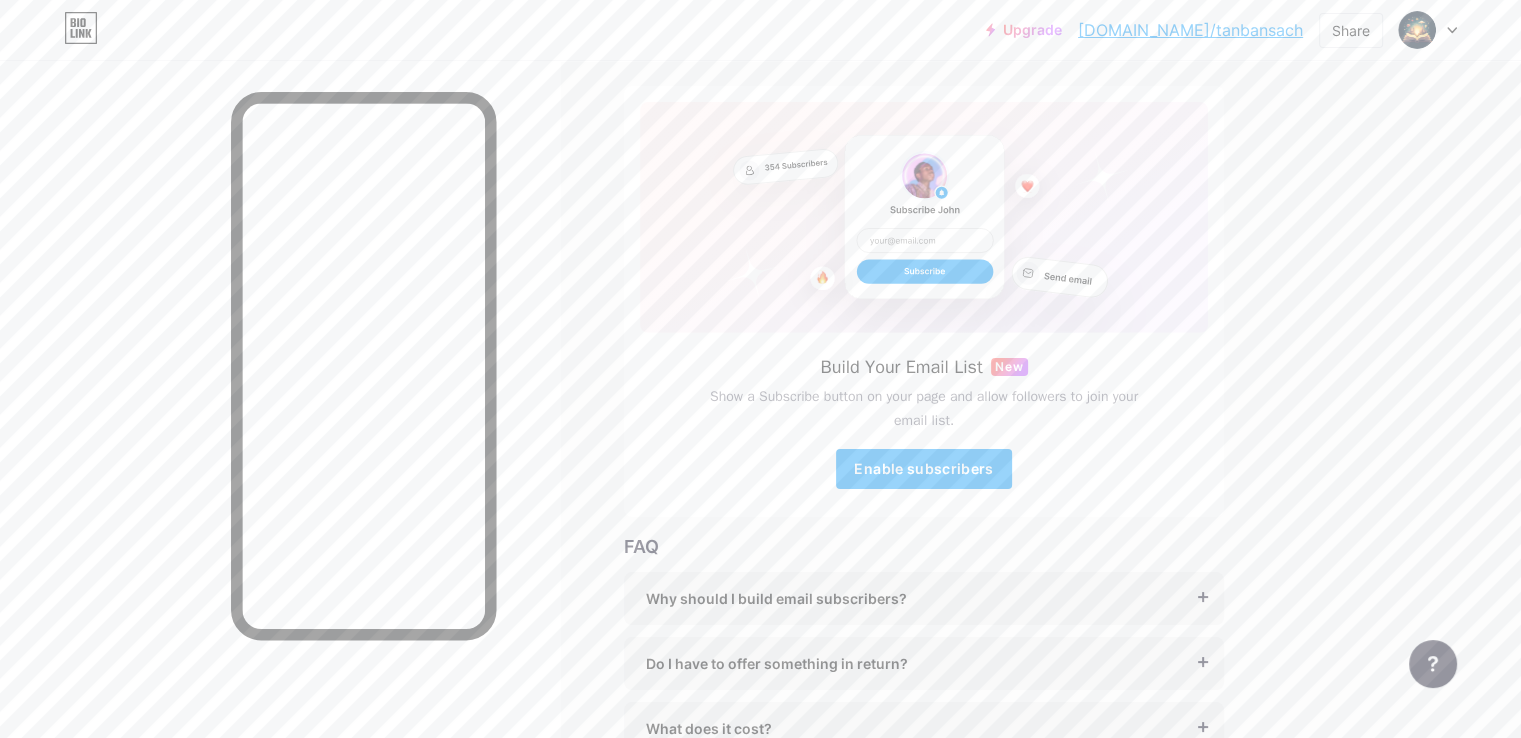 scroll, scrollTop: 0, scrollLeft: 0, axis: both 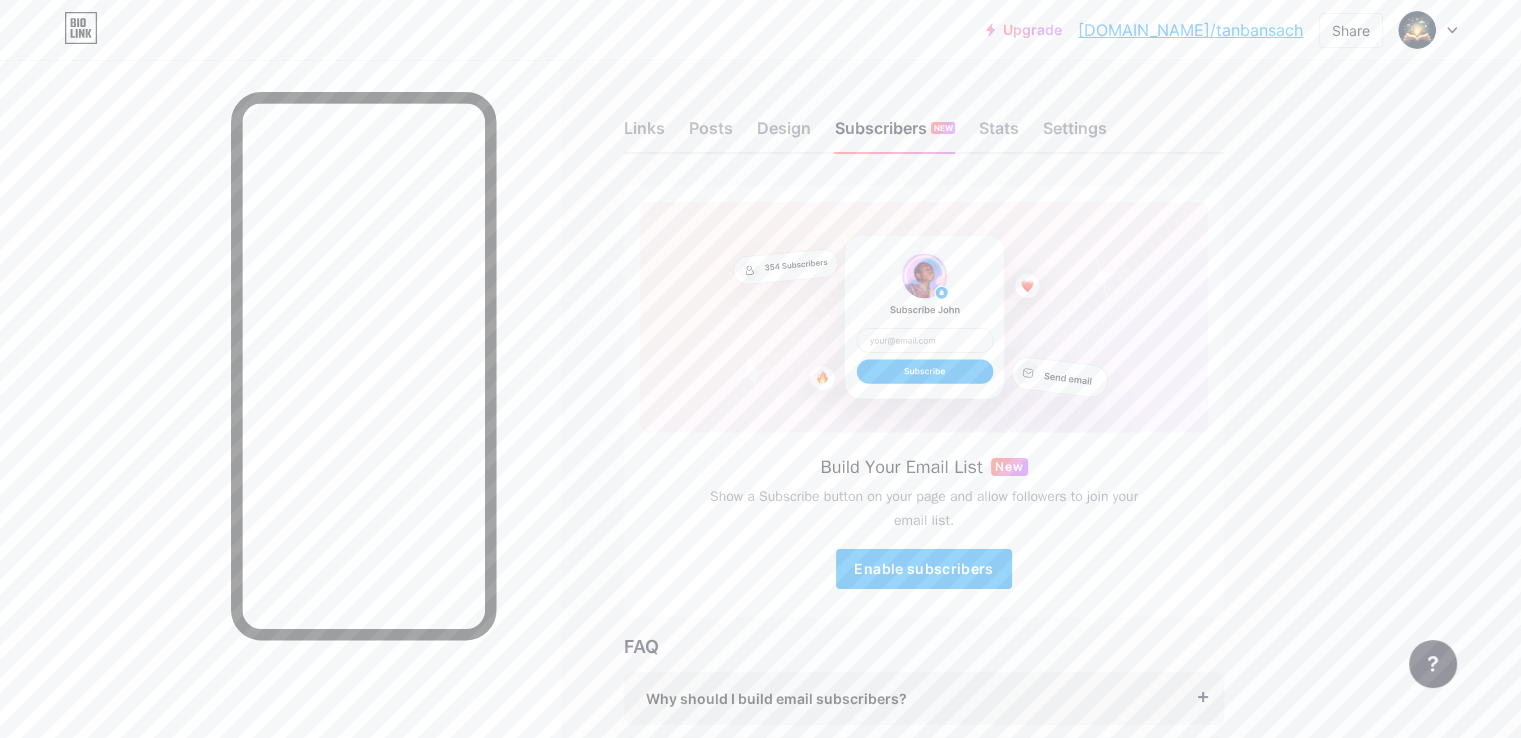 click on "Stats" at bounding box center [999, 134] 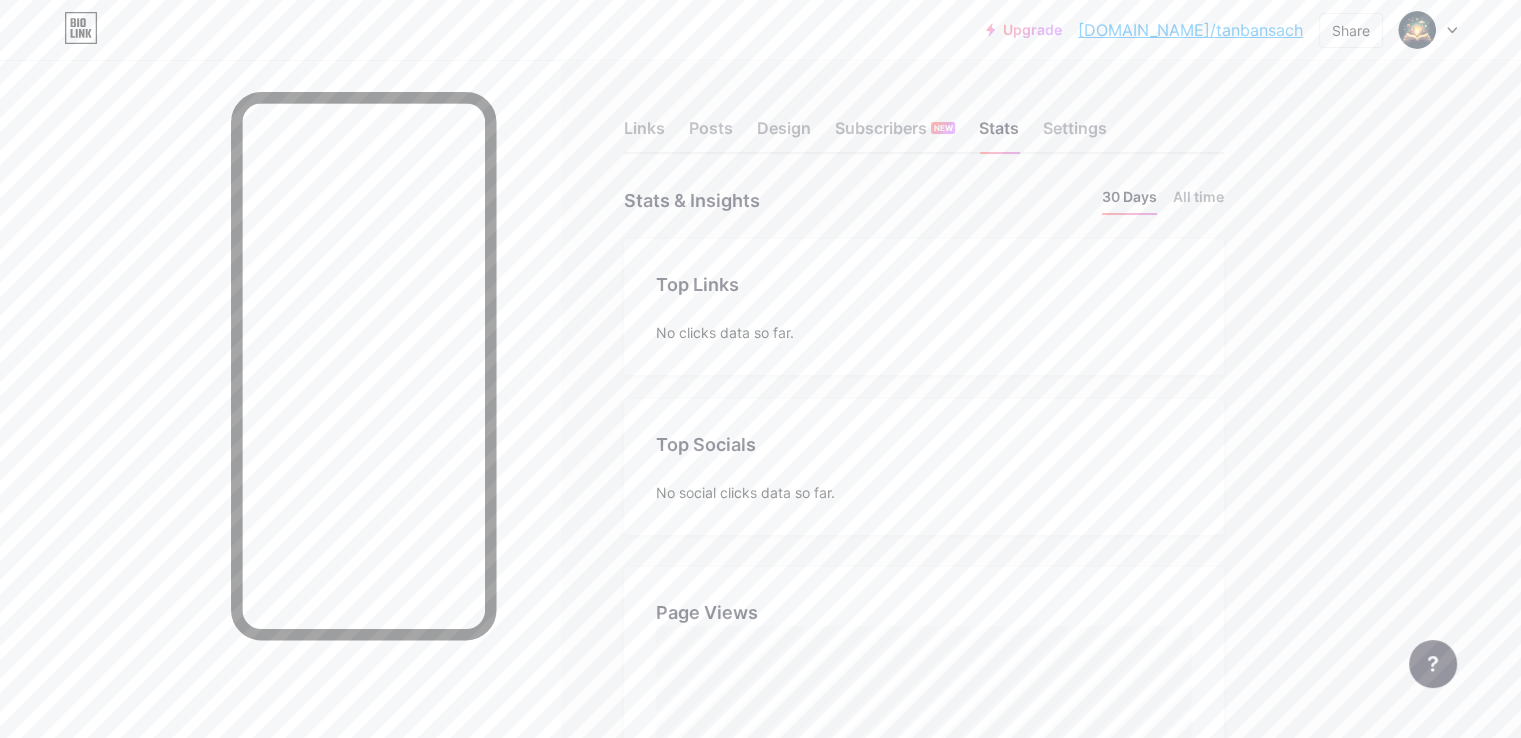 scroll, scrollTop: 999262, scrollLeft: 998479, axis: both 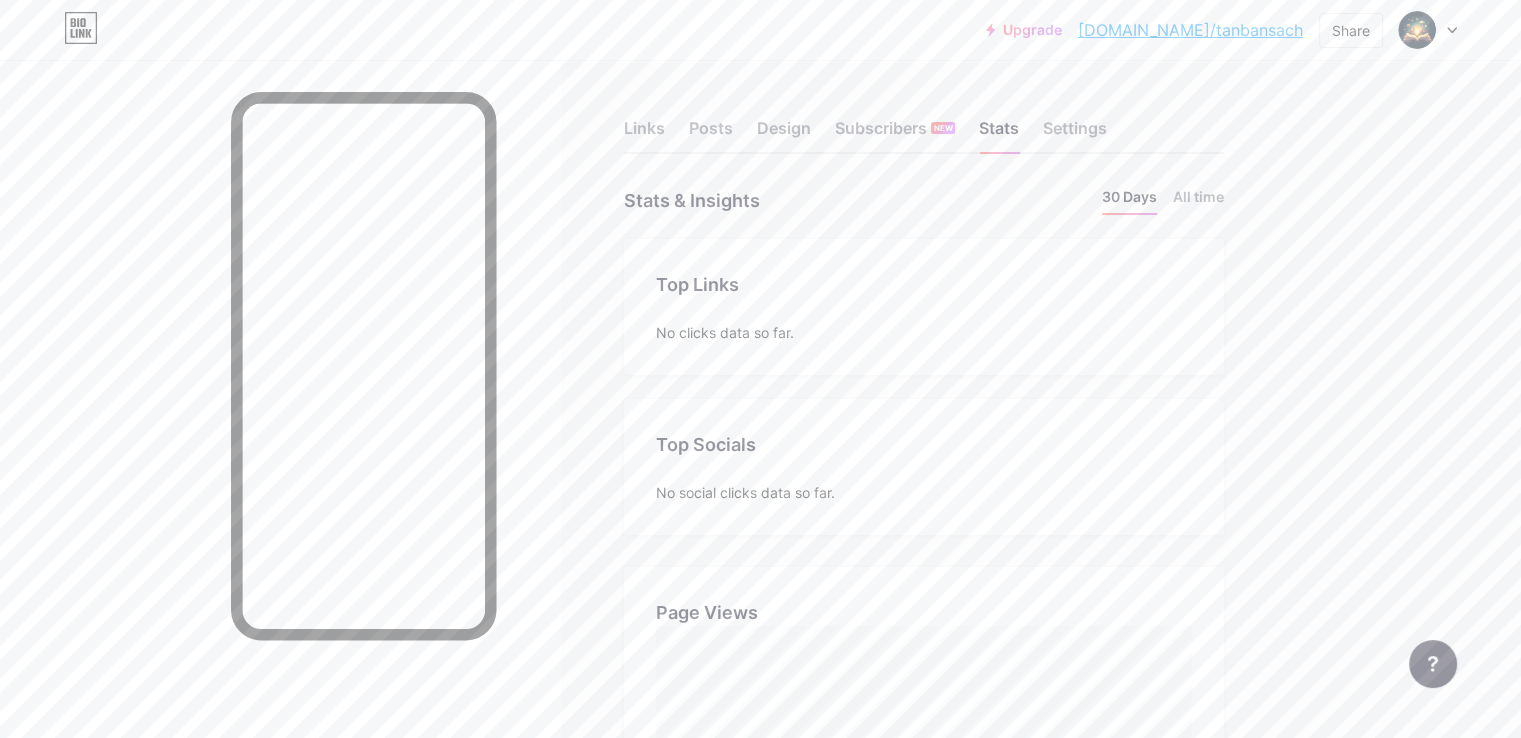 click on "Settings" at bounding box center (1075, 134) 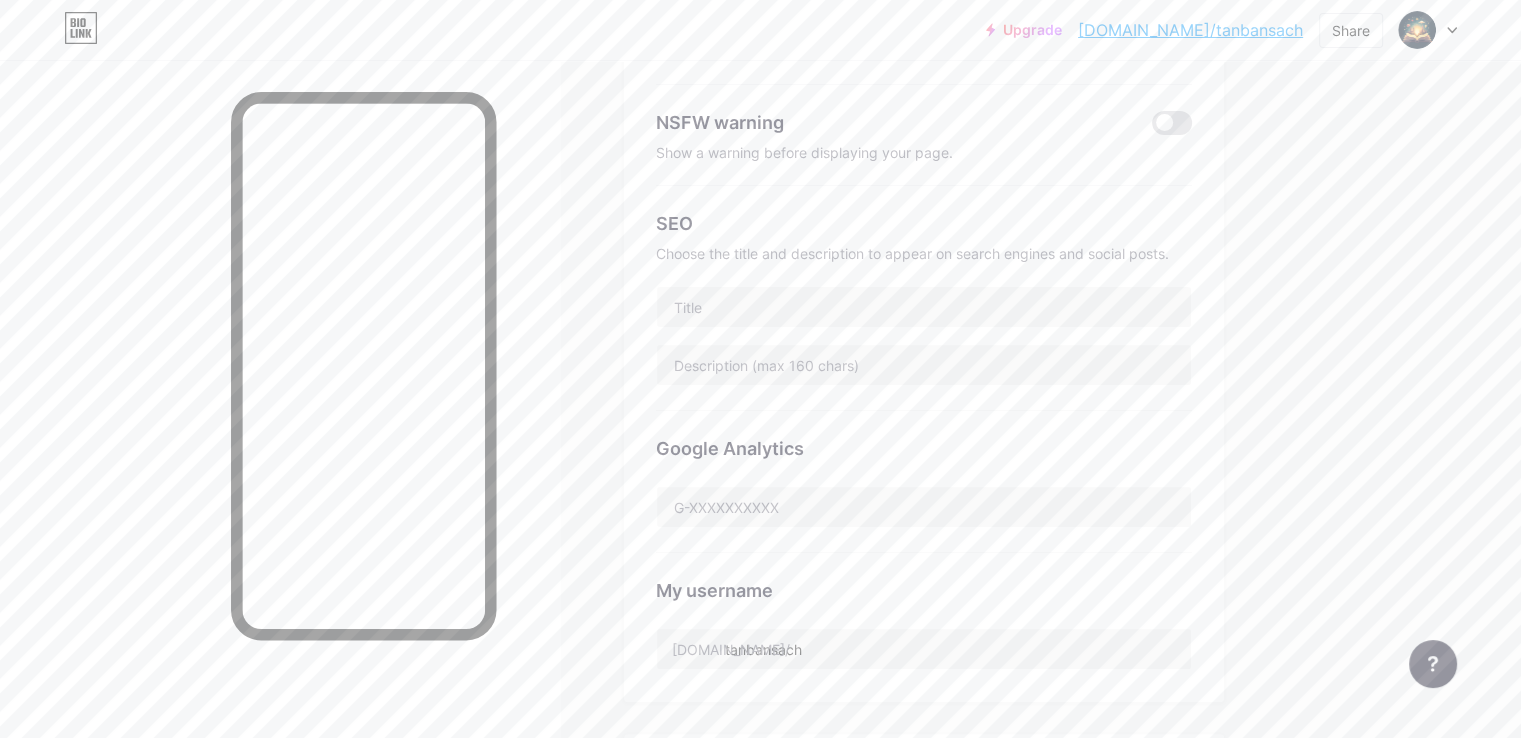 scroll, scrollTop: 0, scrollLeft: 0, axis: both 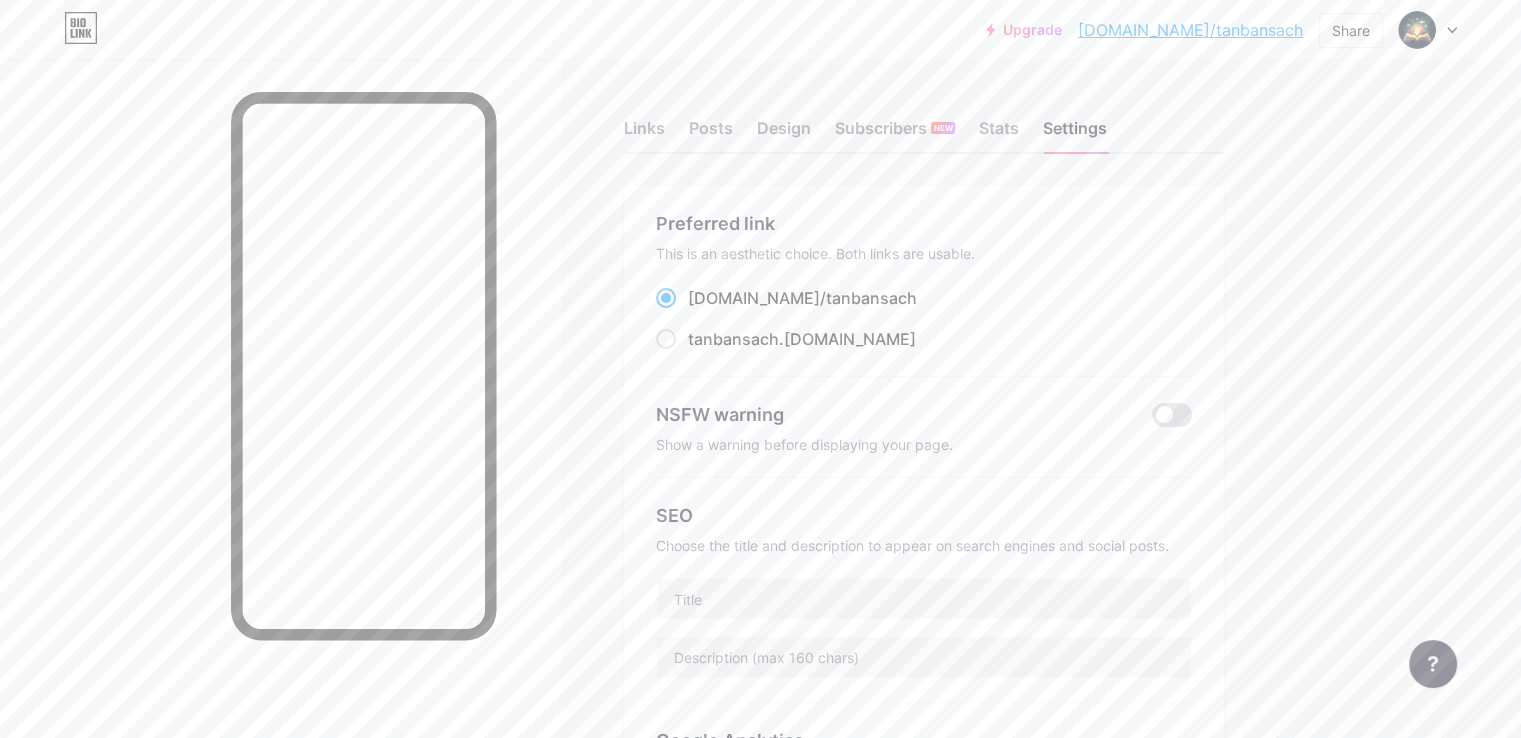 click on "Design" at bounding box center [784, 134] 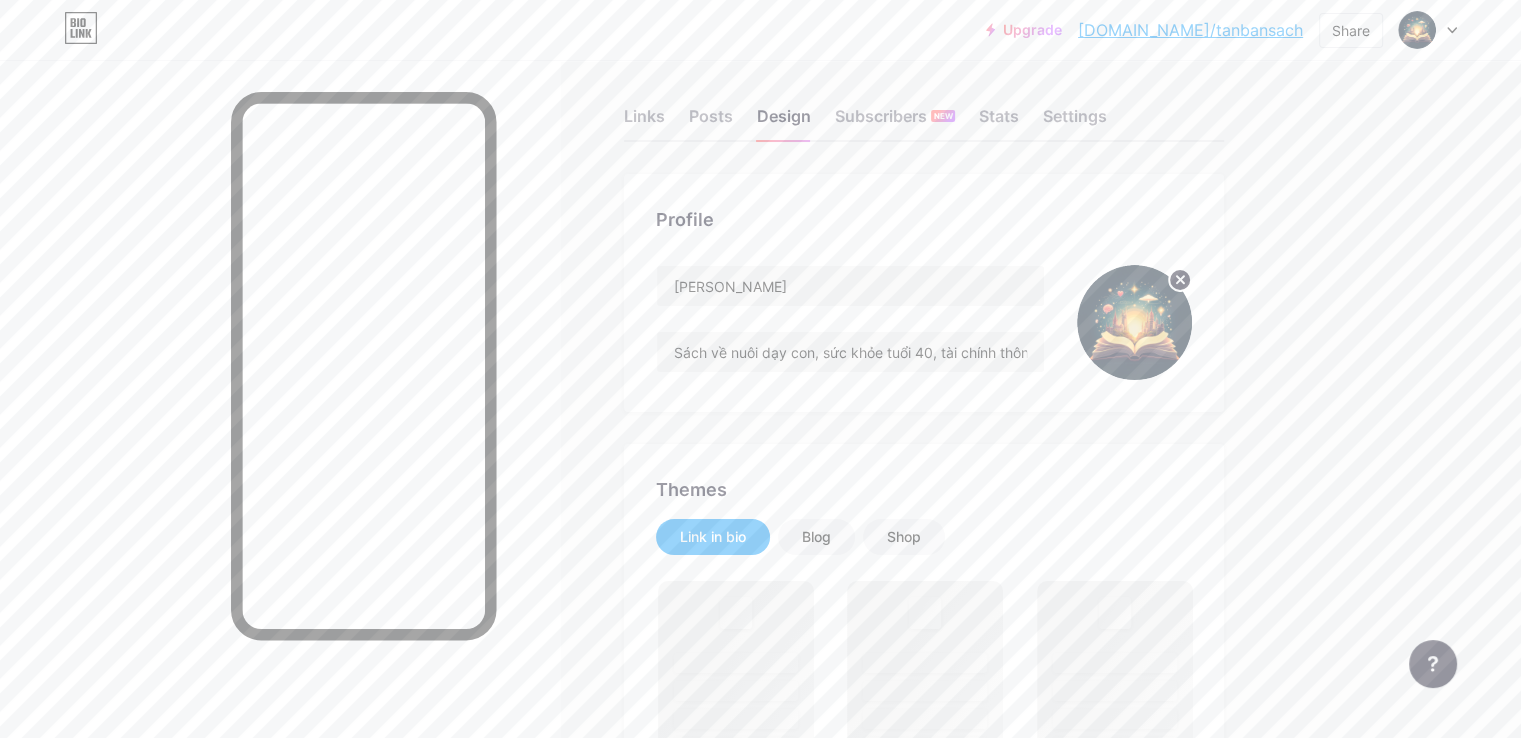 scroll, scrollTop: 100, scrollLeft: 0, axis: vertical 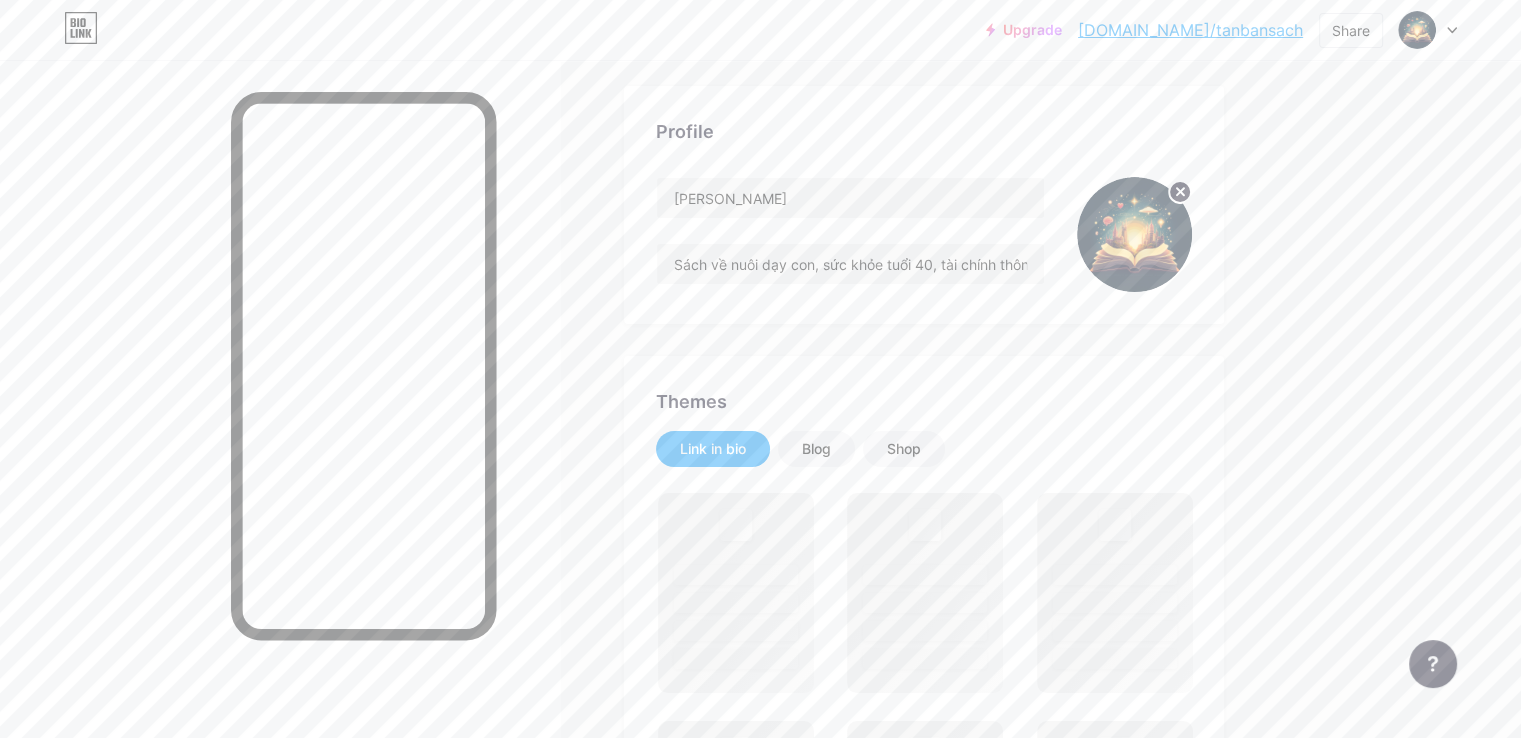 click on "Shop" at bounding box center (904, 449) 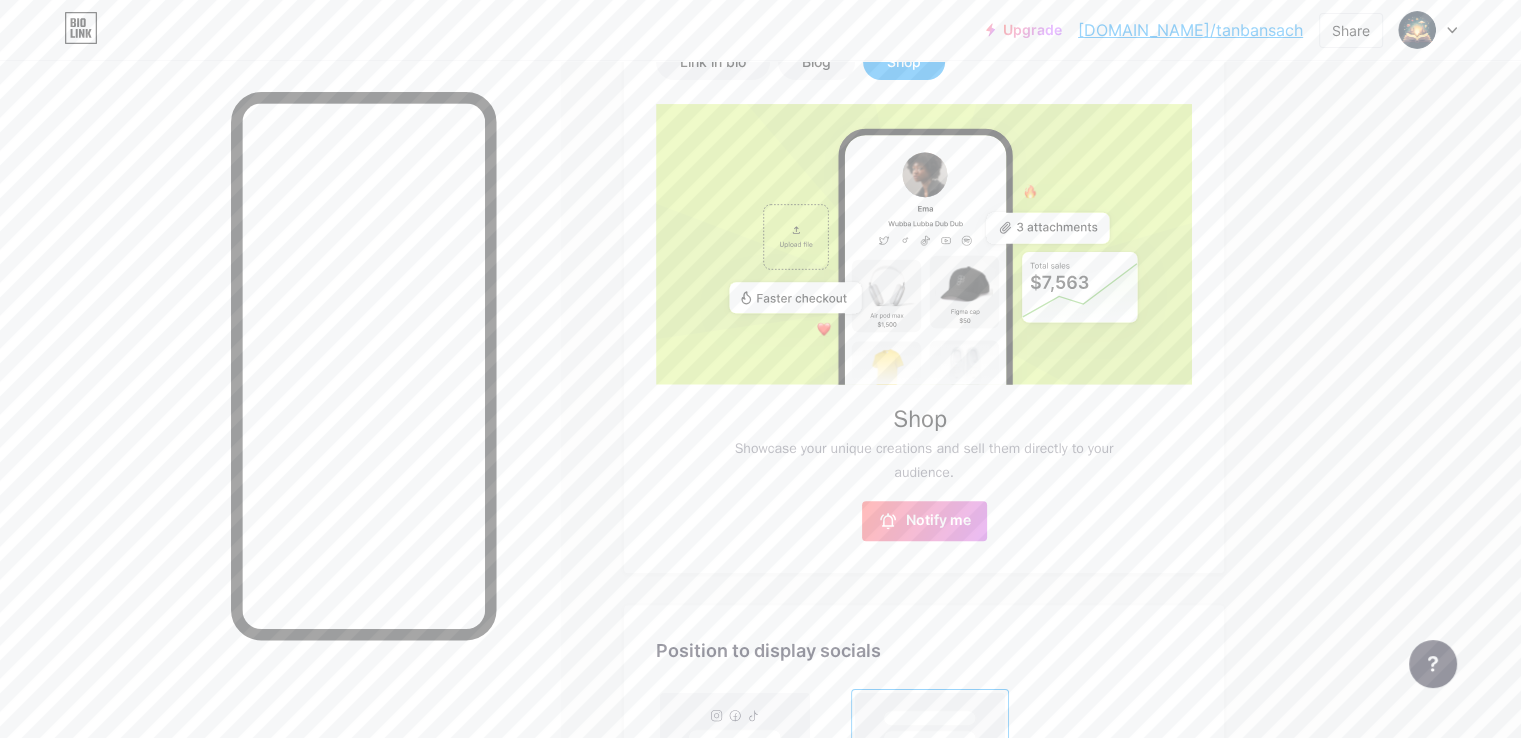 scroll, scrollTop: 500, scrollLeft: 0, axis: vertical 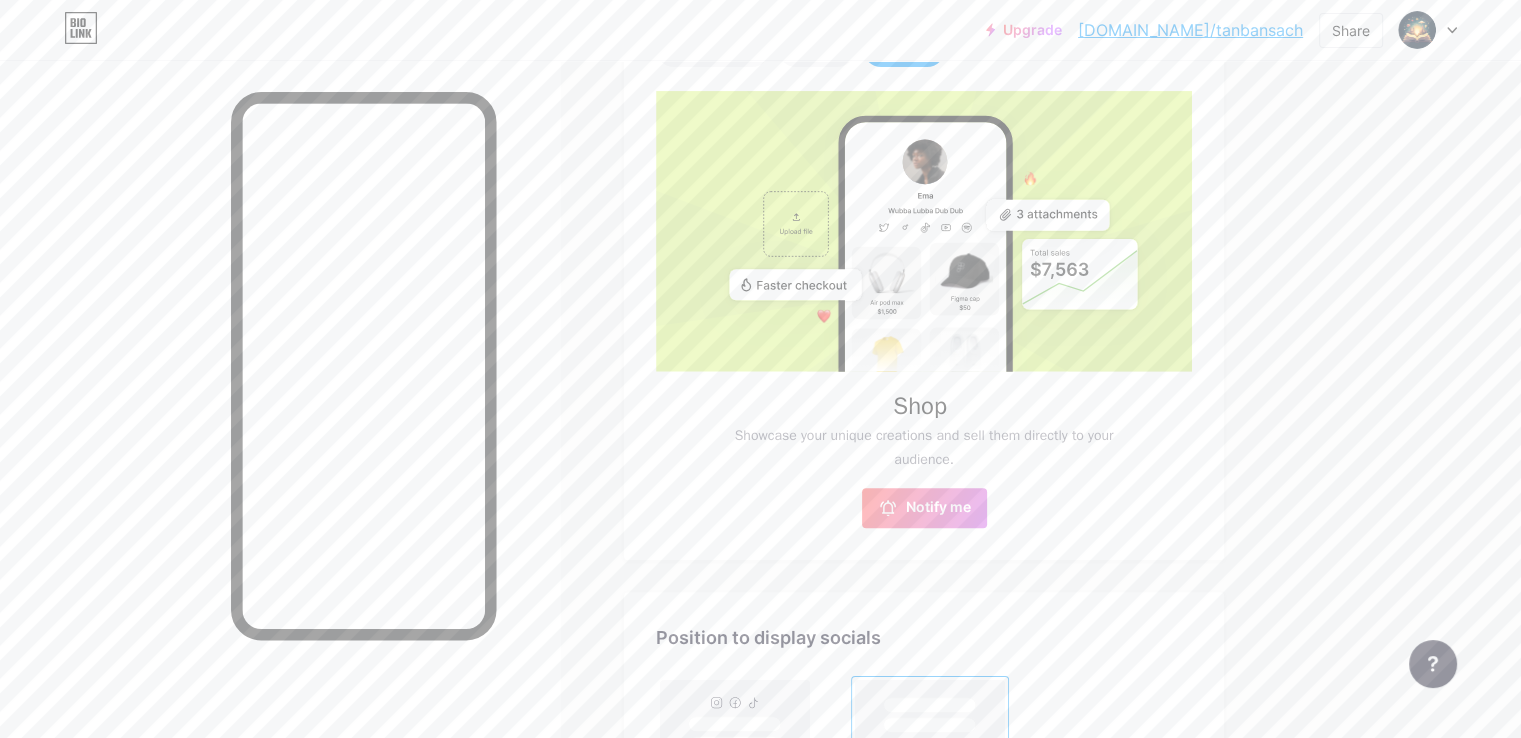 drag, startPoint x: 1010, startPoint y: 332, endPoint x: 1027, endPoint y: 356, distance: 29.410883 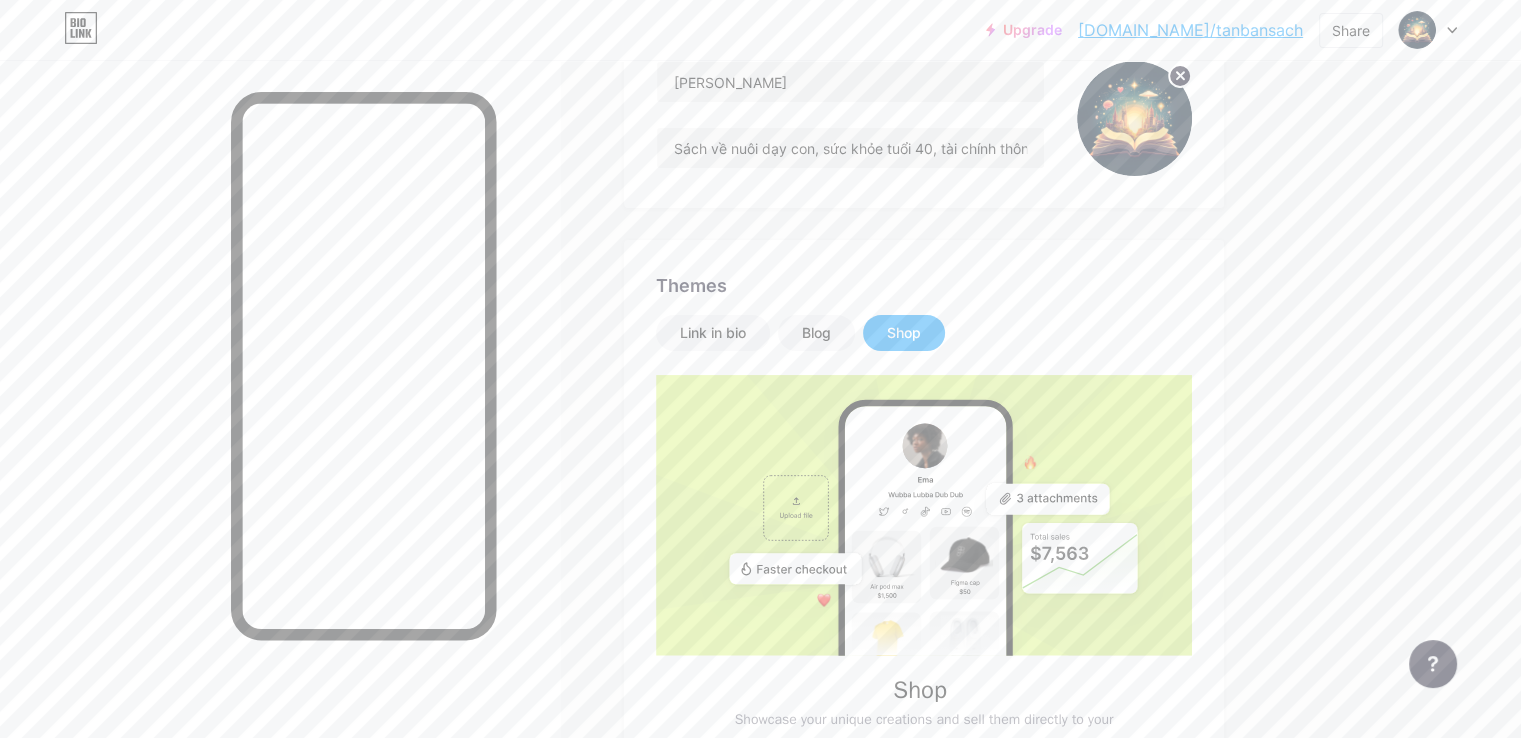 scroll, scrollTop: 215, scrollLeft: 0, axis: vertical 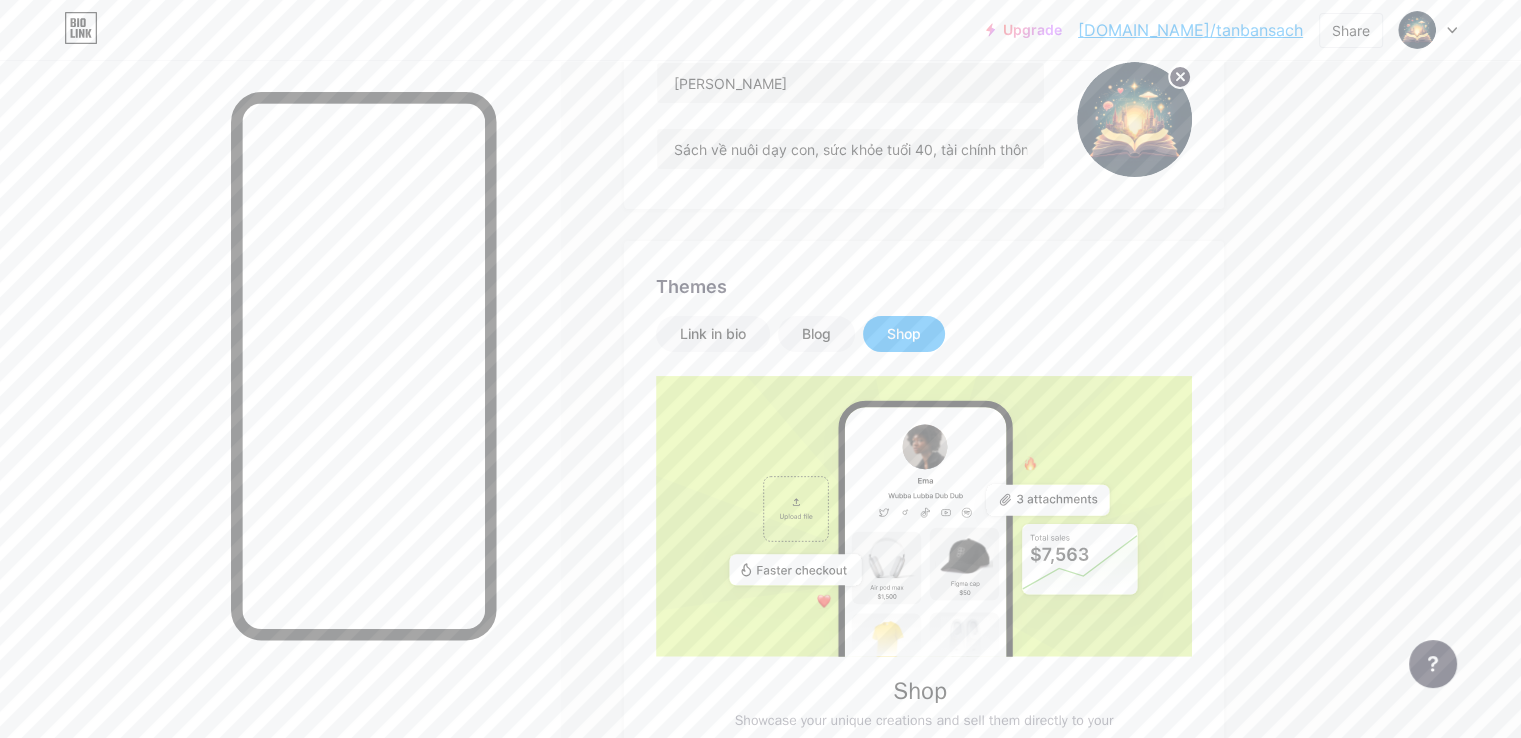 click on "Shop" at bounding box center (904, 334) 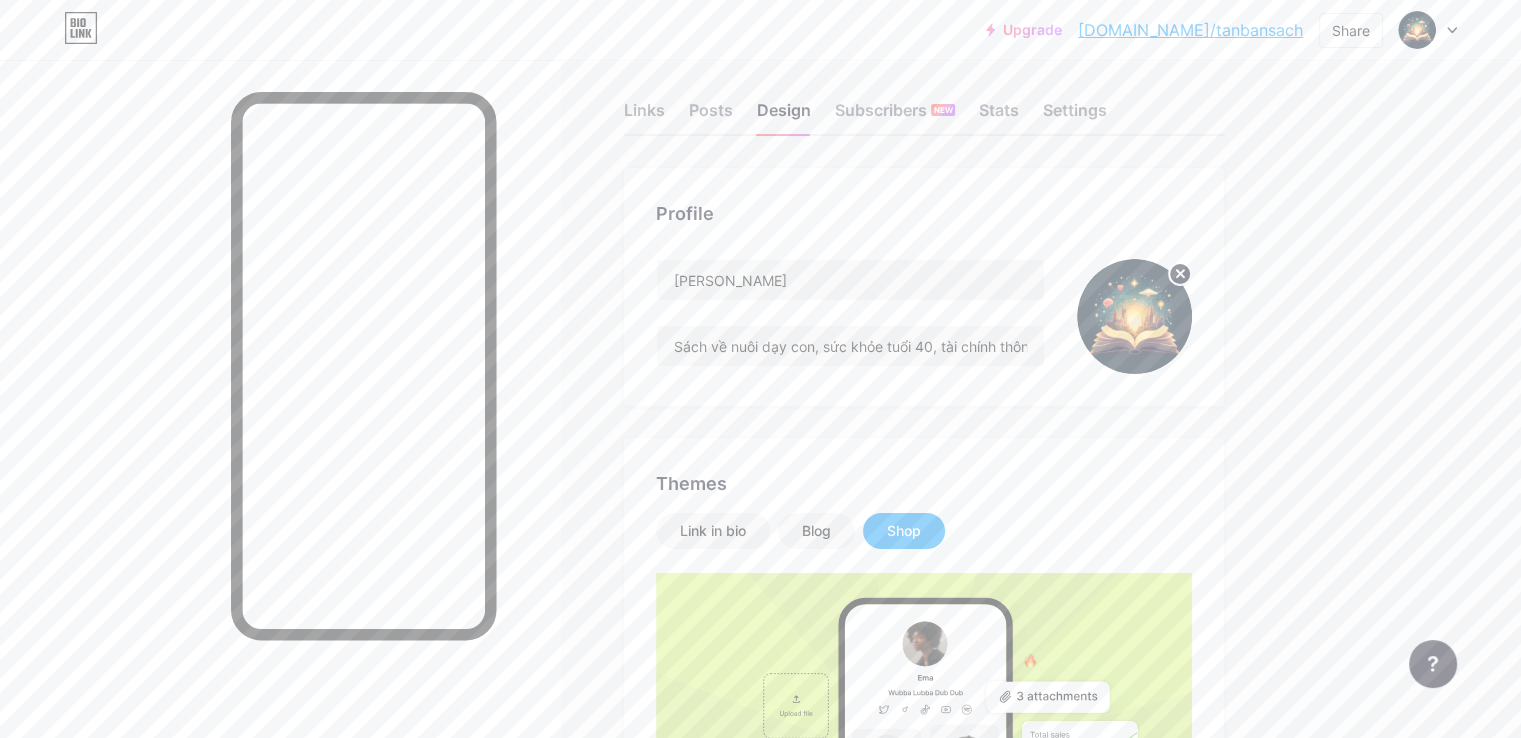 scroll, scrollTop: 15, scrollLeft: 0, axis: vertical 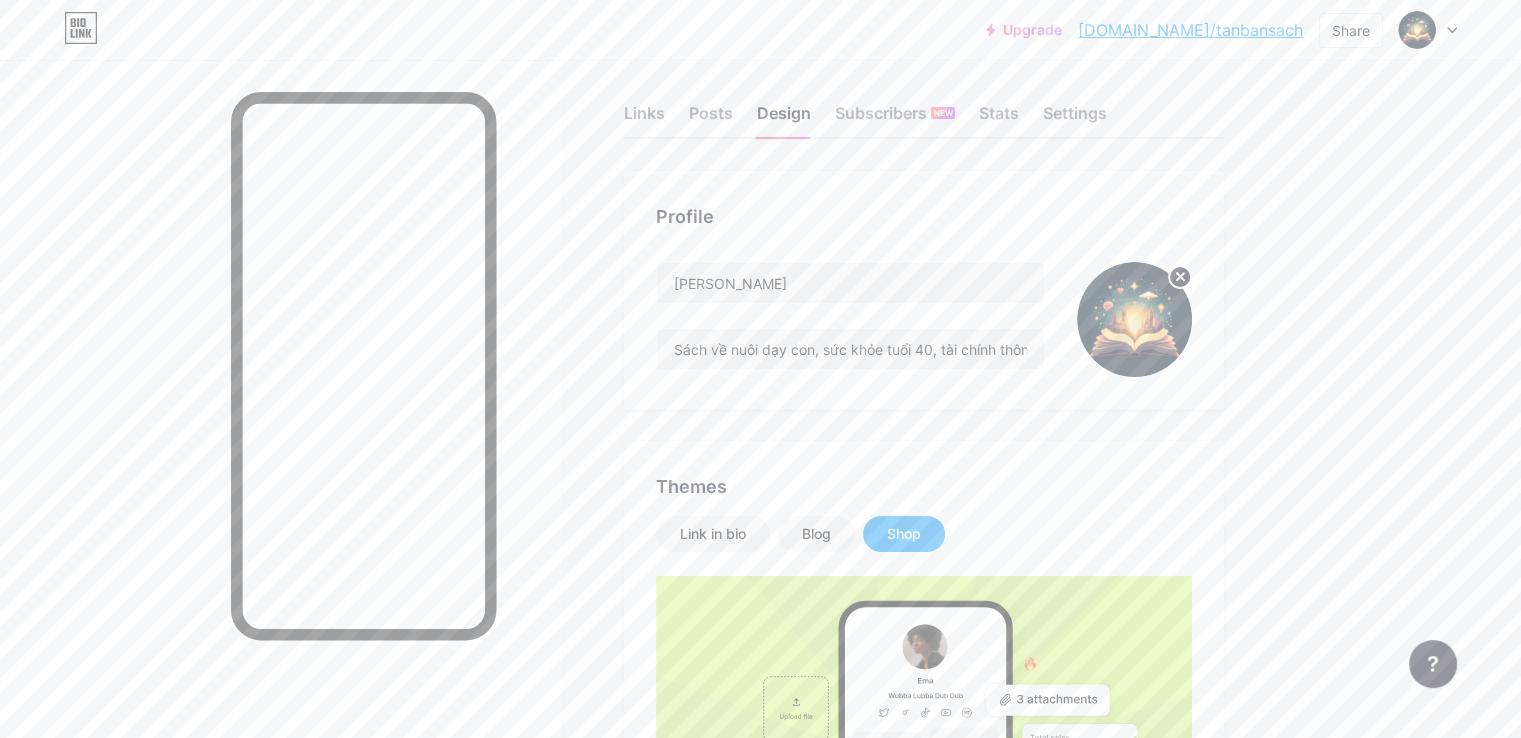 click on "Posts" at bounding box center (711, 119) 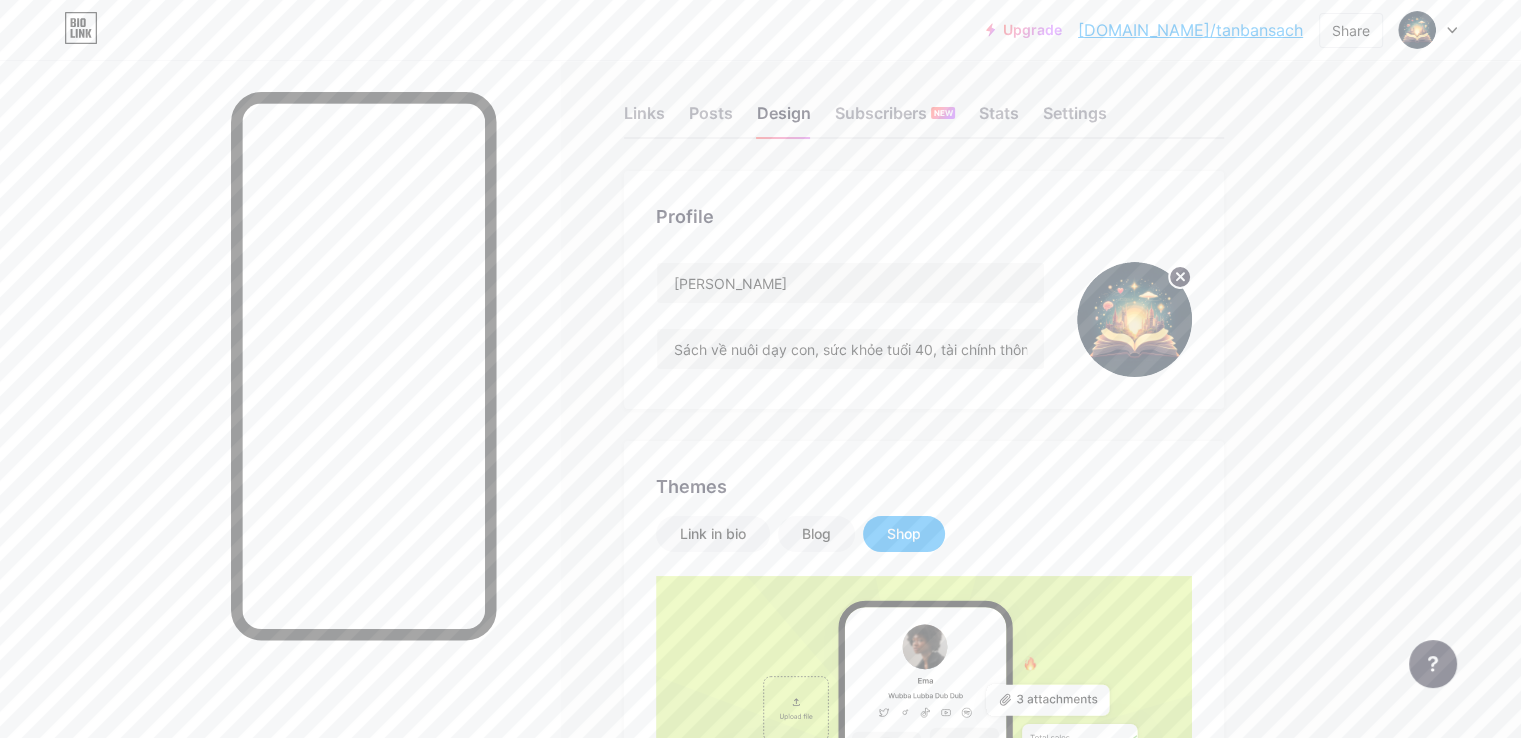 scroll, scrollTop: 0, scrollLeft: 0, axis: both 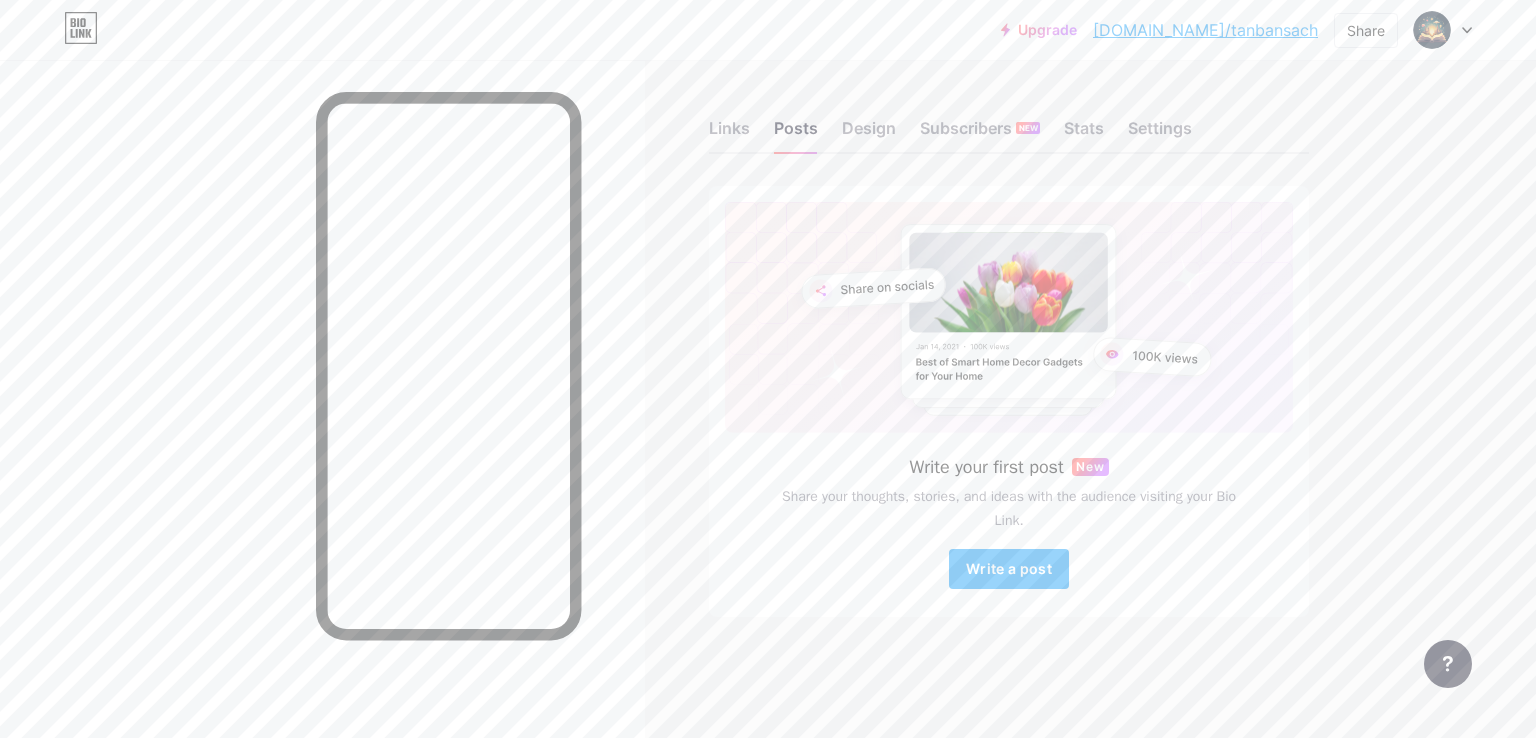 click on "Write a post" at bounding box center (1009, 568) 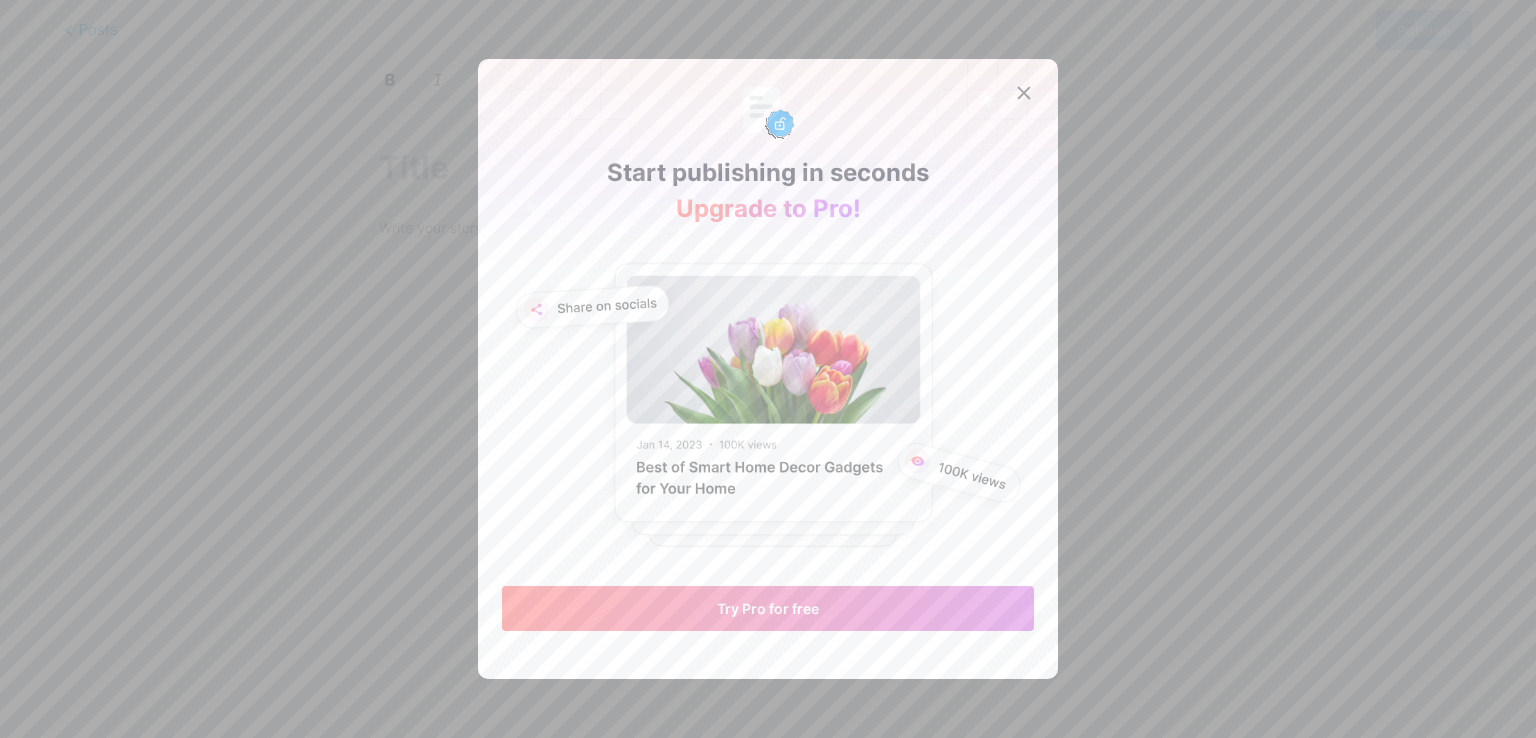 click on "Try Pro for free" at bounding box center [768, 608] 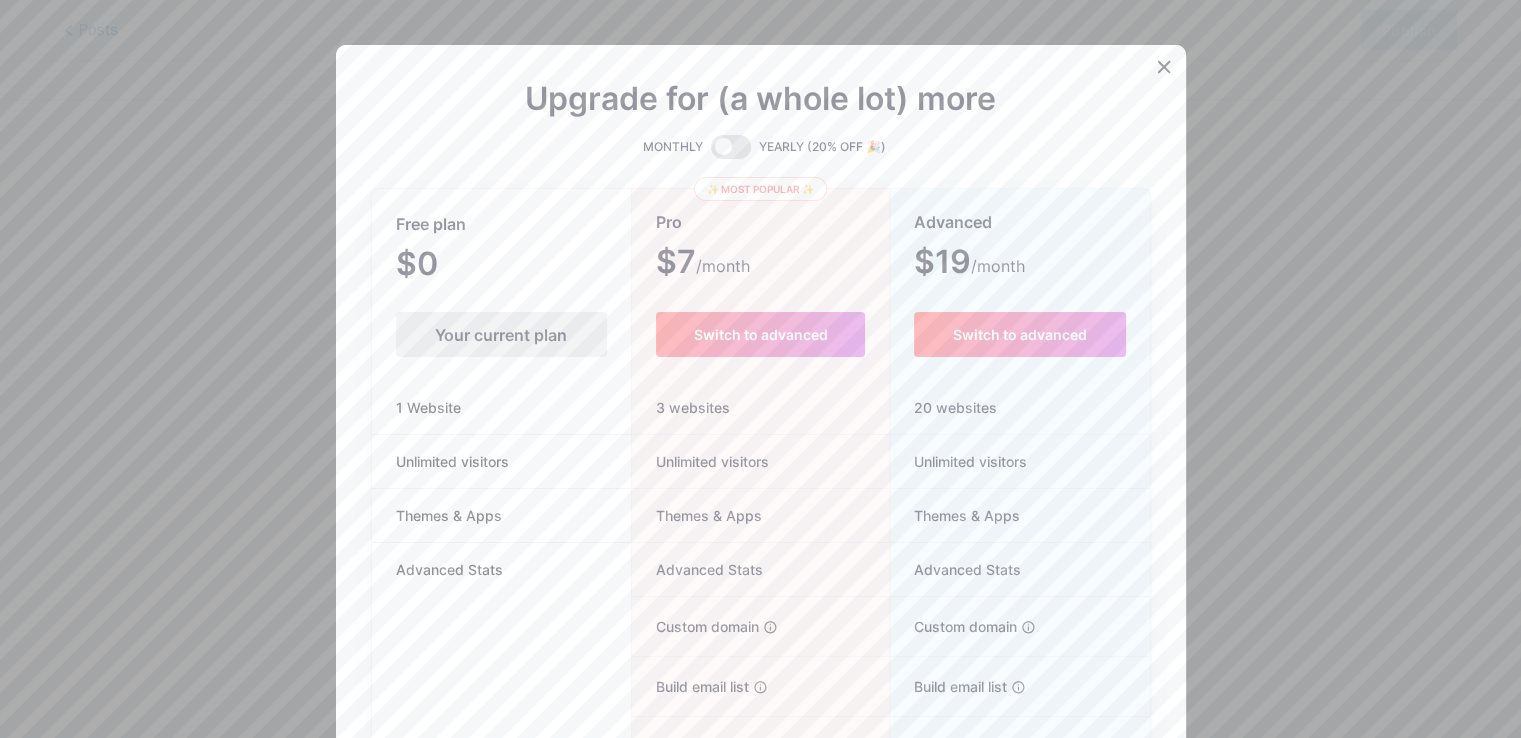 click on "Your current plan" at bounding box center (501, 334) 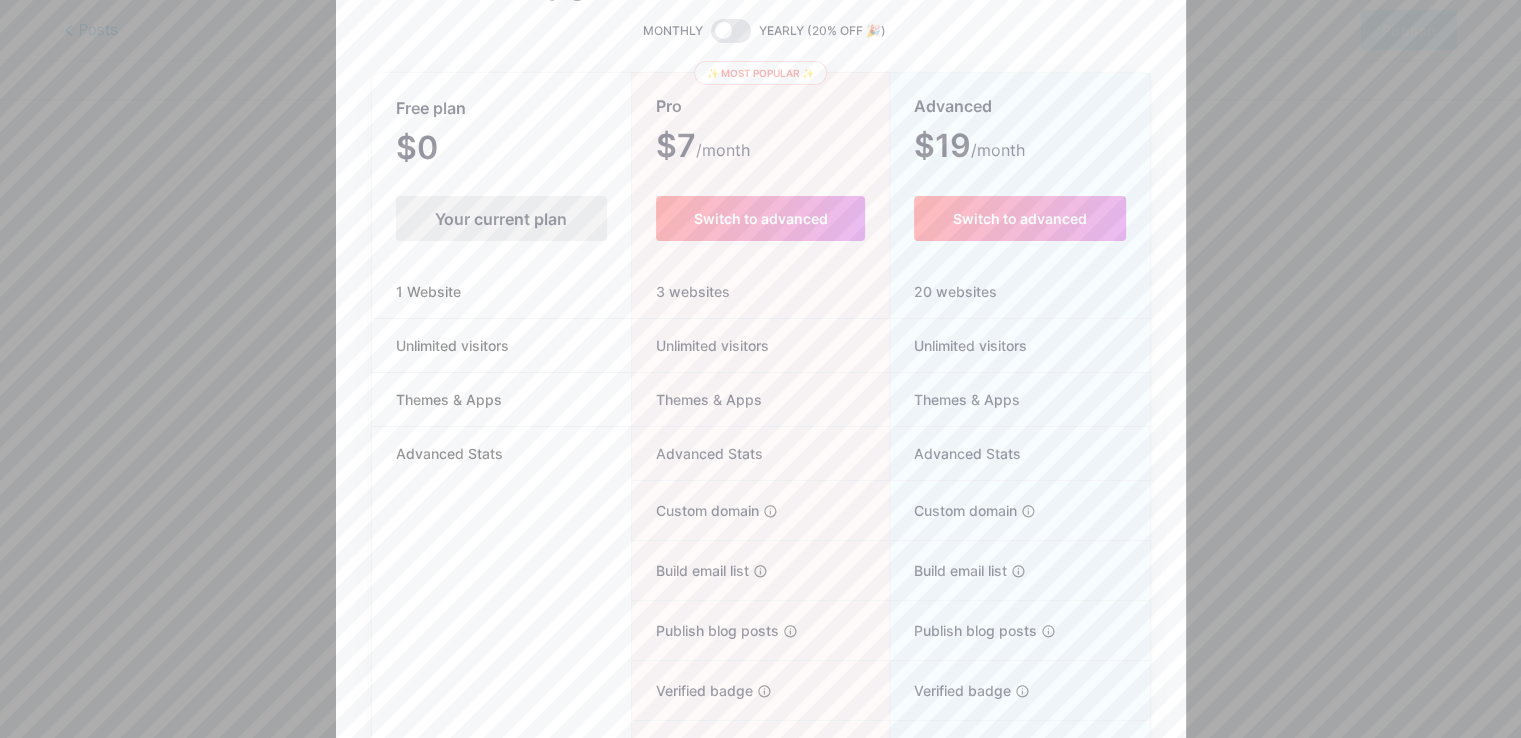 scroll, scrollTop: 194, scrollLeft: 0, axis: vertical 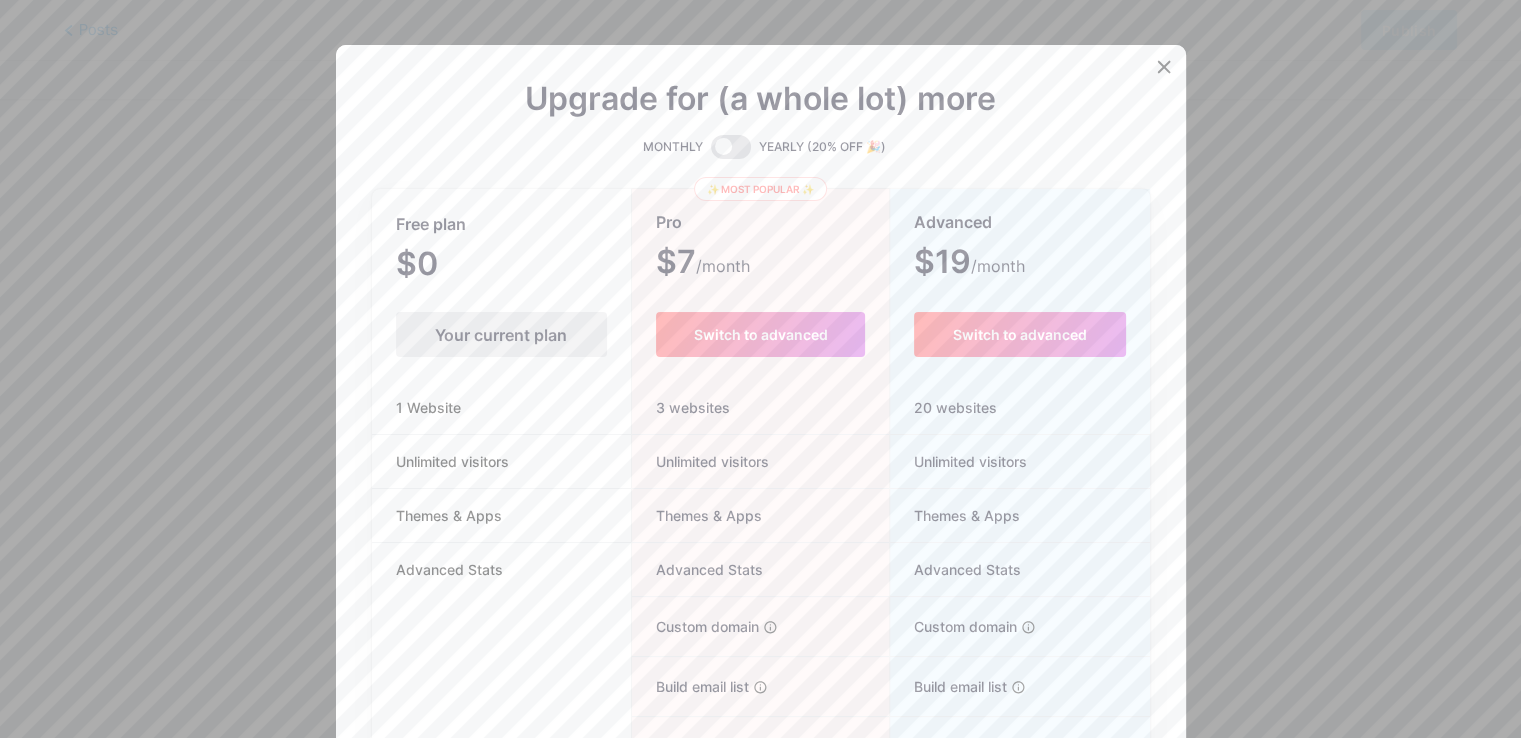 click 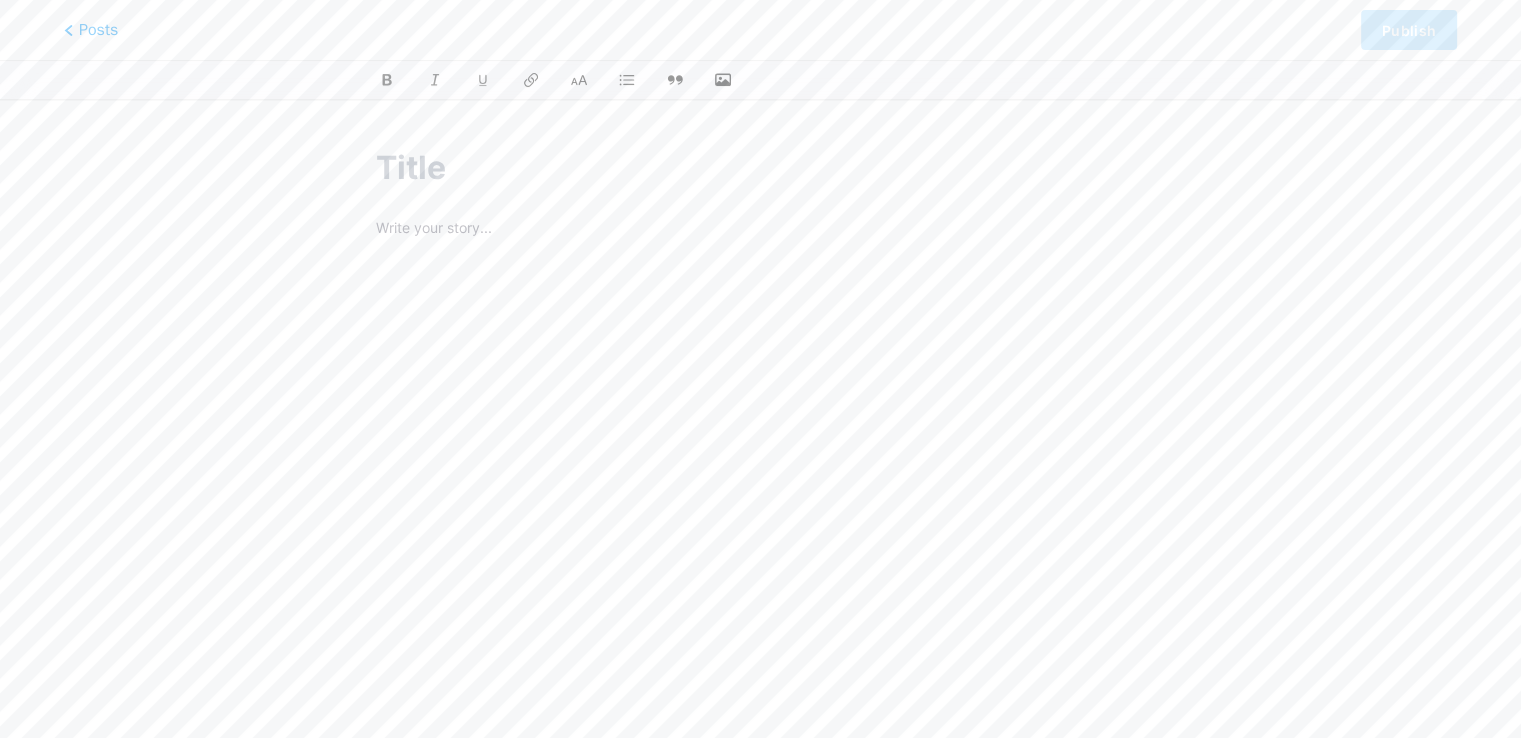 click at bounding box center (760, 168) 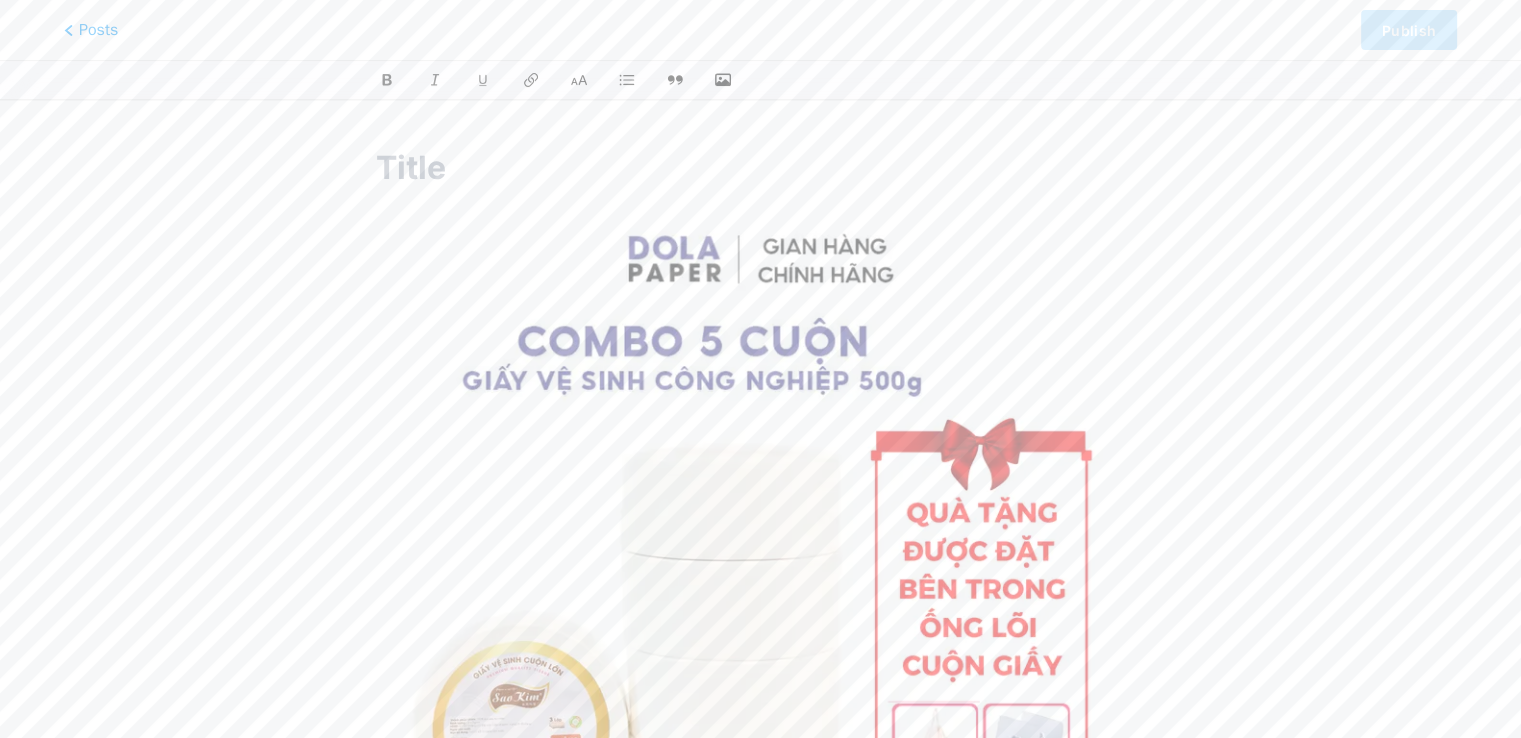 click at bounding box center (760, 168) 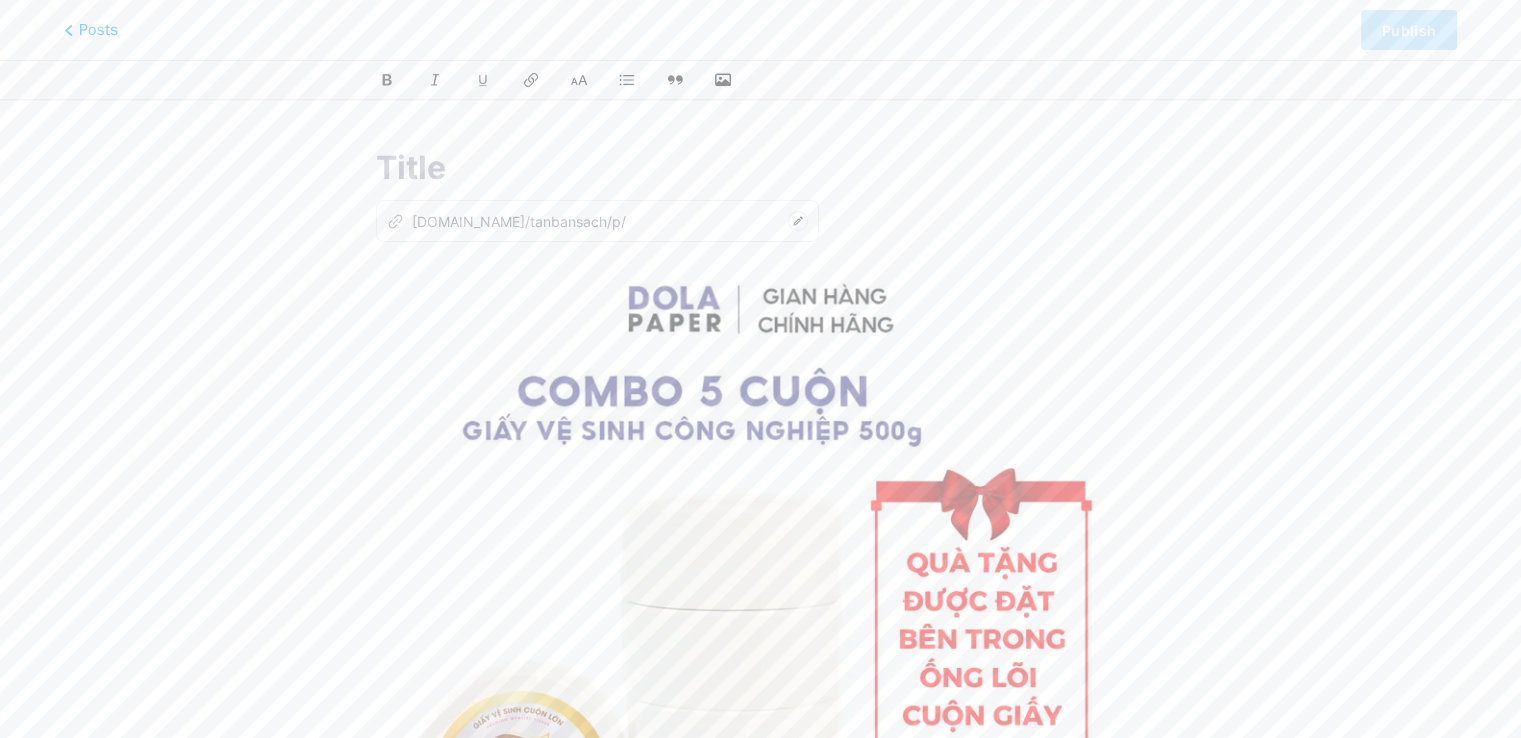 type on "C" 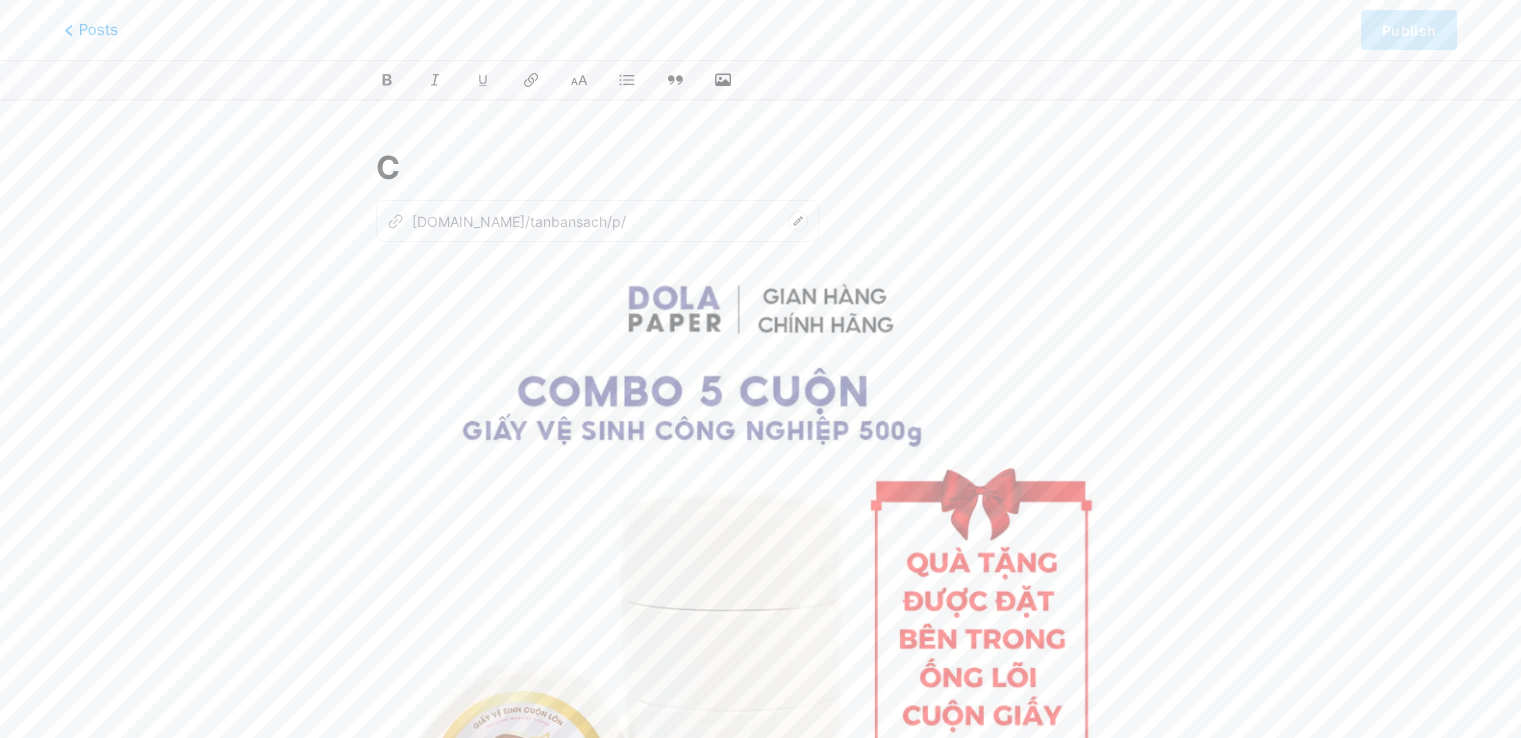 type on "c" 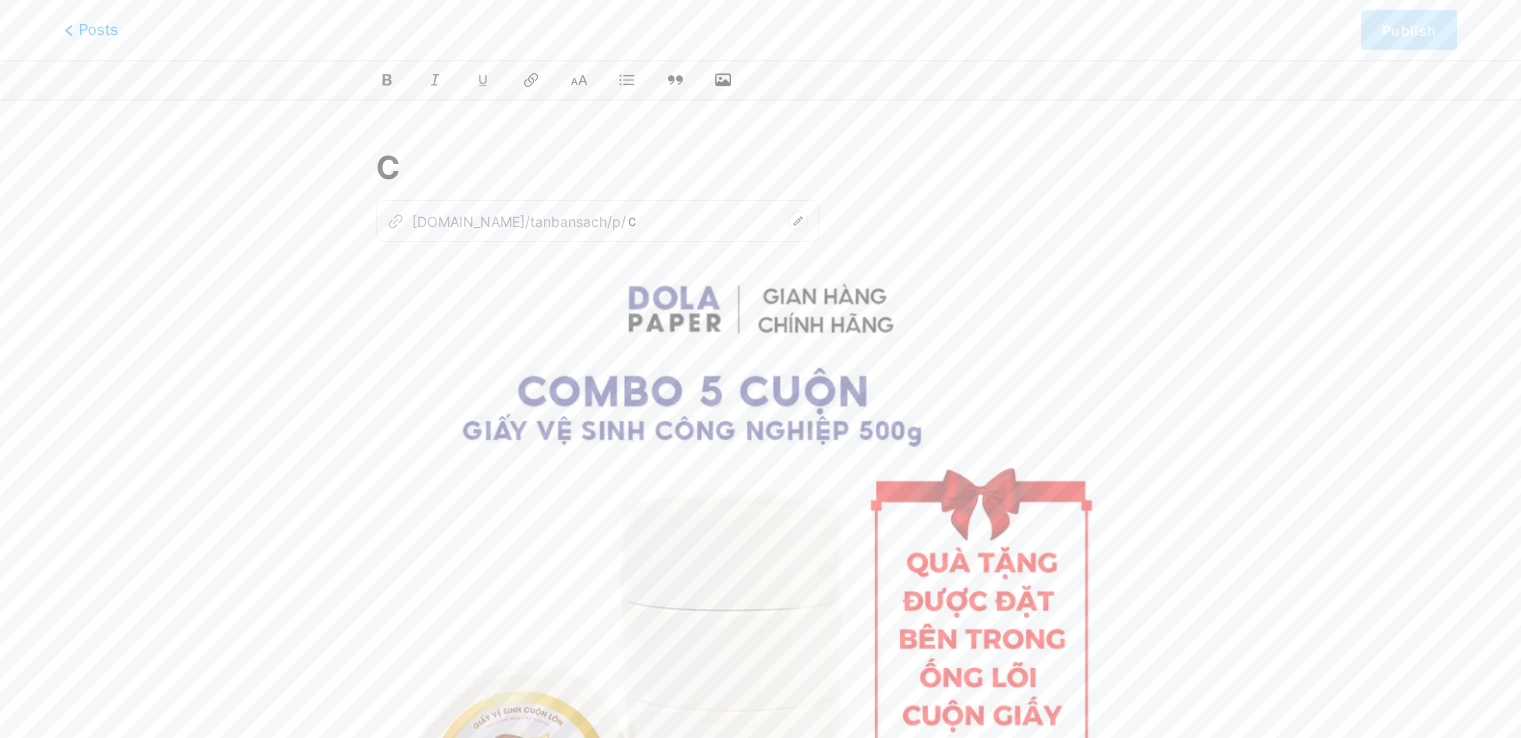 type on "Co" 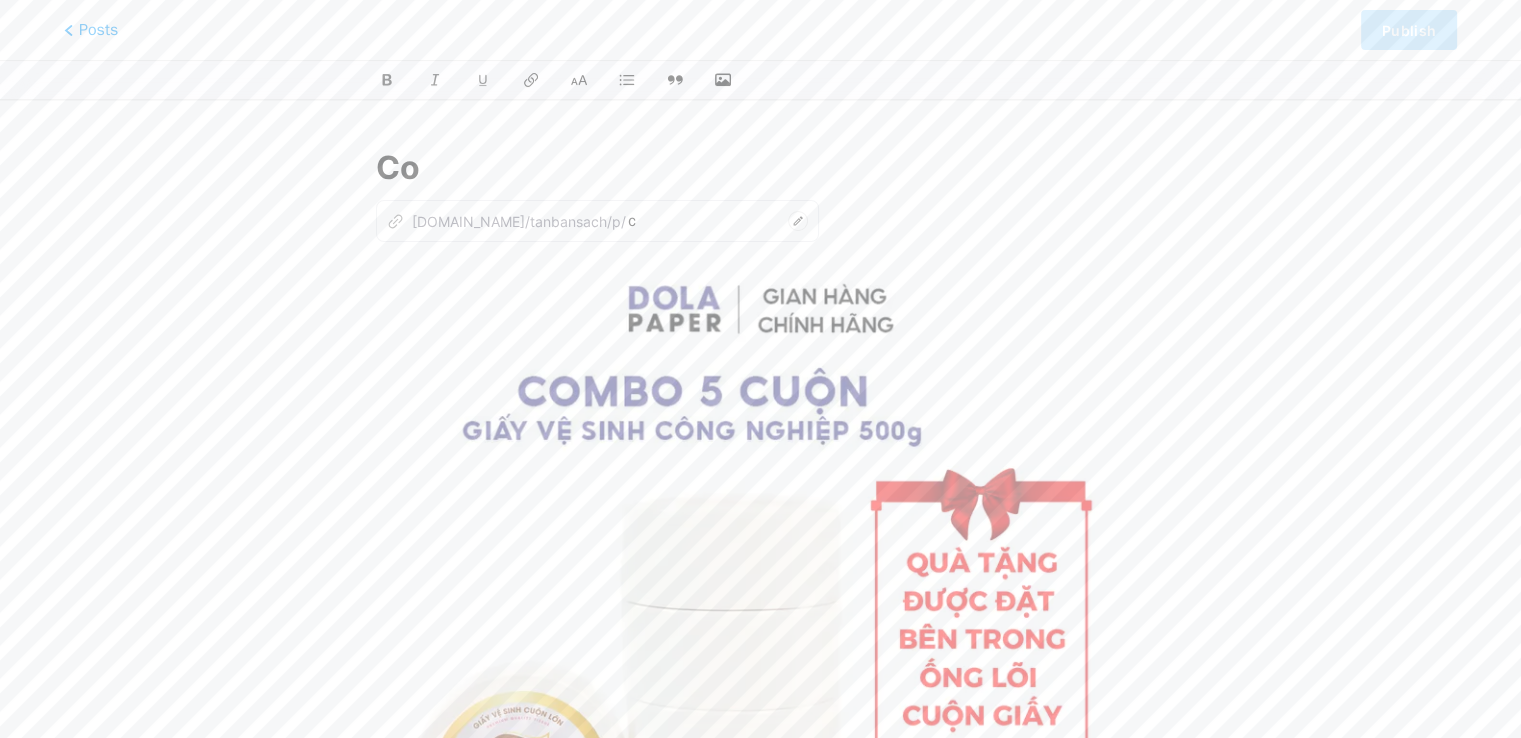 type 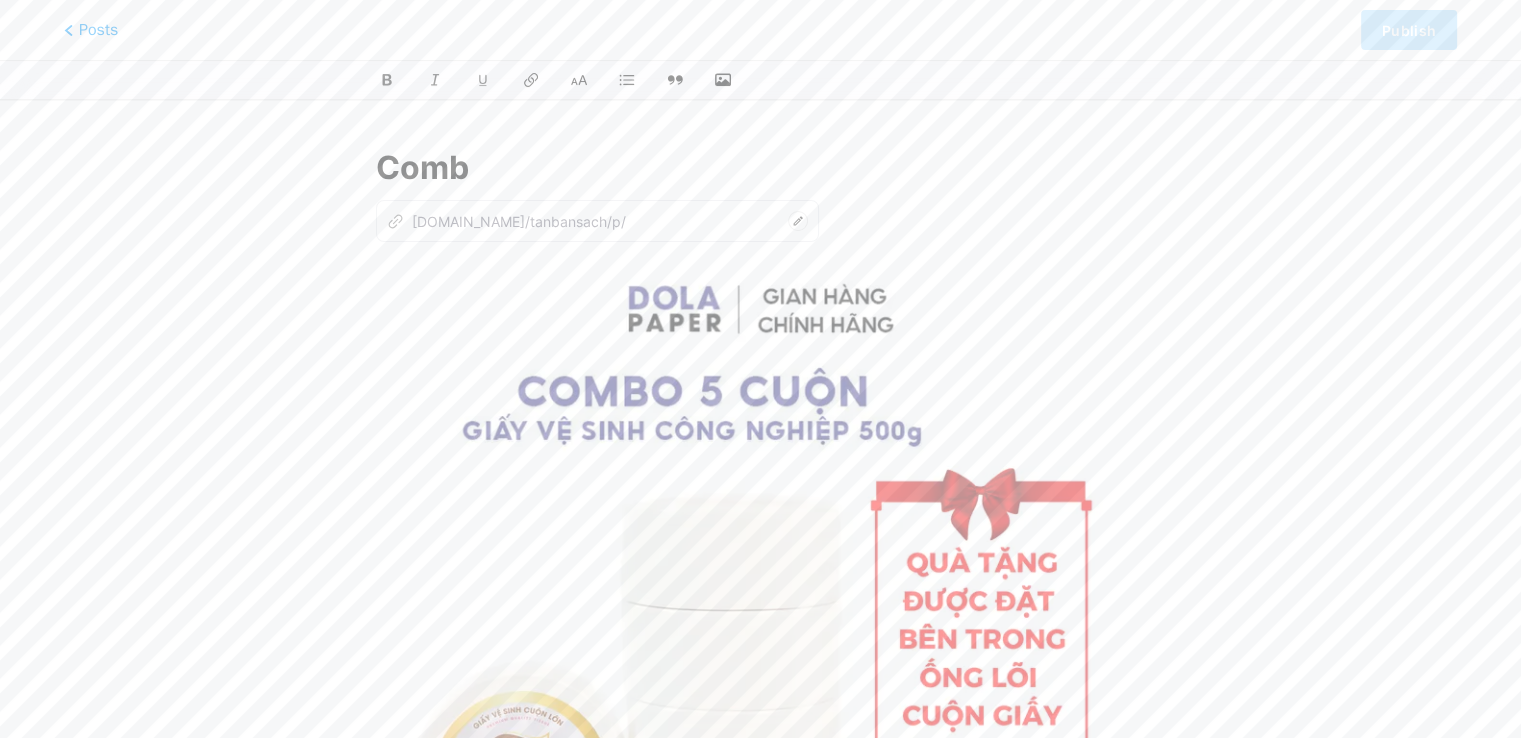 type on "Combo" 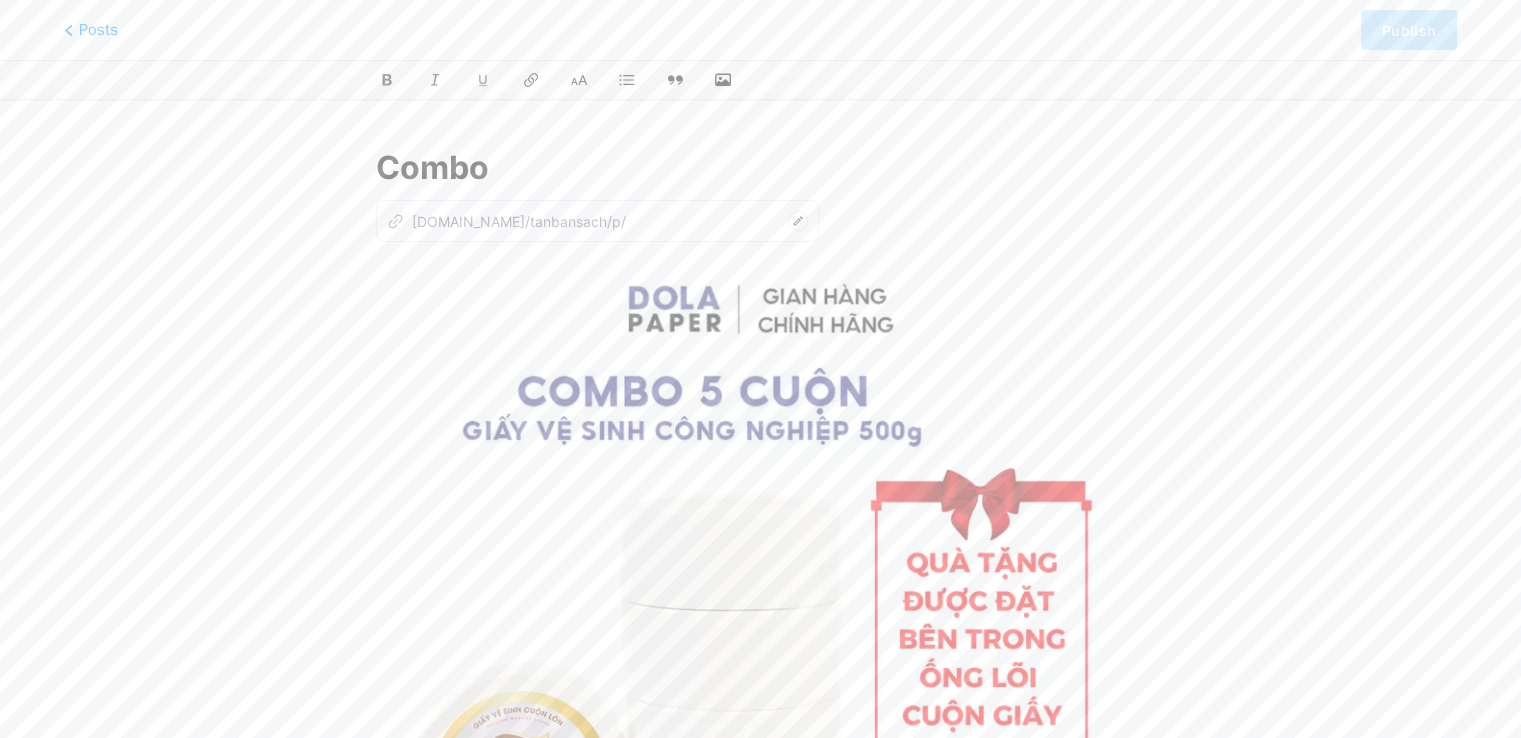 type on "com" 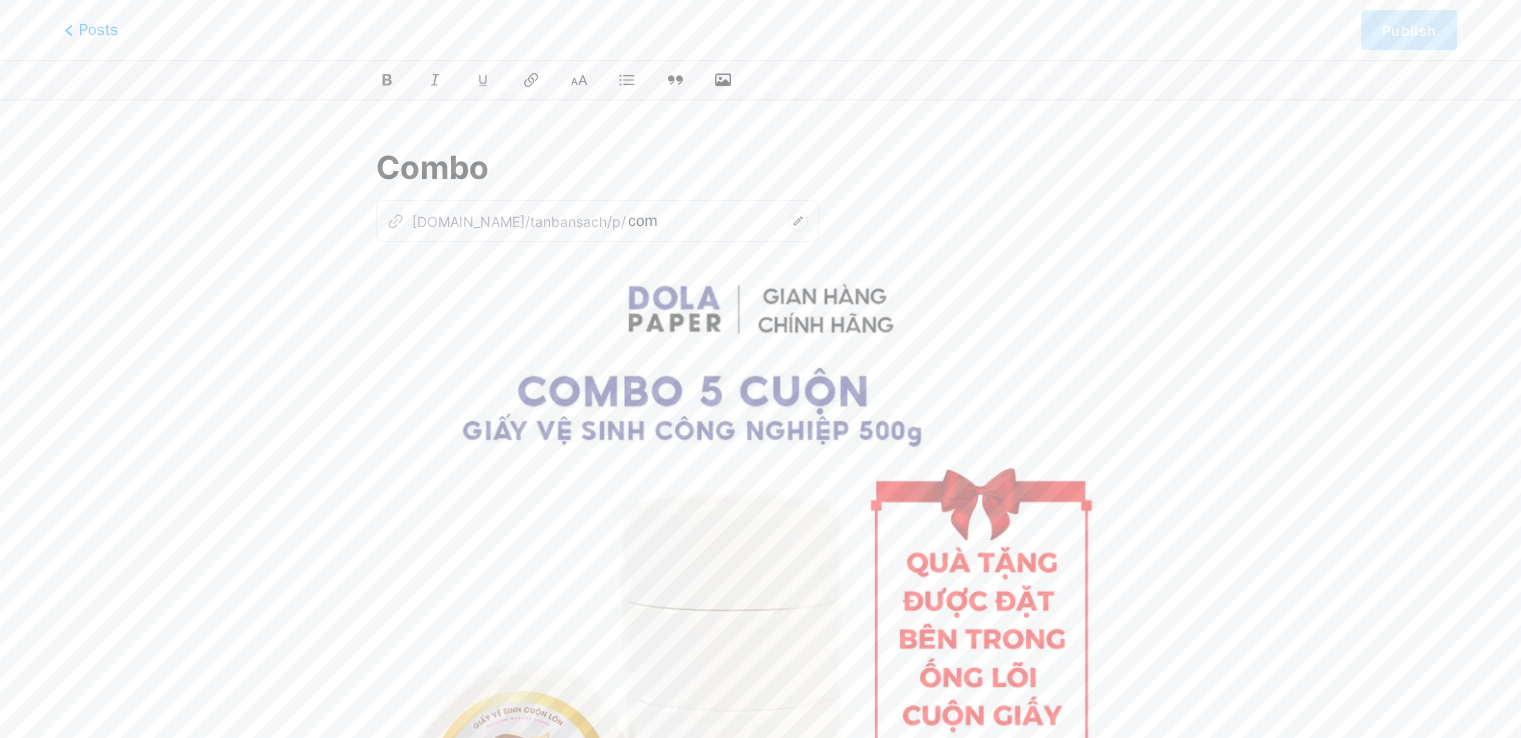 type on "Combo 4" 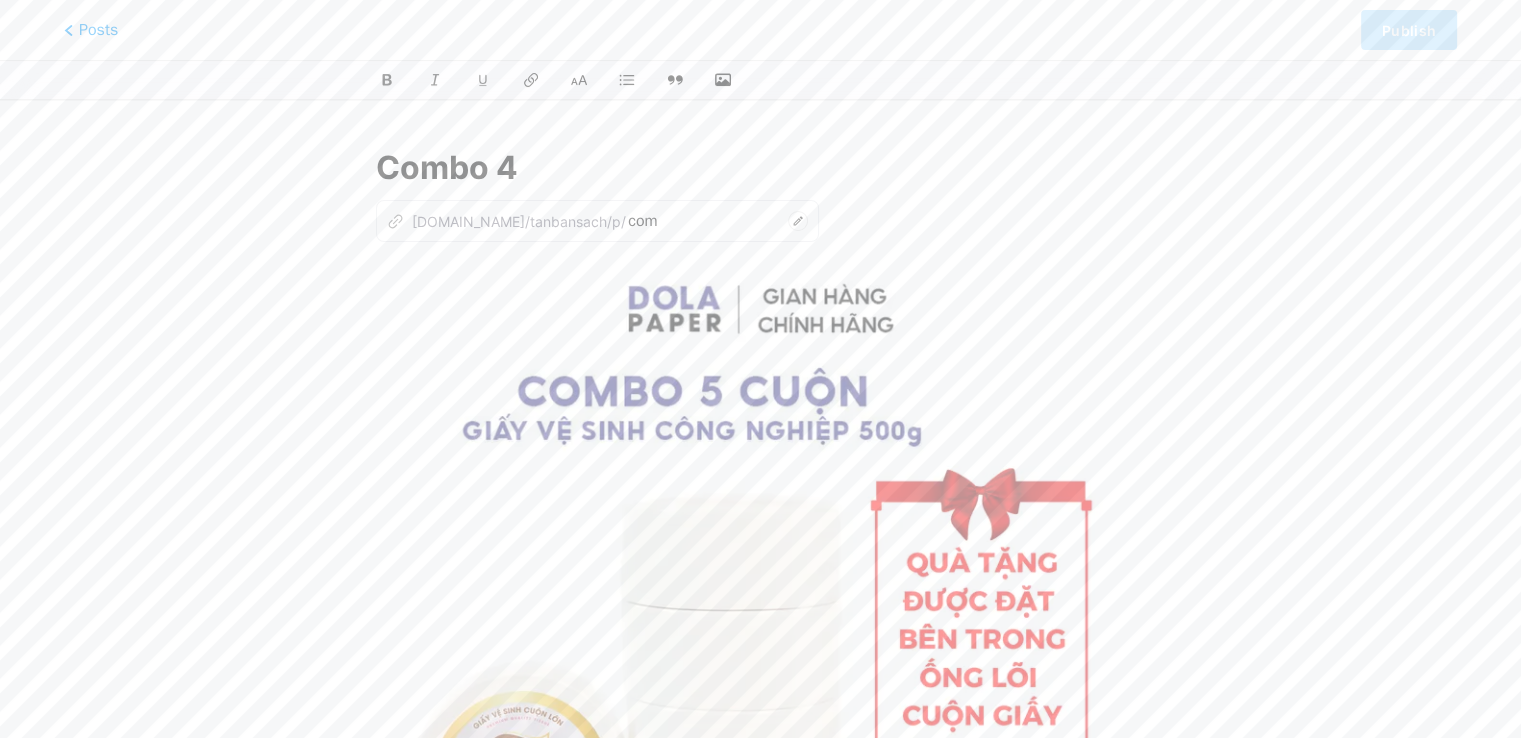 type on "combo" 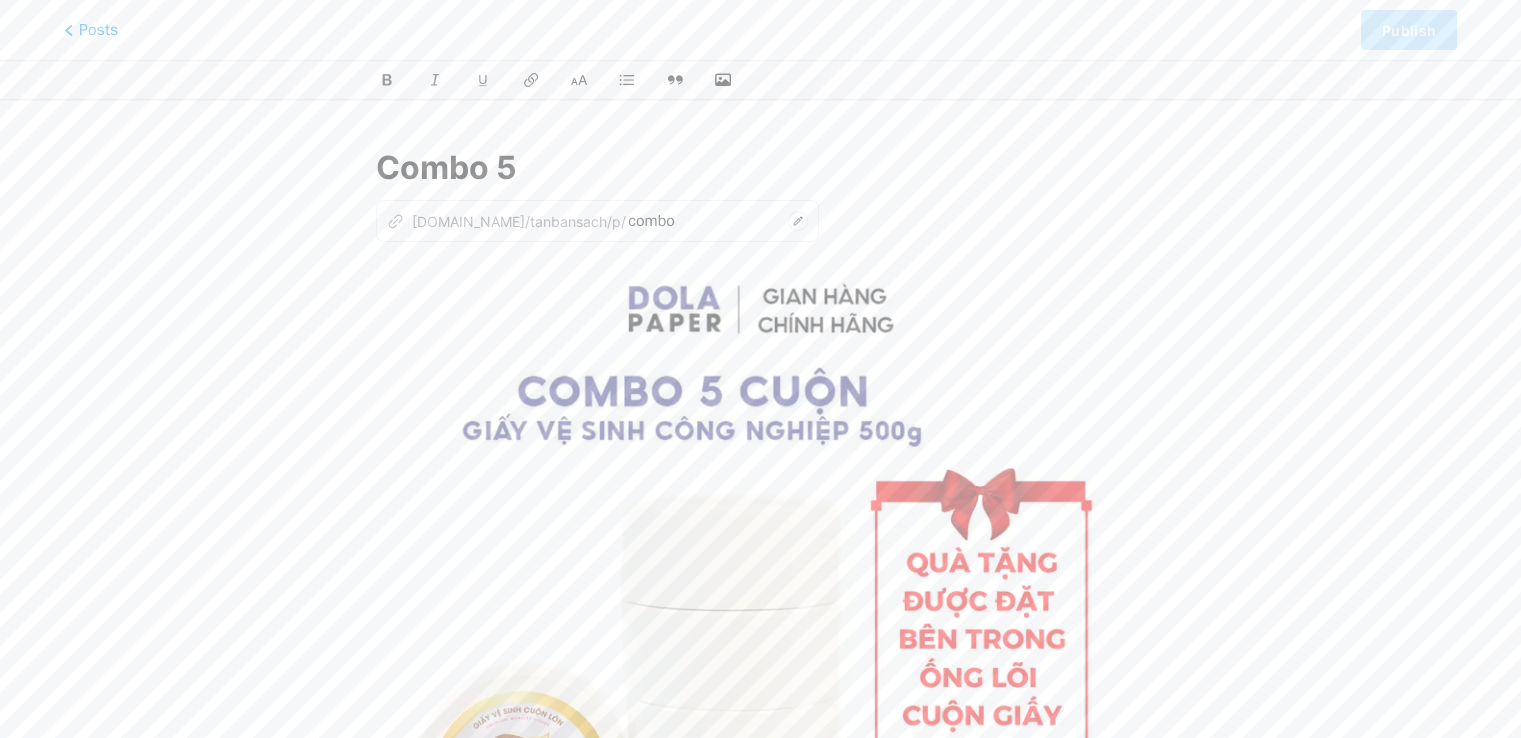 type on "Combo 5 u" 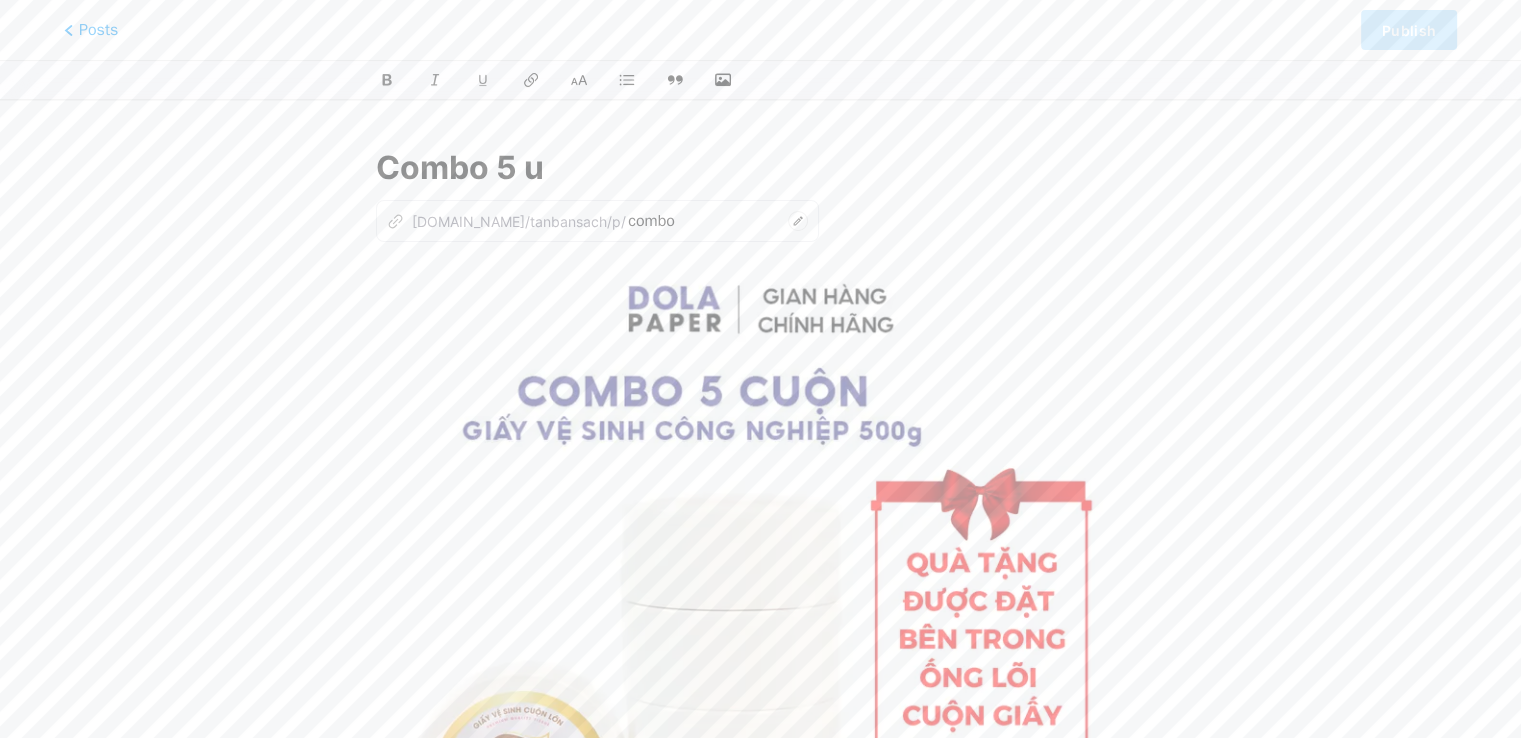 type on "combo-4" 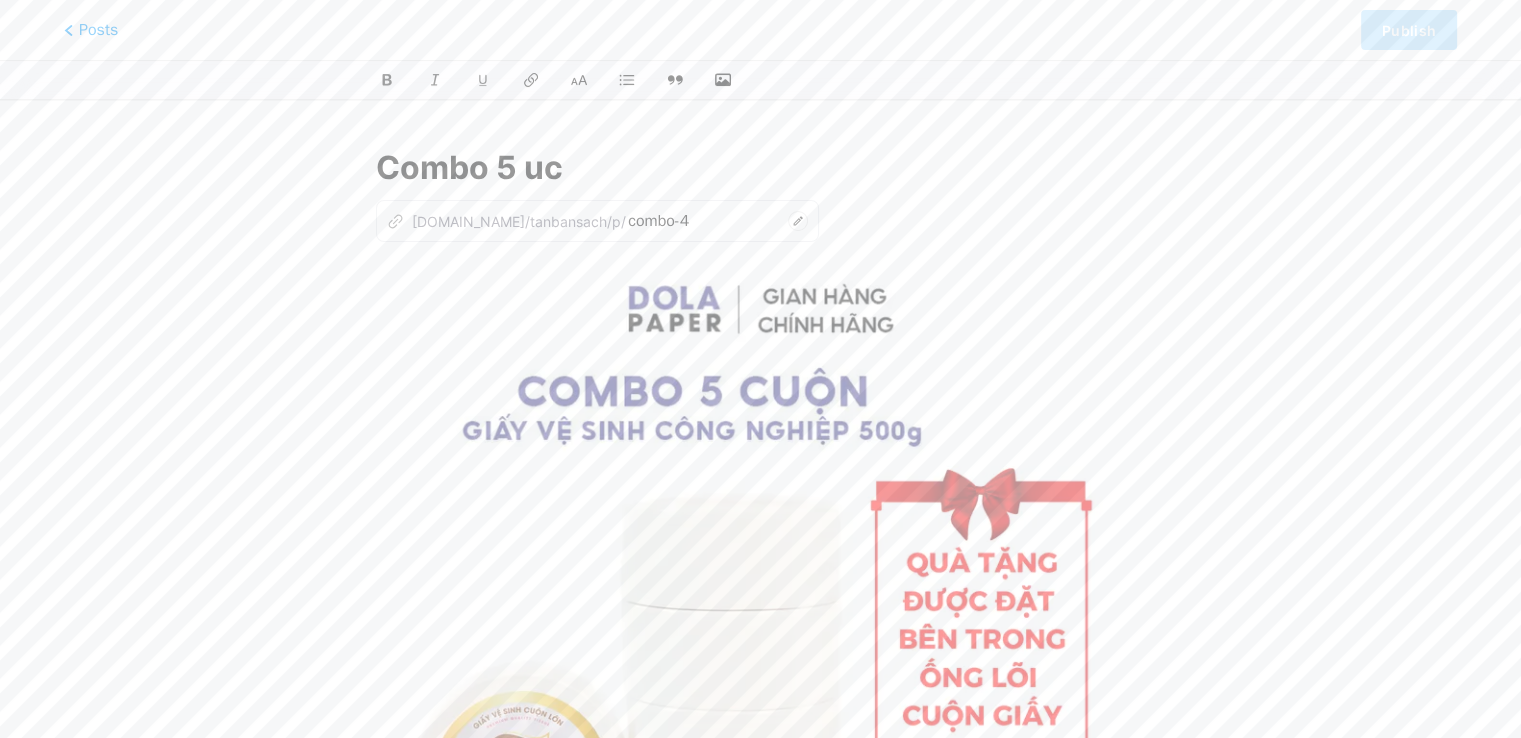 type on "Combo 5 u" 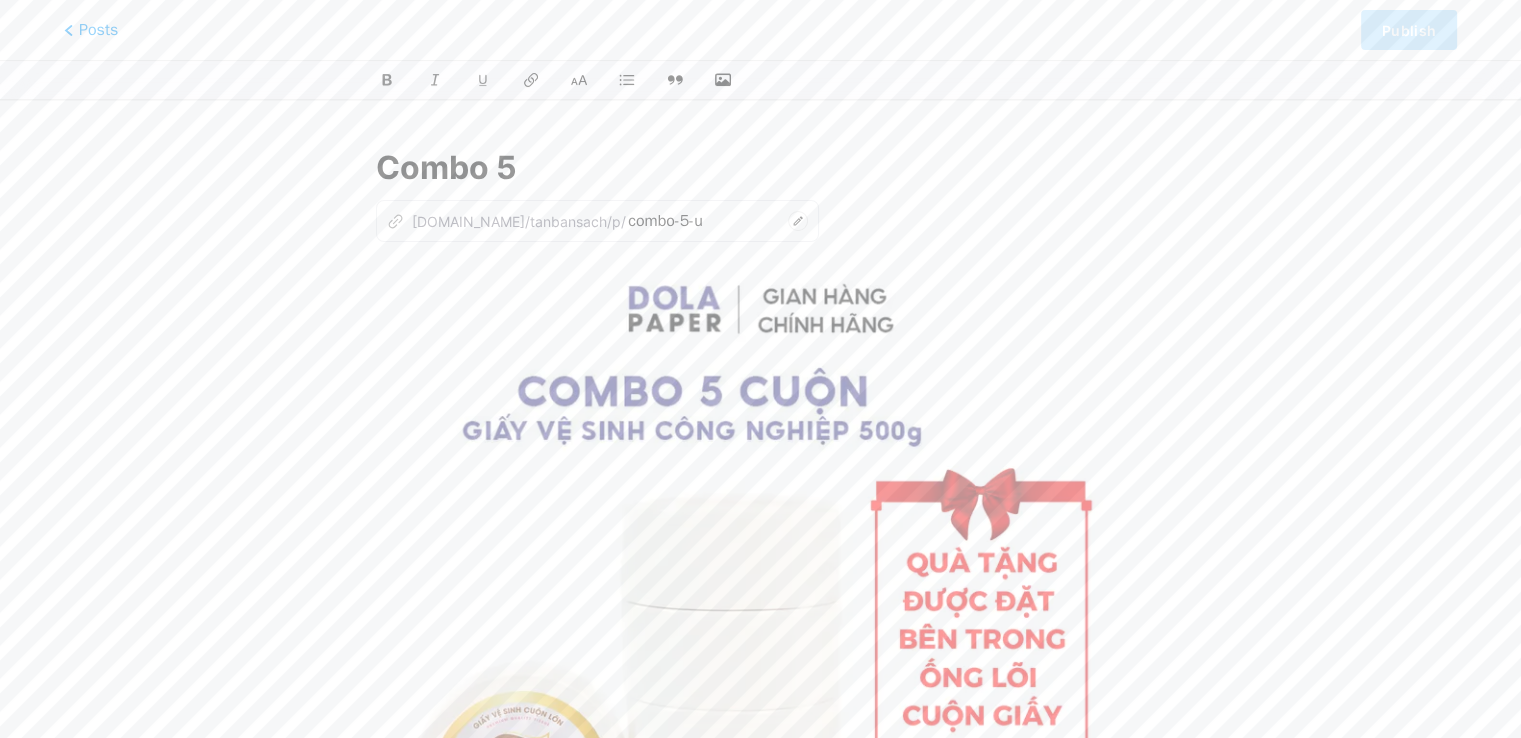 type on "Combo 5 c" 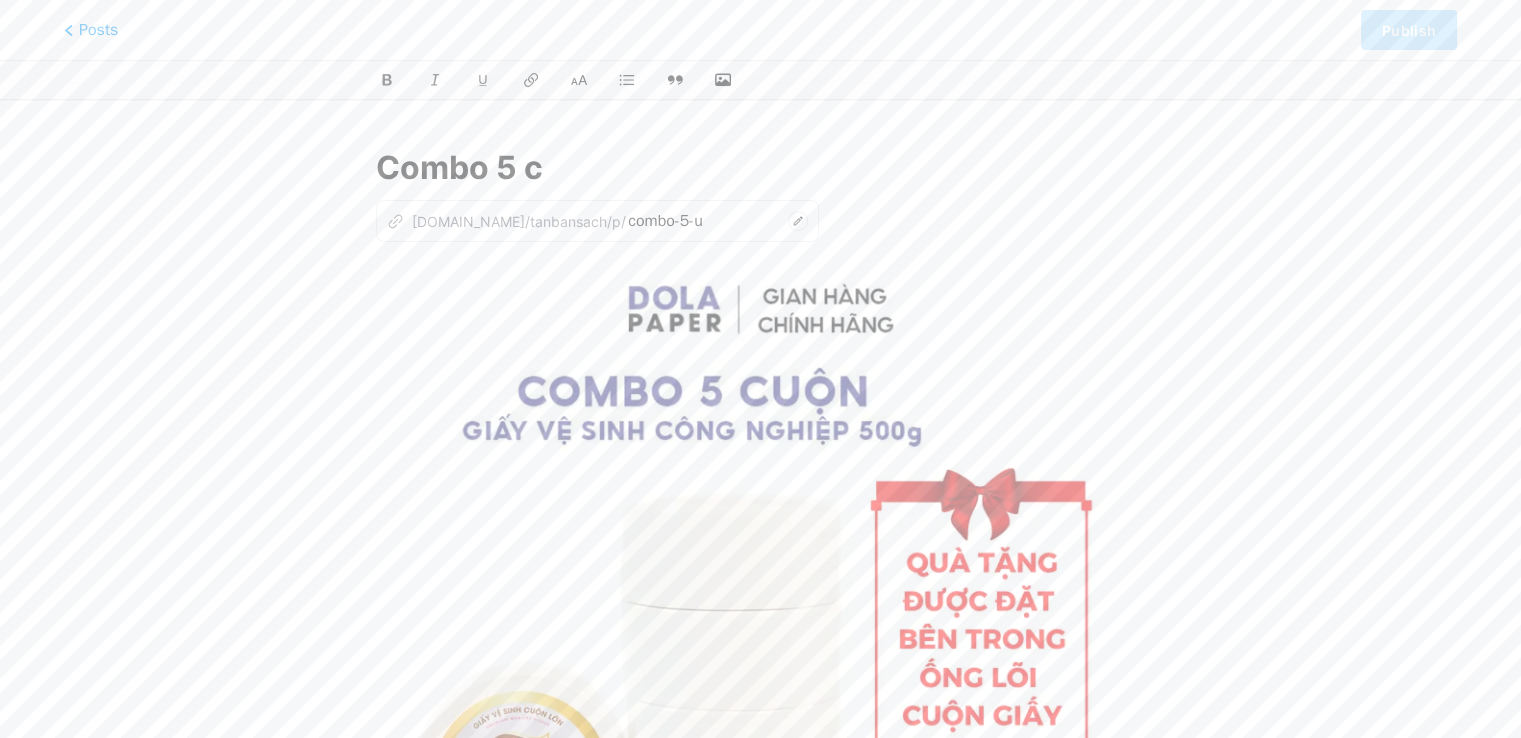 type on "combo-5-uc" 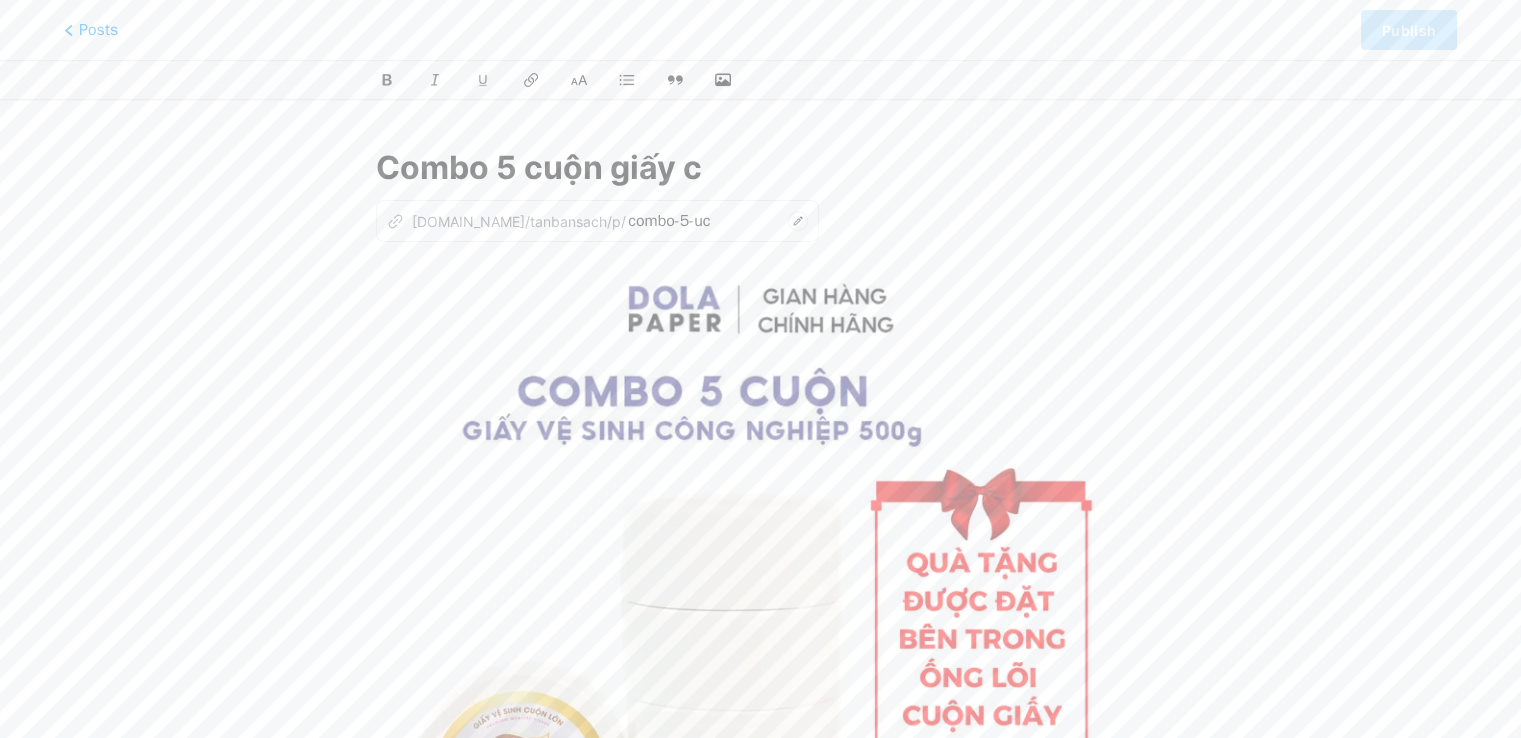 type on "Combo 5 cuộn giấy cô" 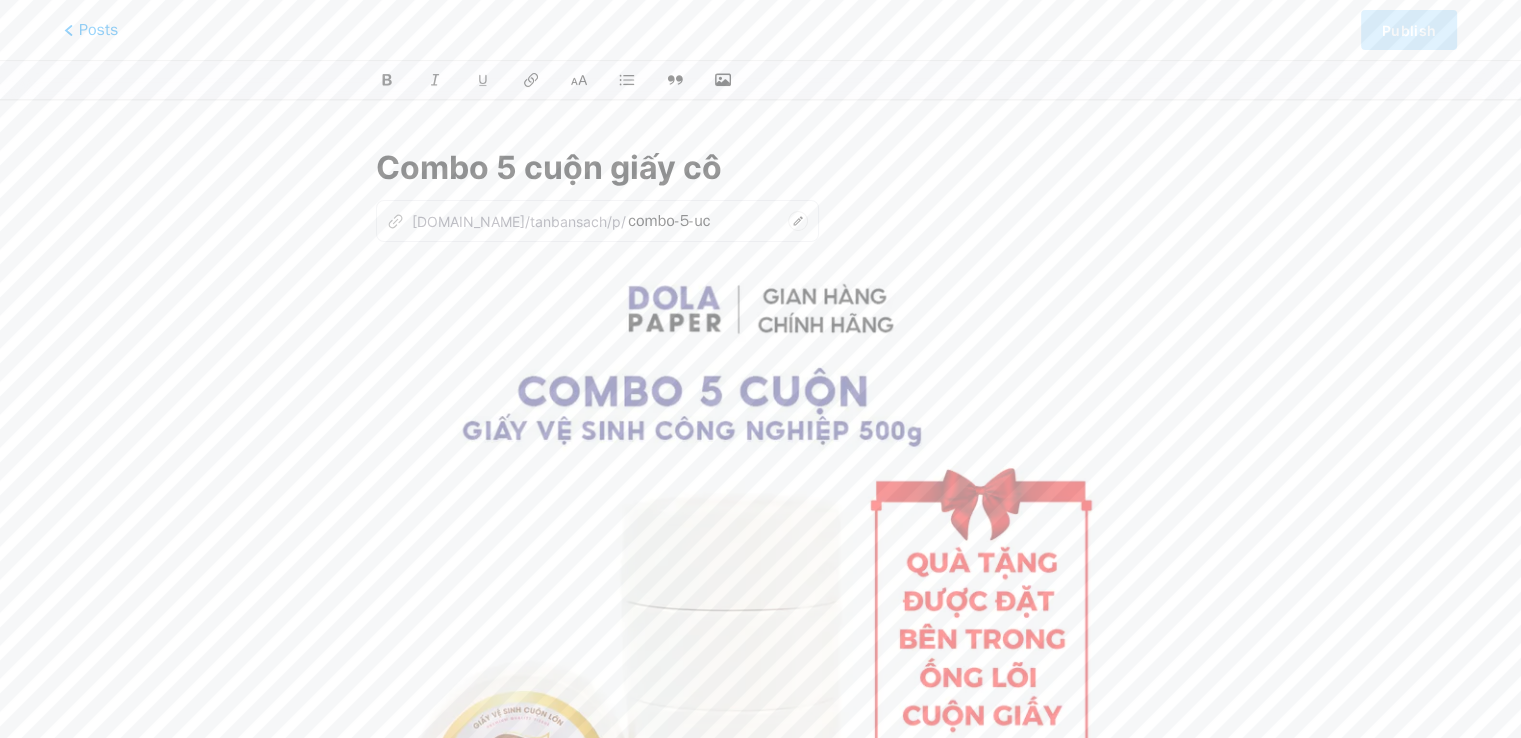type on "combo-5-cuon-giay" 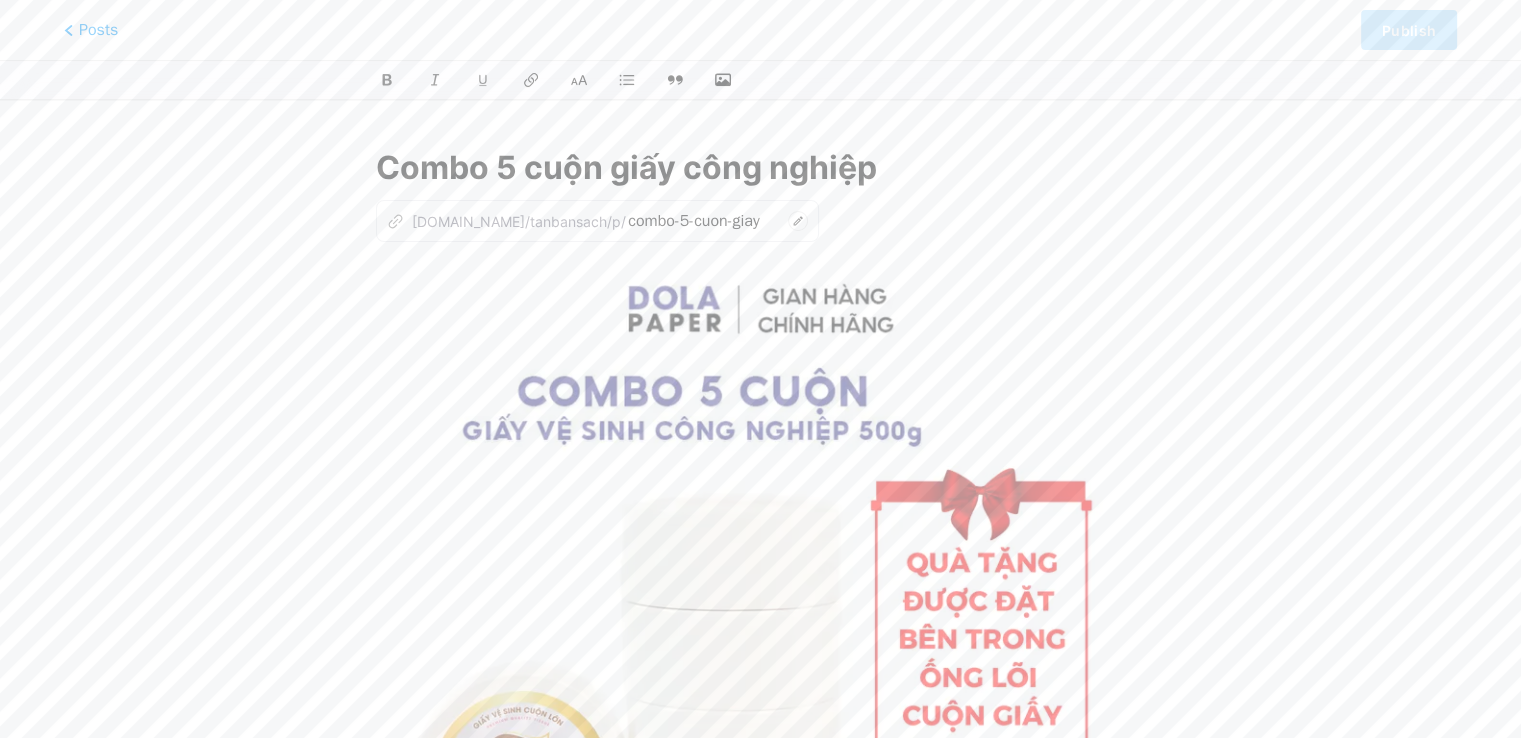 type on "Combo 5 cuộn giấy công nghiệp" 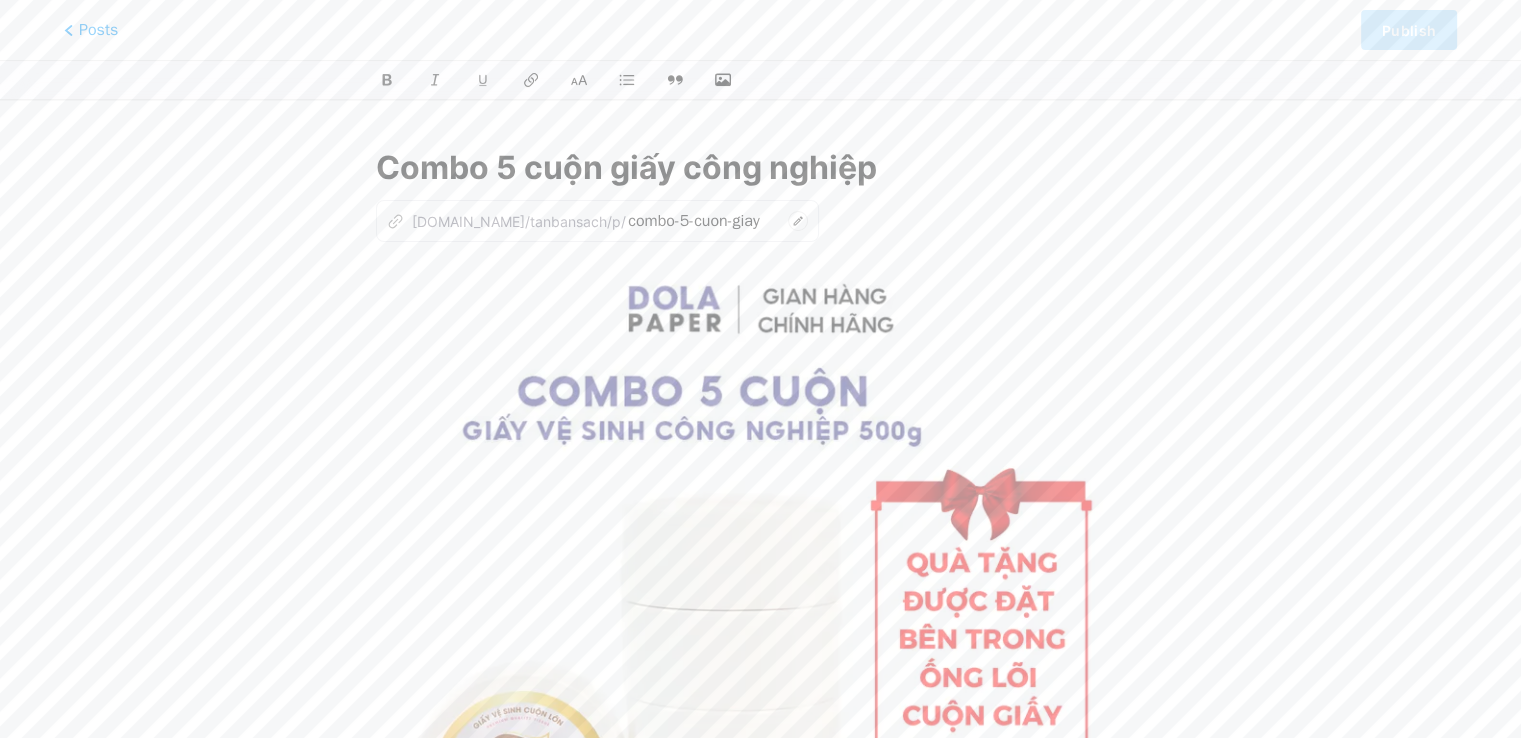 type on "combo-5-cuon-giay-cong-nghiep" 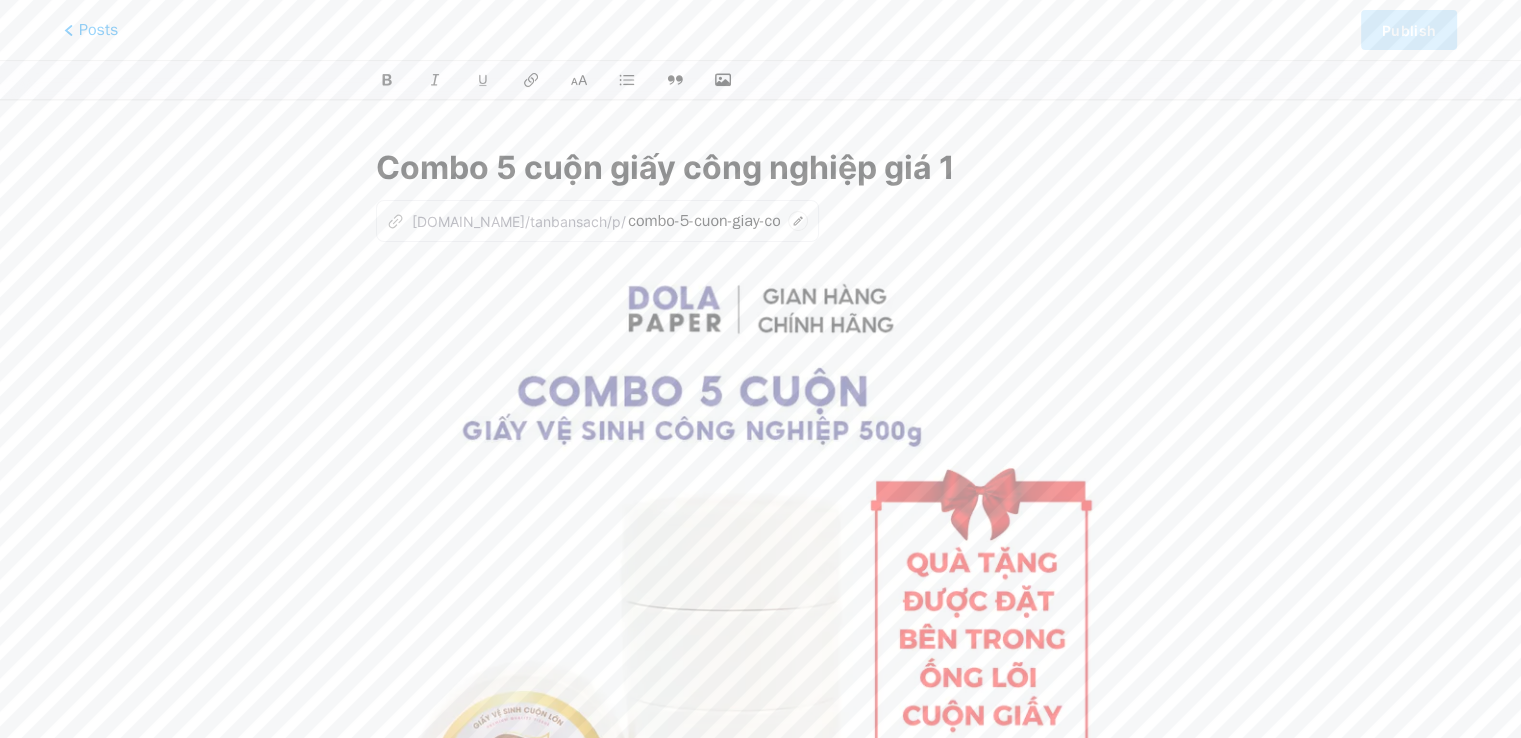 type on "Combo 5 cuộn giấy công nghiệp giá 12" 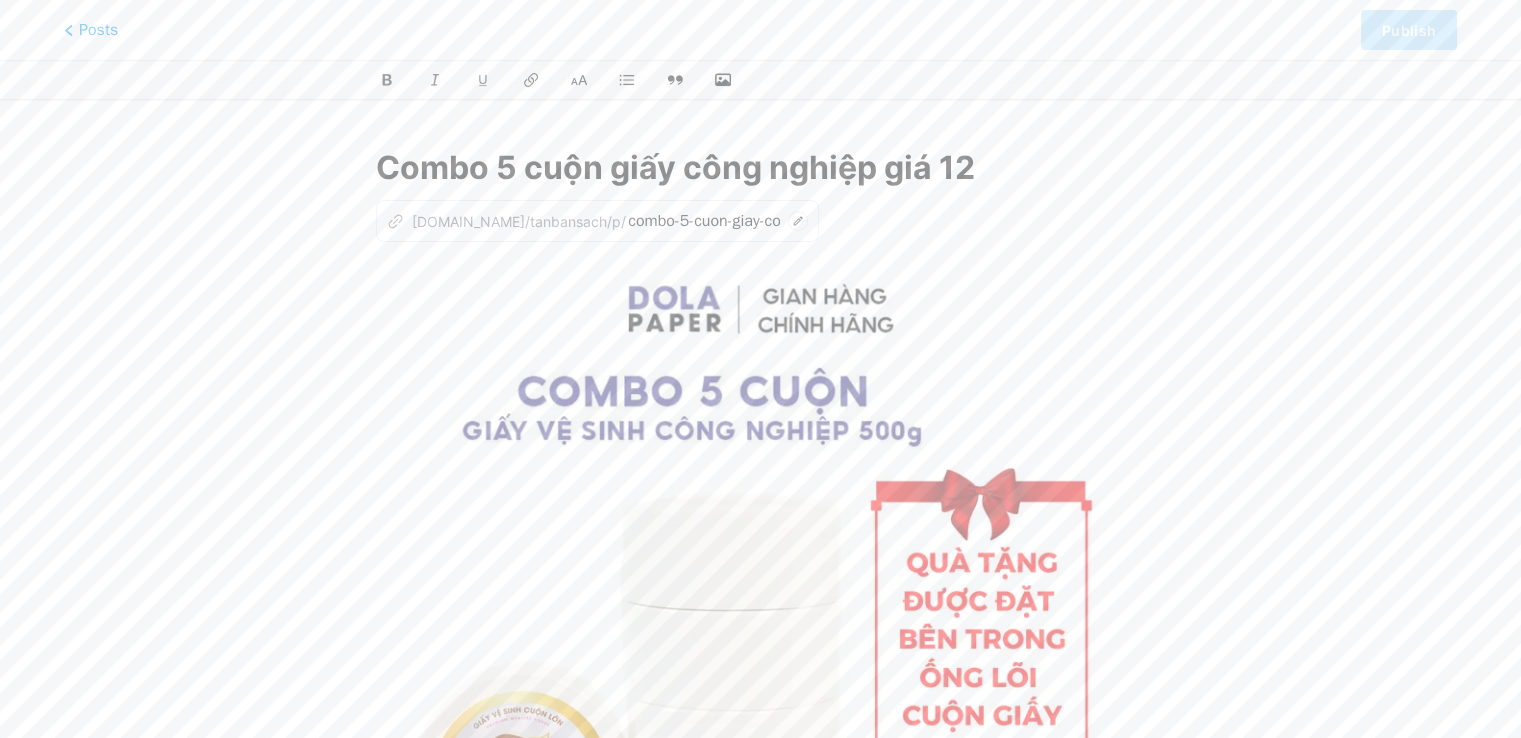 type on "combo-5-cuon-giay-cong-nghiep-gia" 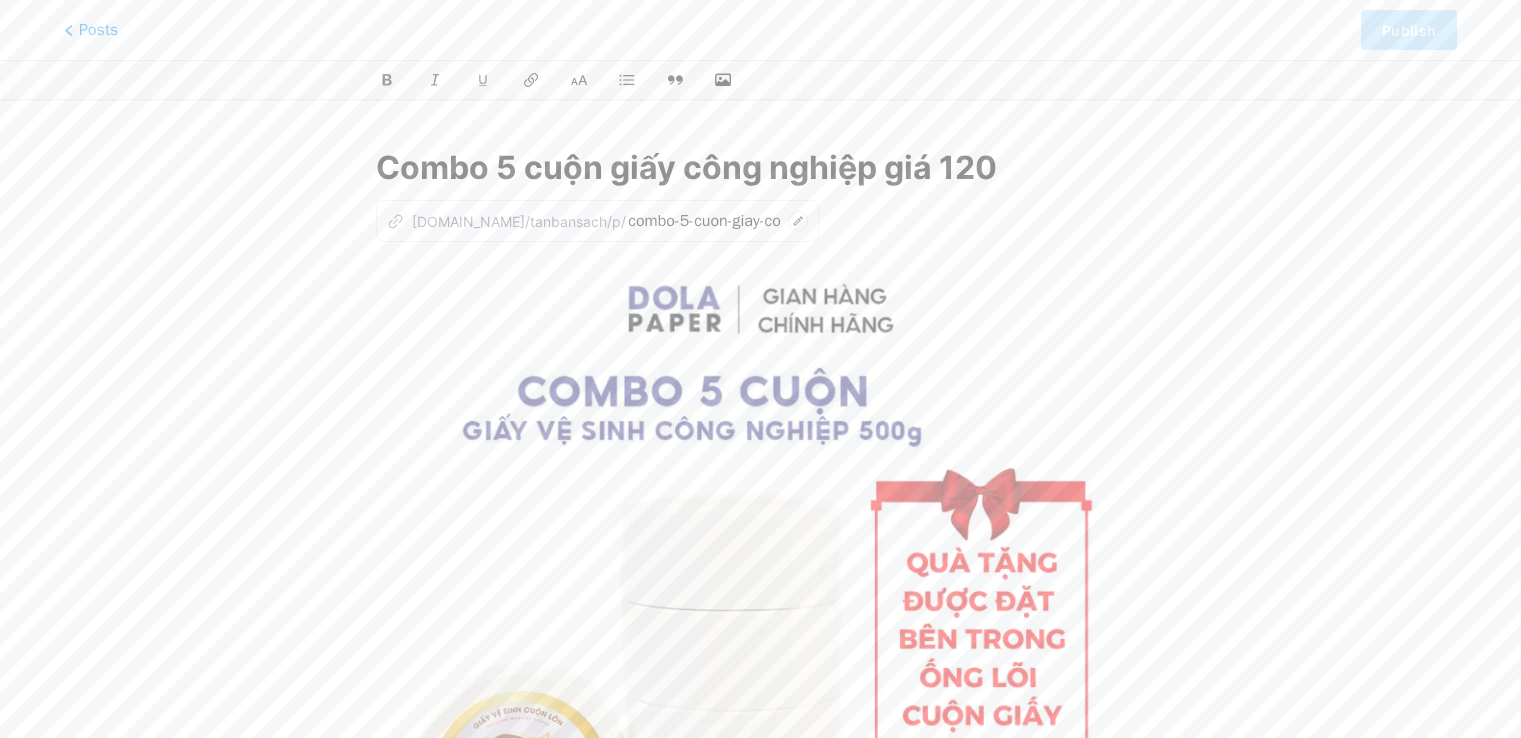 type on "combo-5-cuon-giay-cong-nghiep-gia-120" 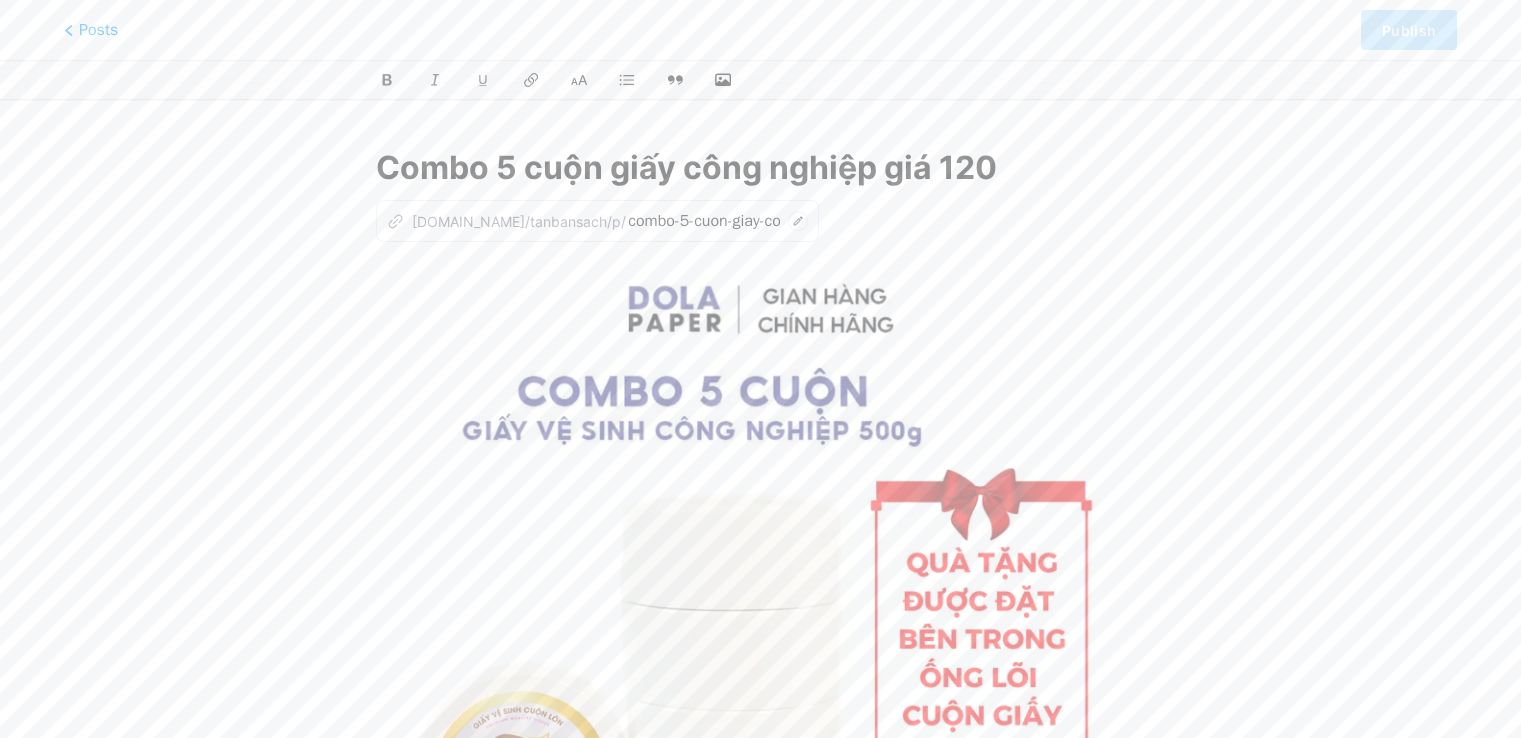 type on "Combo 5 cuộn giấy công nghiệp giá 120K" 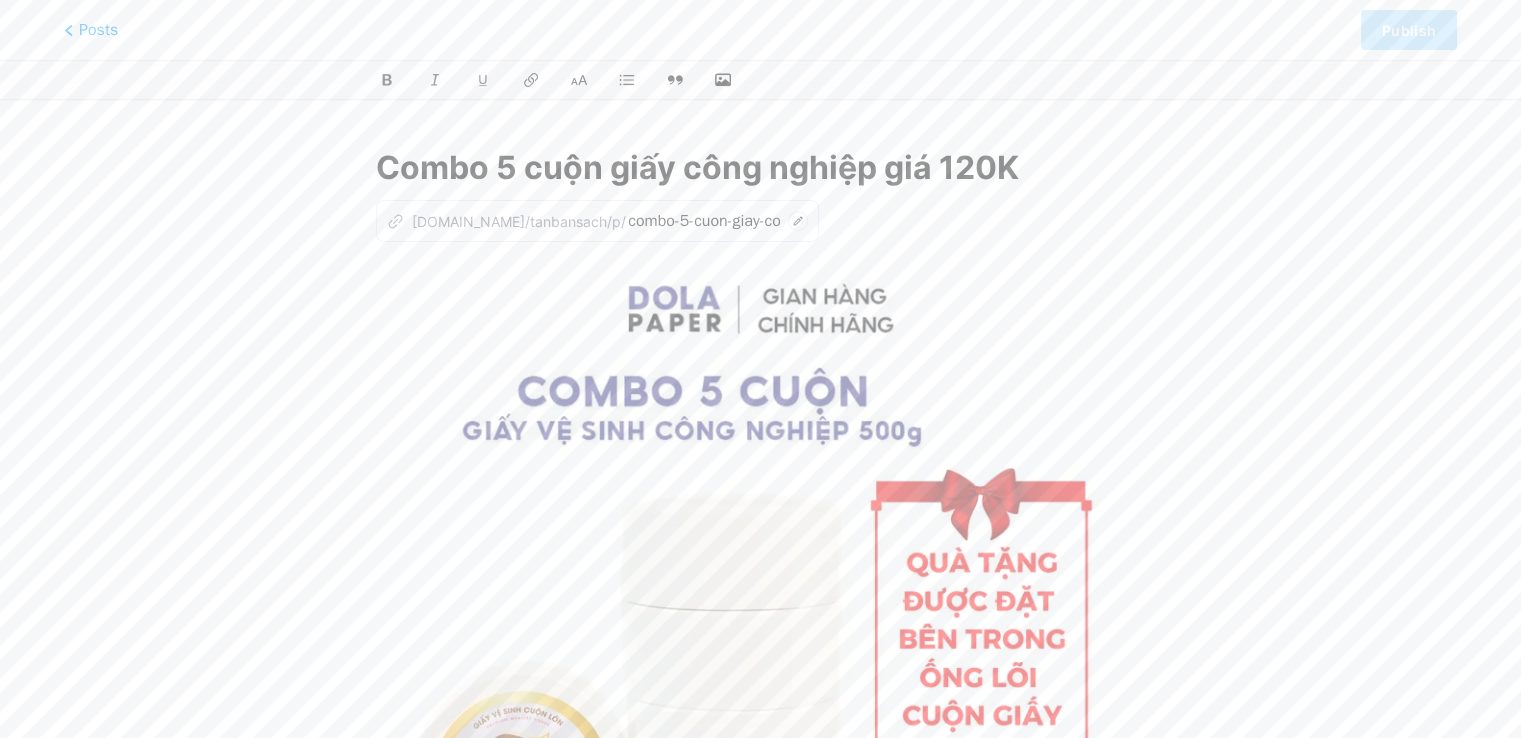 type on "combo-5-cuon-giay-cong-nghiep-gia-120k" 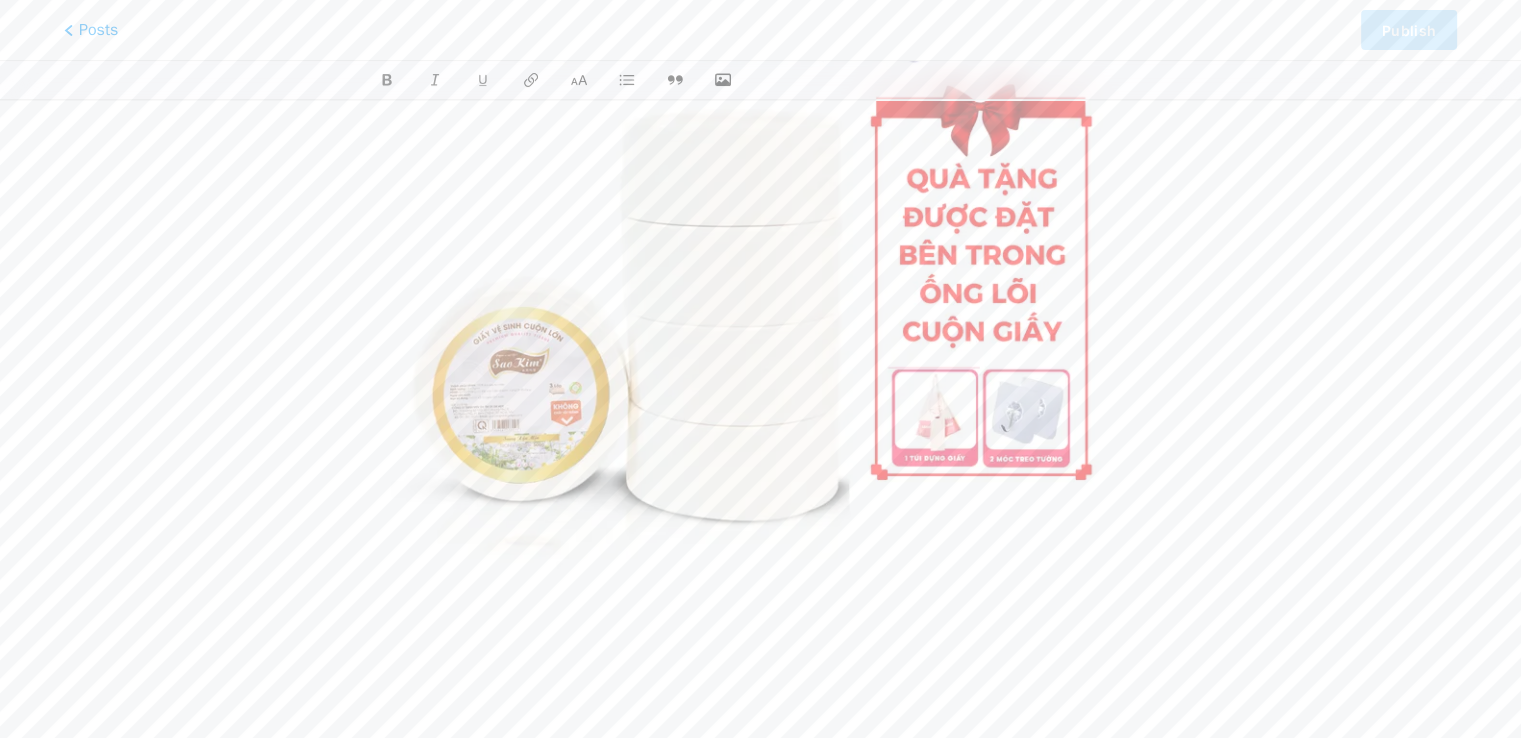 type on "Combo 5 cuộn giấy công nghiệp giá 120K" 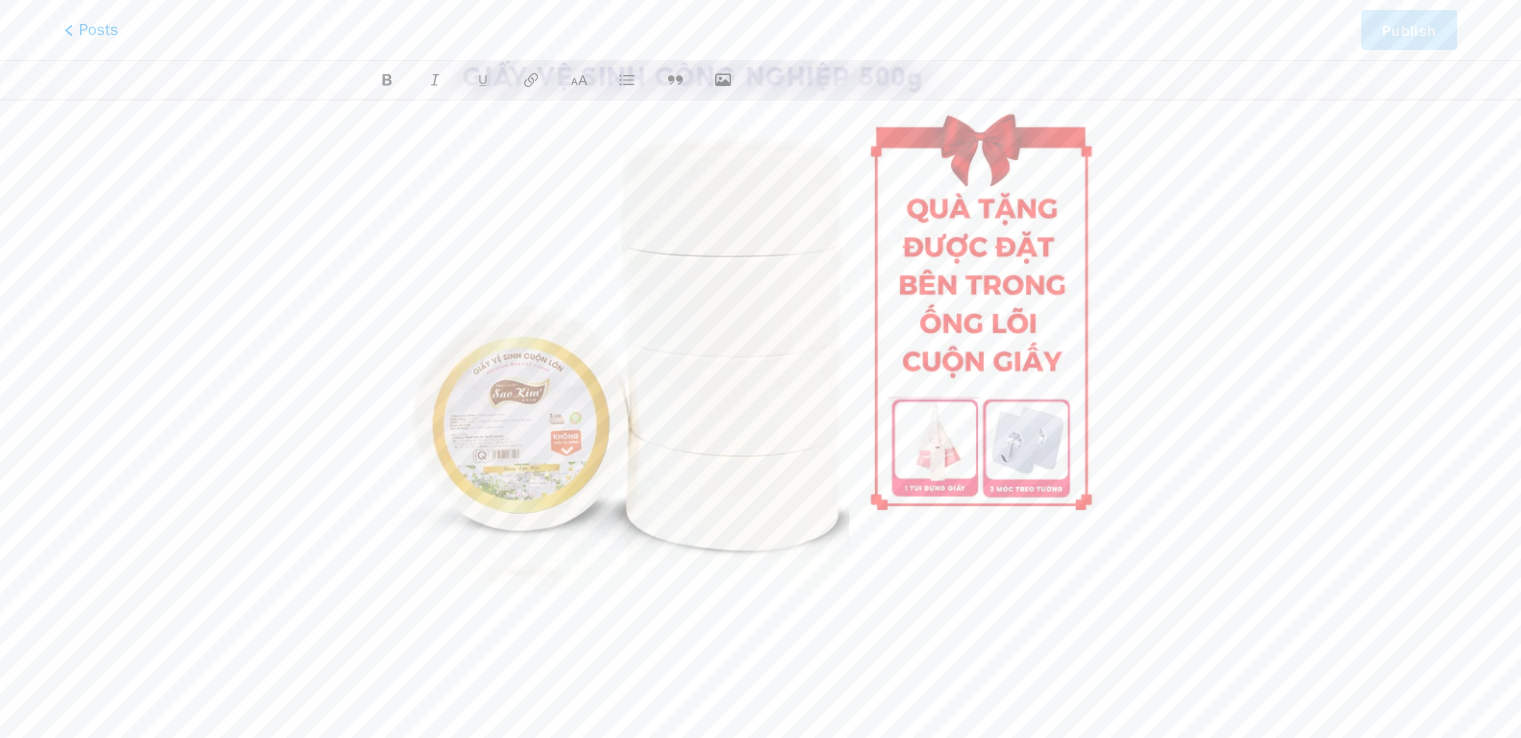 scroll, scrollTop: 384, scrollLeft: 0, axis: vertical 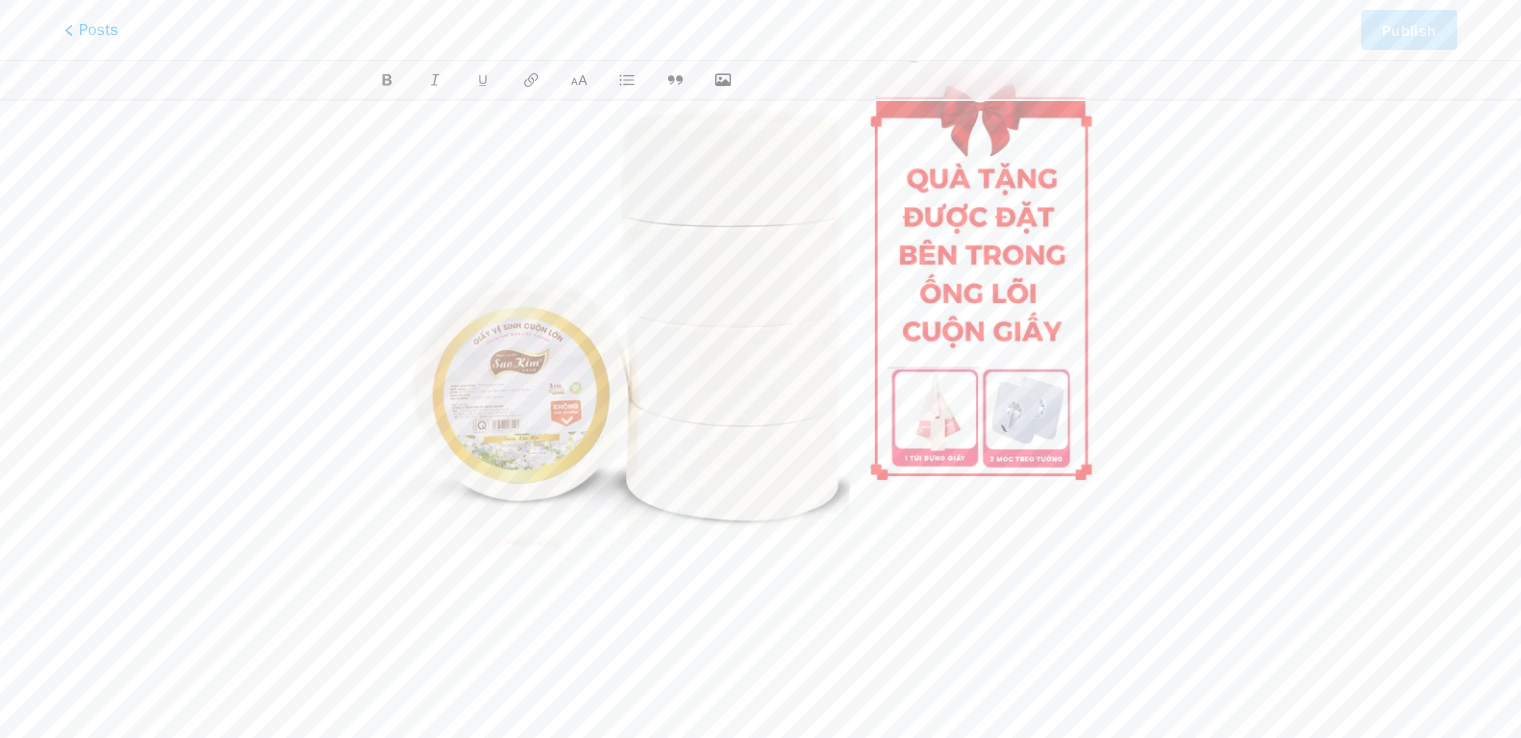 click at bounding box center [760, 266] 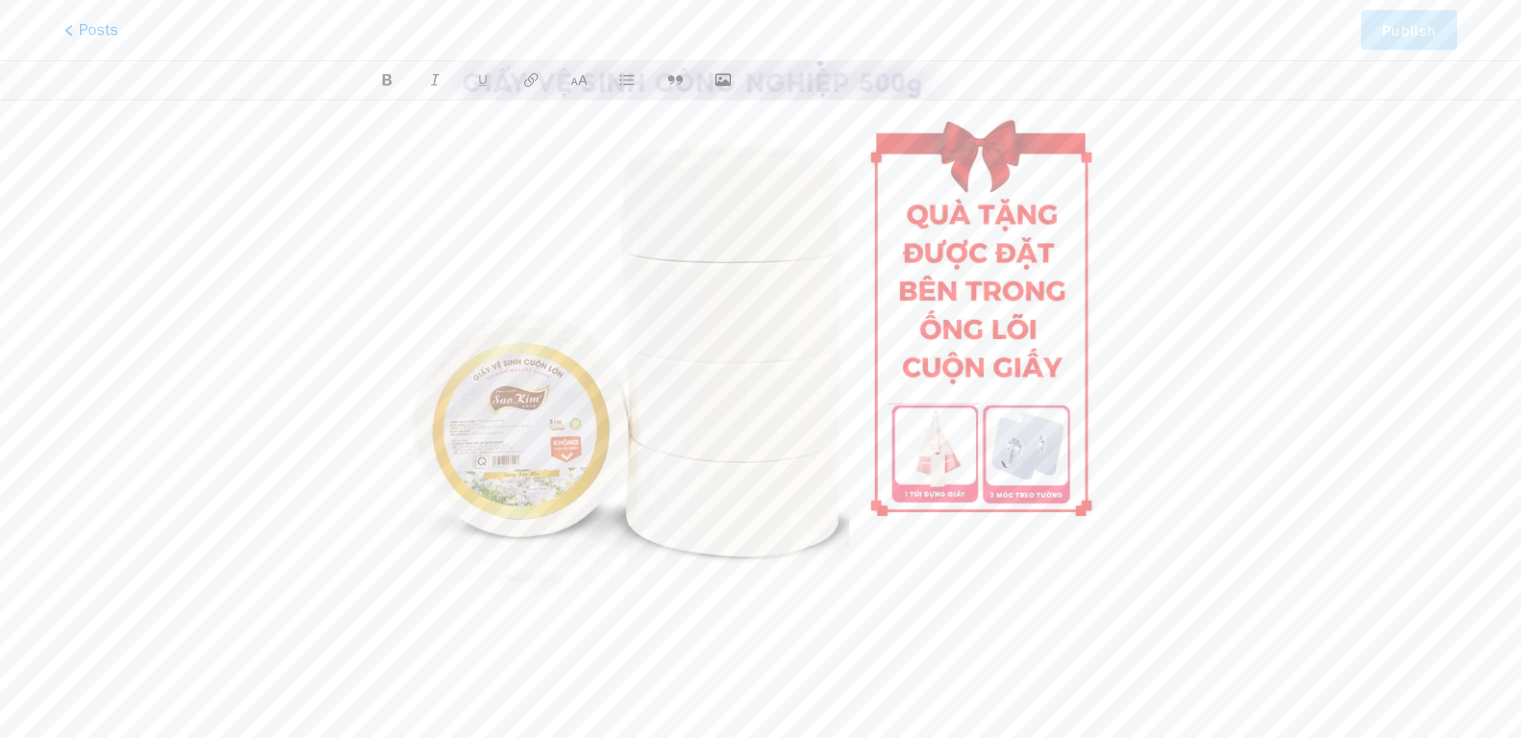 scroll, scrollTop: 0, scrollLeft: 0, axis: both 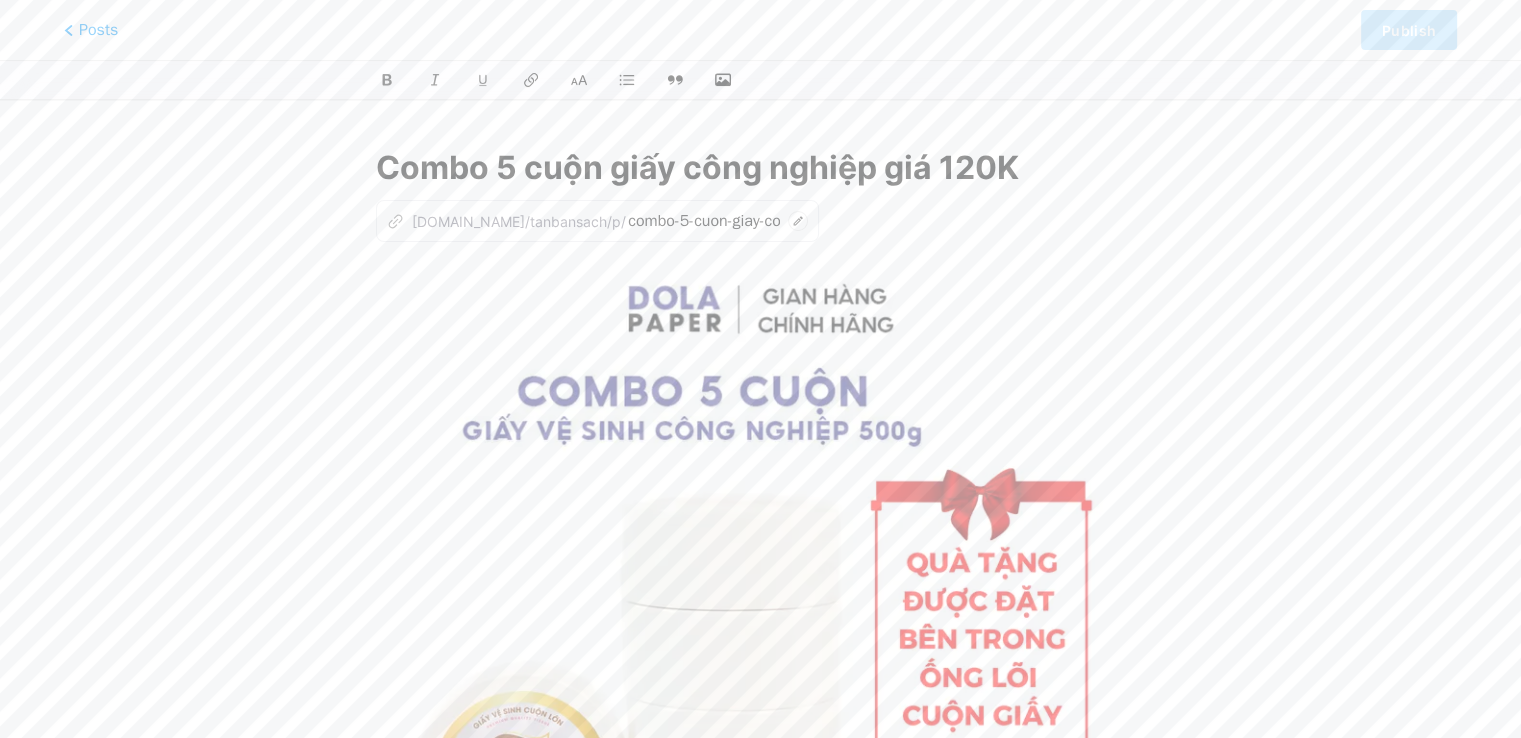 click at bounding box center (760, 650) 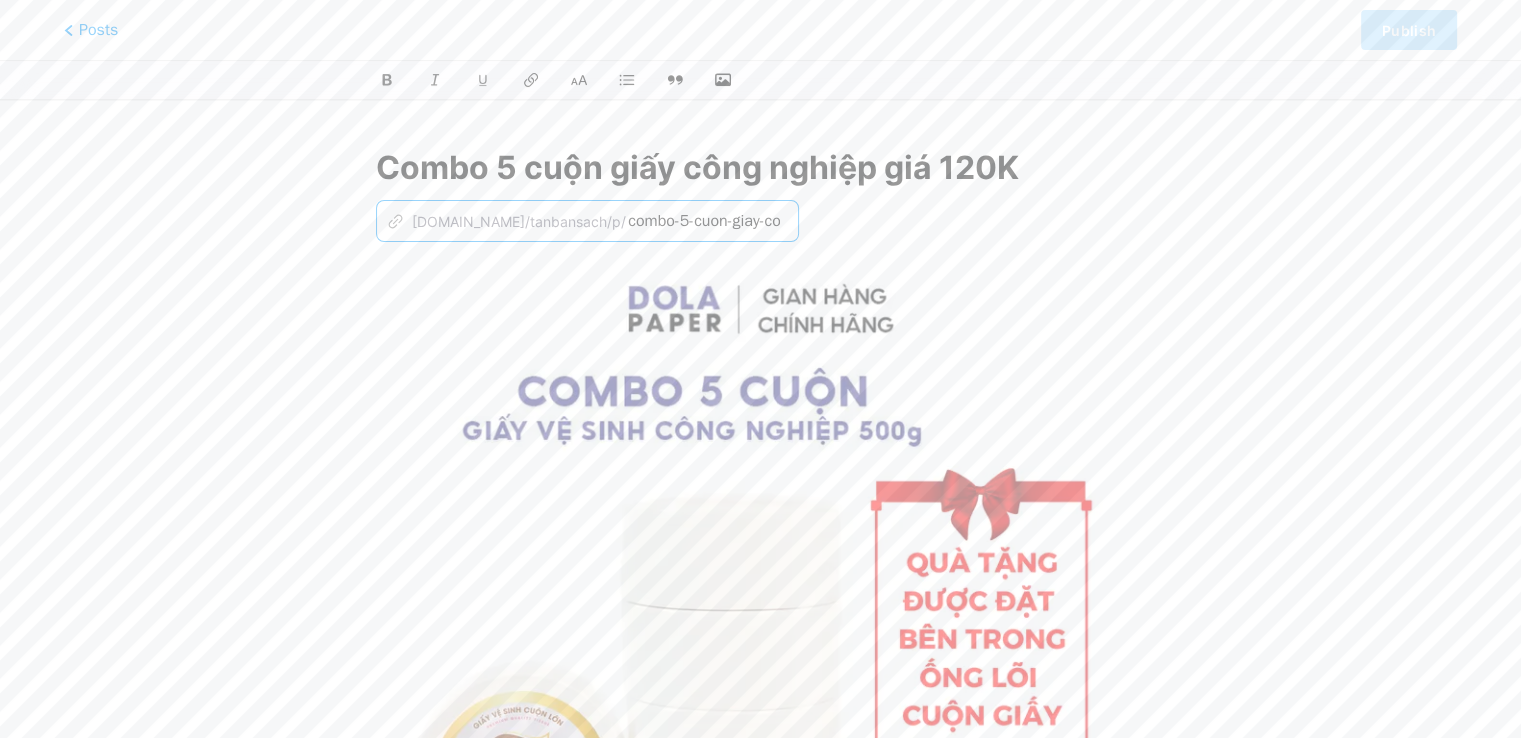 click on "combo-5-cuon-giay-cong-nghiep-gia-120k" at bounding box center [704, 221] 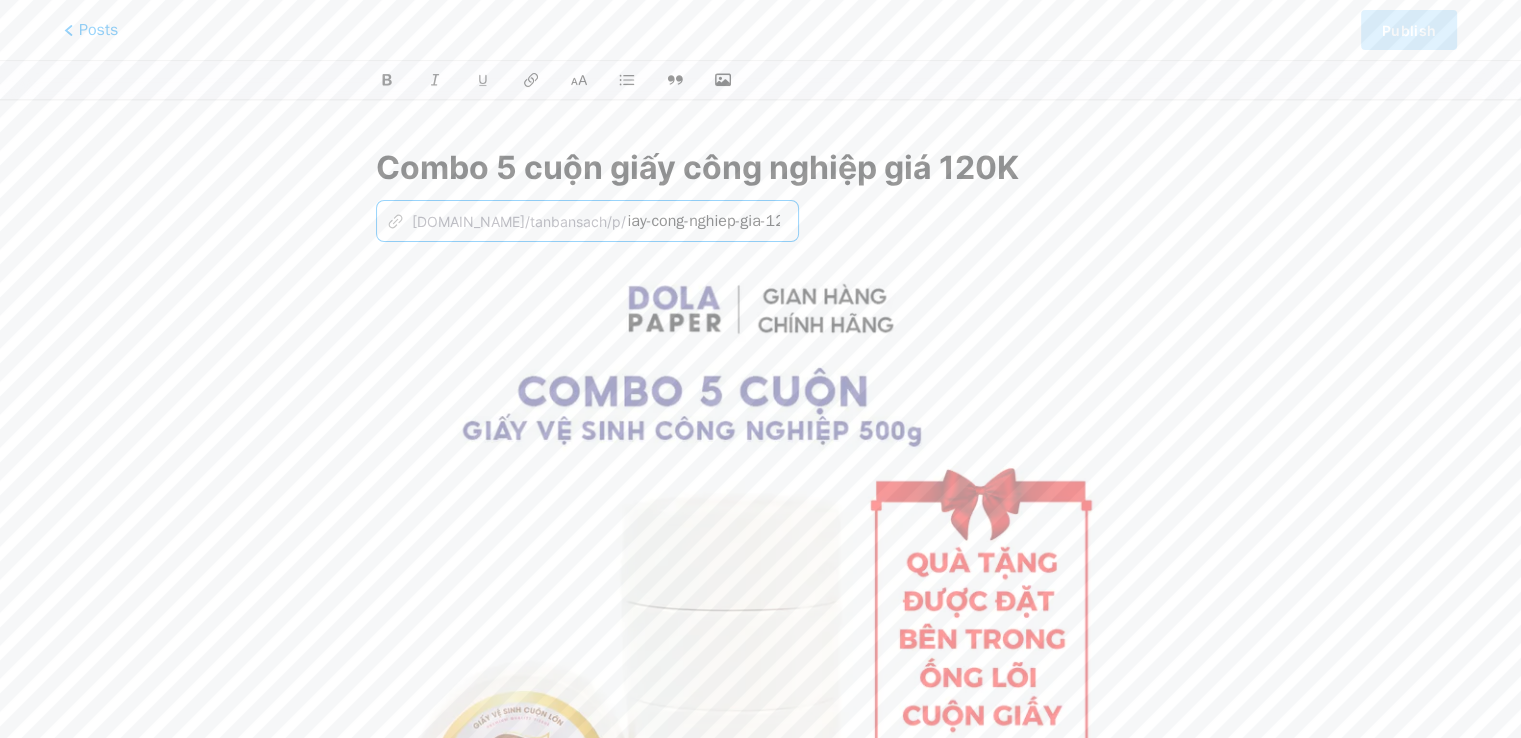 scroll, scrollTop: 0, scrollLeft: 125, axis: horizontal 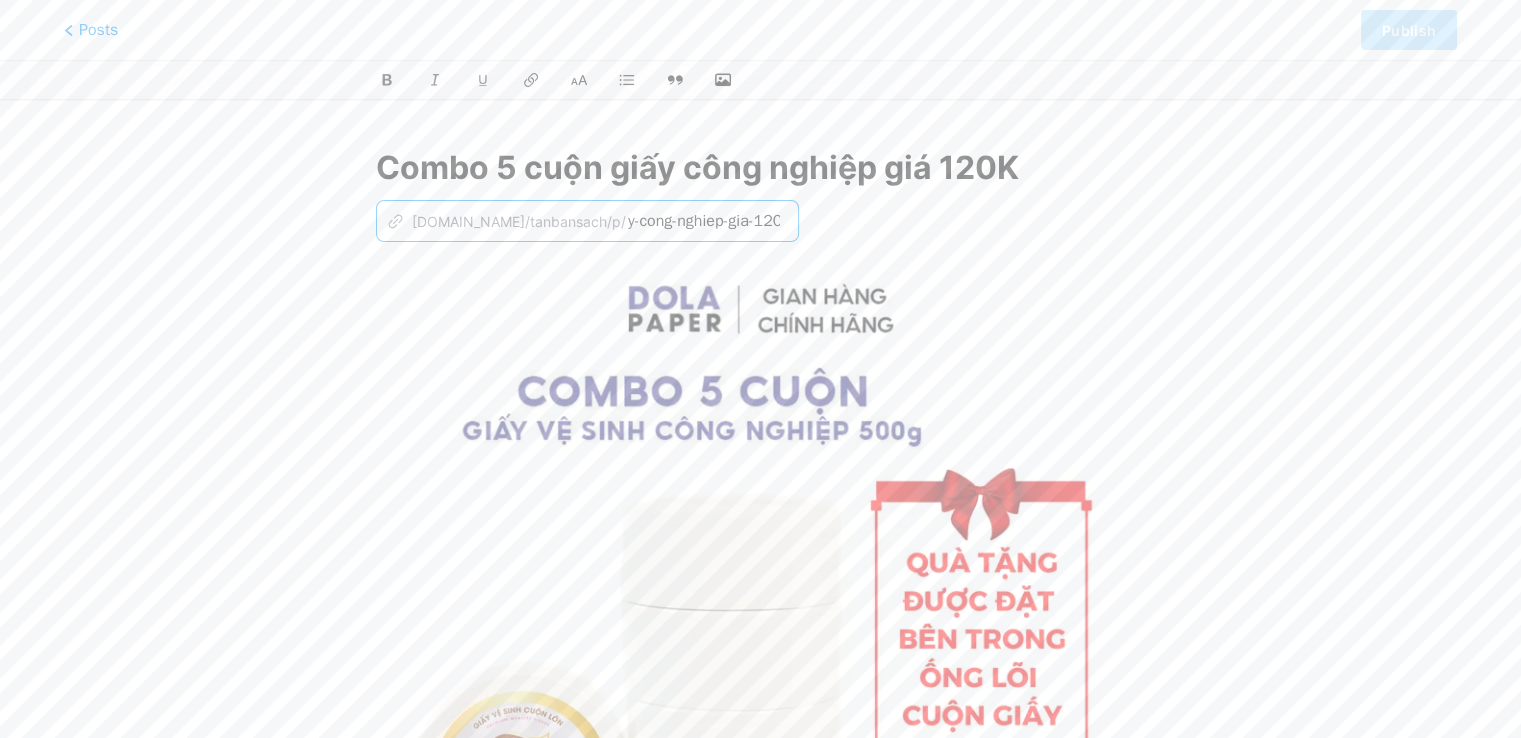 drag, startPoint x: 660, startPoint y: 213, endPoint x: 748, endPoint y: 218, distance: 88.14193 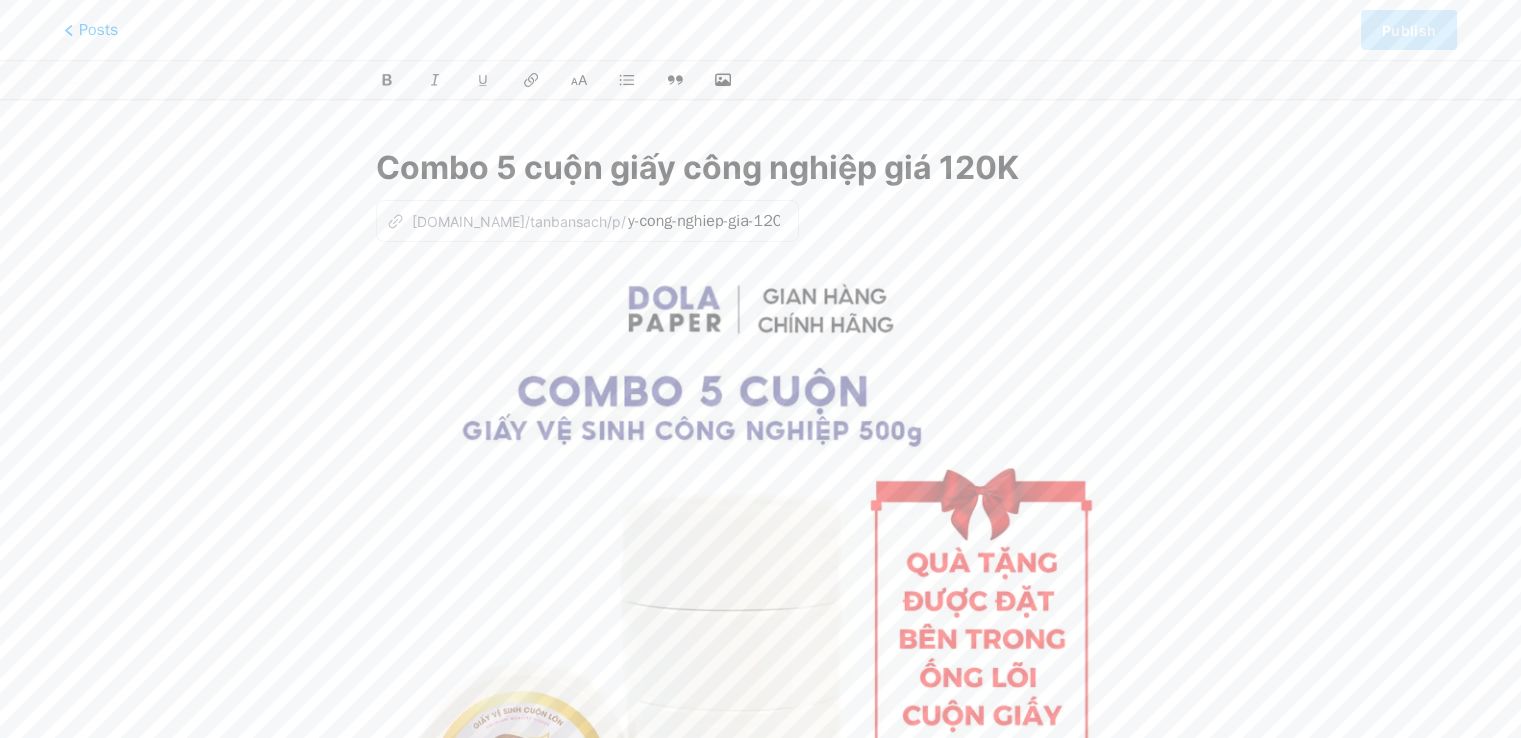 scroll, scrollTop: 0, scrollLeft: 0, axis: both 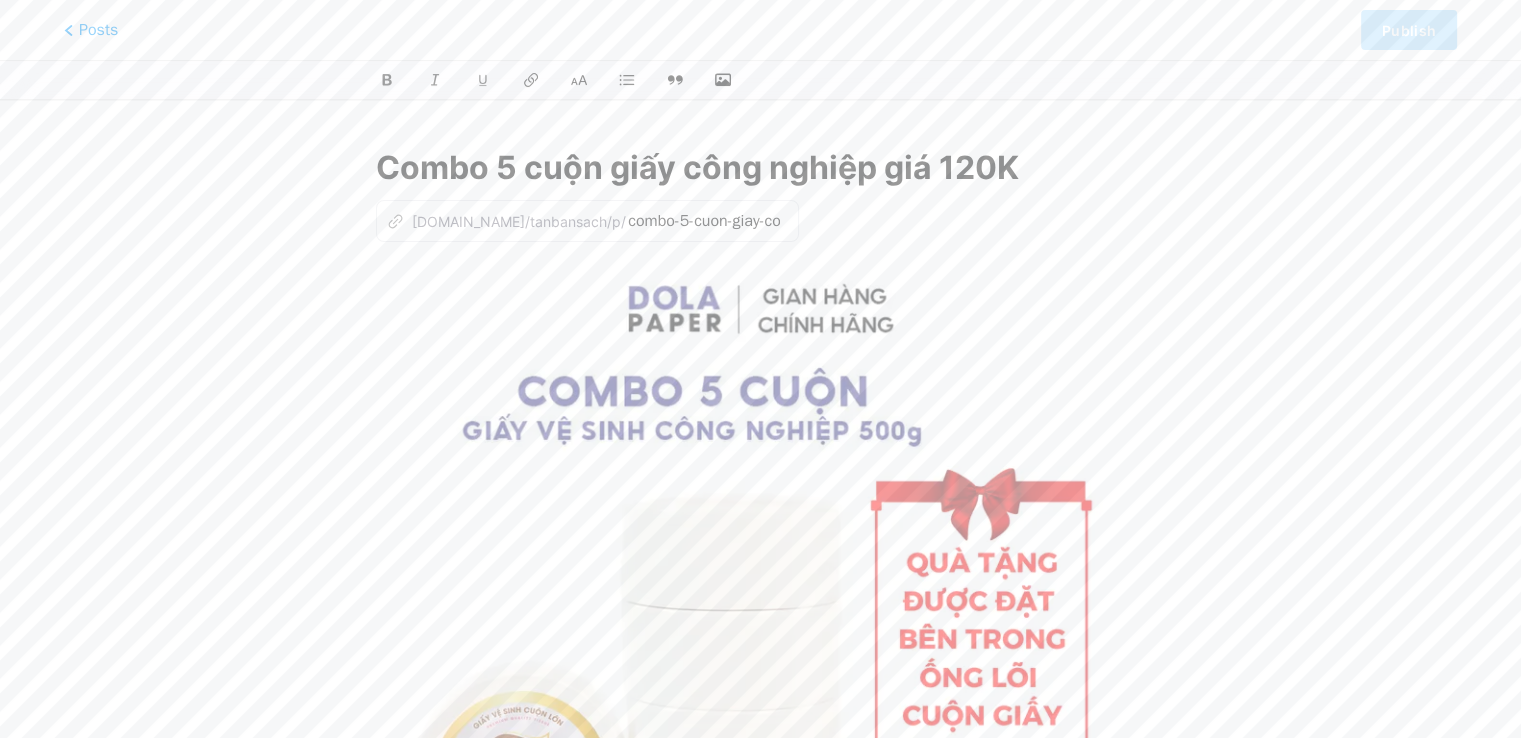 click on "Combo 5 cuộn giấy công nghiệp giá 120K         z
[DOMAIN_NAME]/tanbansach/p/
combo-5-cuon-giay-cong-nghiep-gia-120k" at bounding box center [760, 605] 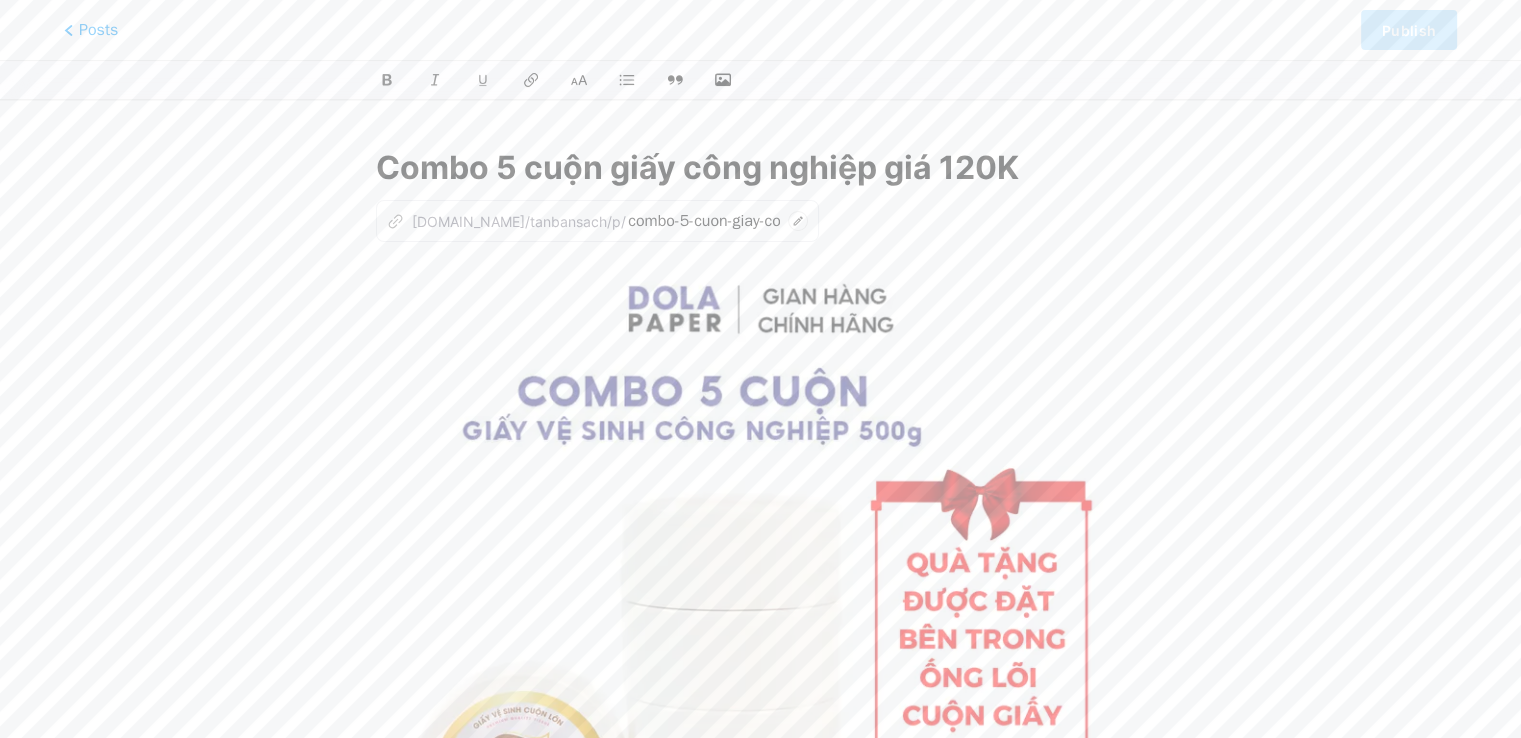 click at bounding box center (760, 650) 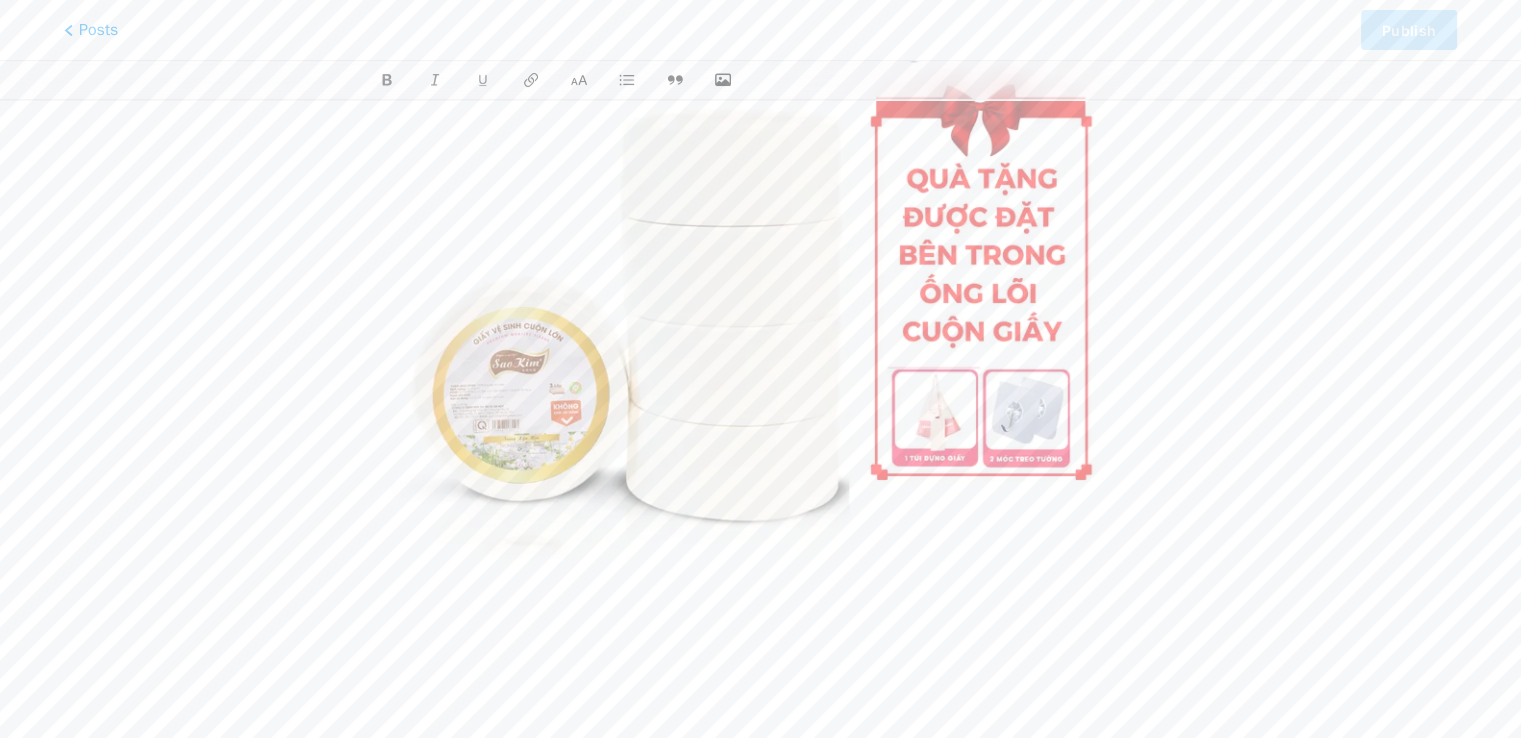 click at bounding box center (760, 266) 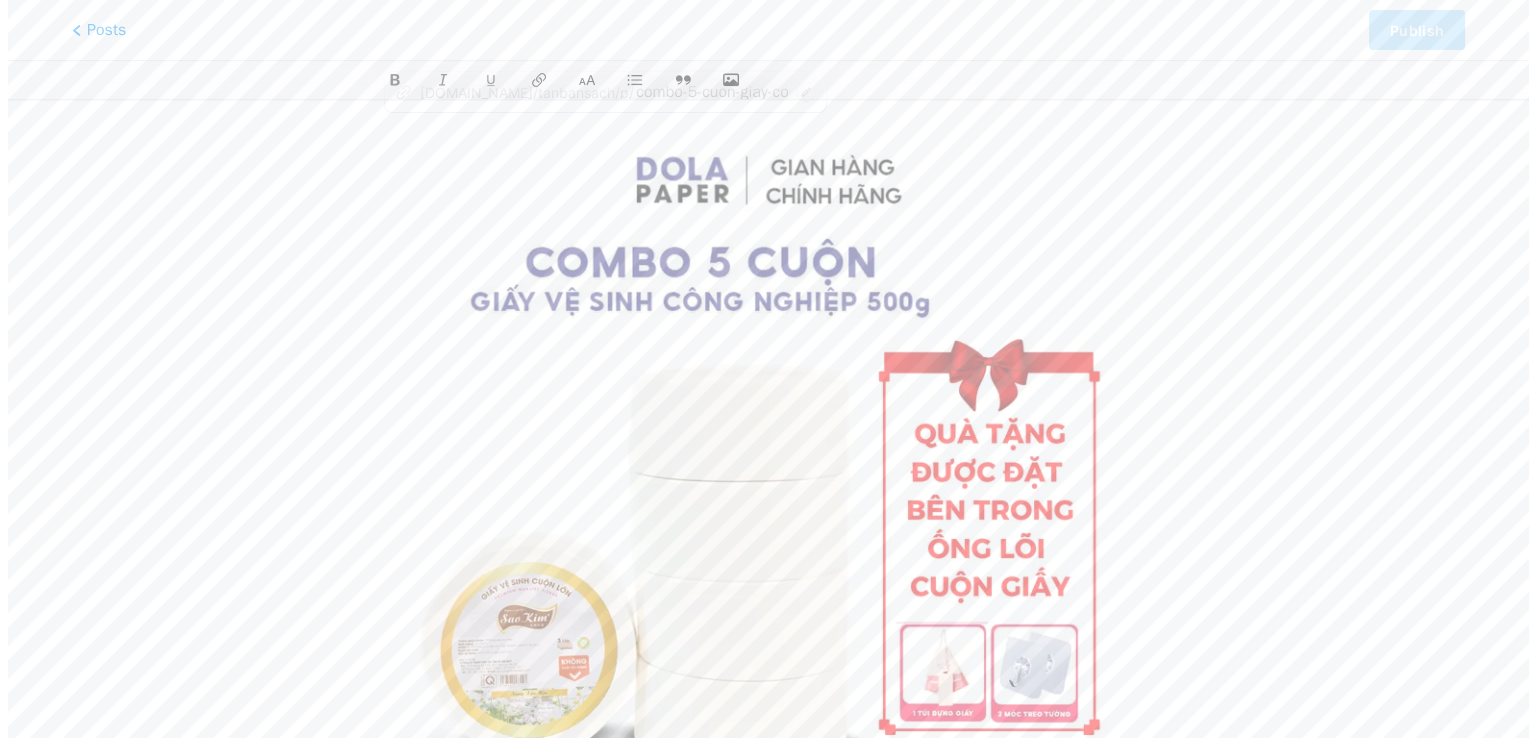 scroll, scrollTop: 0, scrollLeft: 0, axis: both 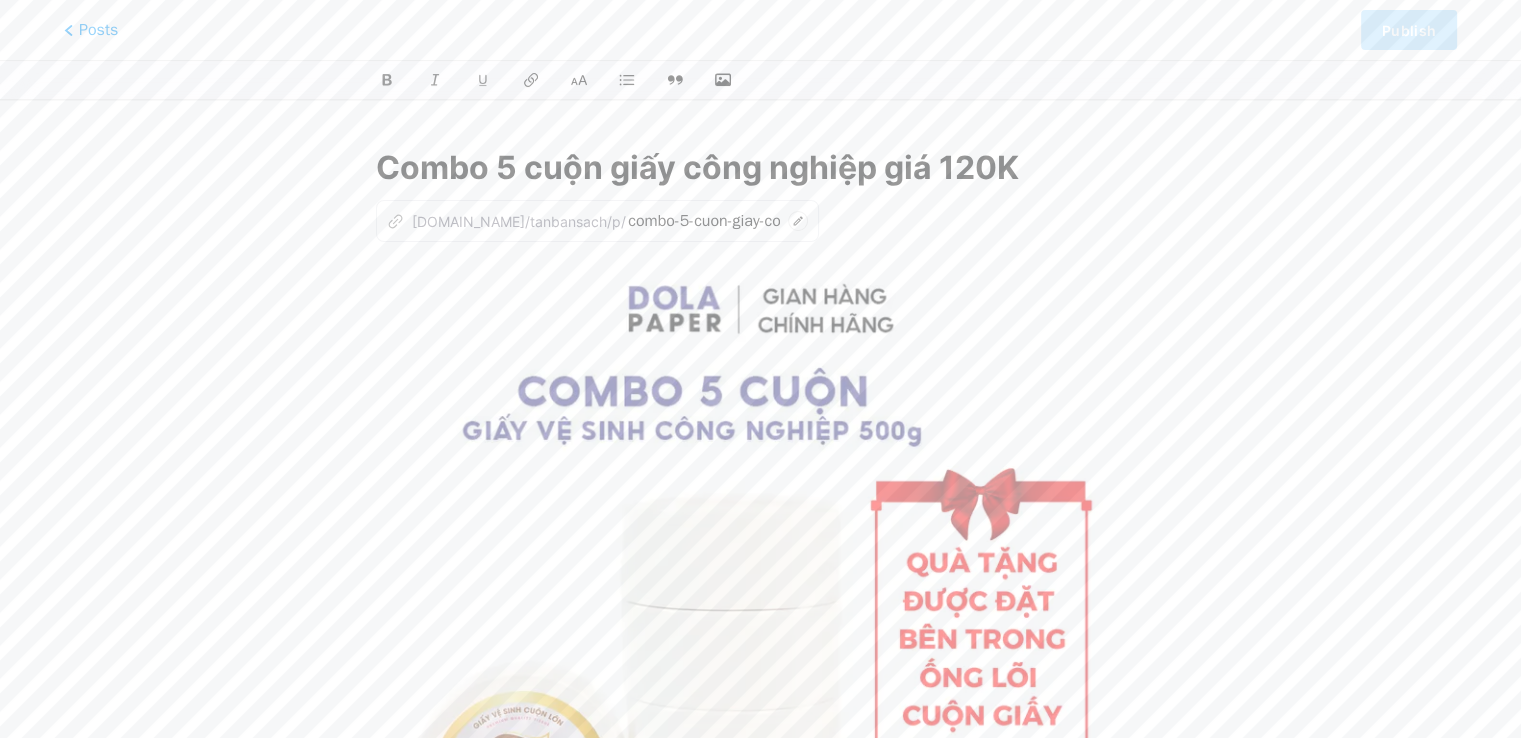 click on "This feature is only available for Pro
users.       Try Pro for free
Posts     Publish                         Combo 5 cuộn giấy công nghiệp giá 120K         z
[DOMAIN_NAME]/tanbansach/p/
combo-5-cuon-giay-cong-nghiep-gia-120k" at bounding box center [760, 561] 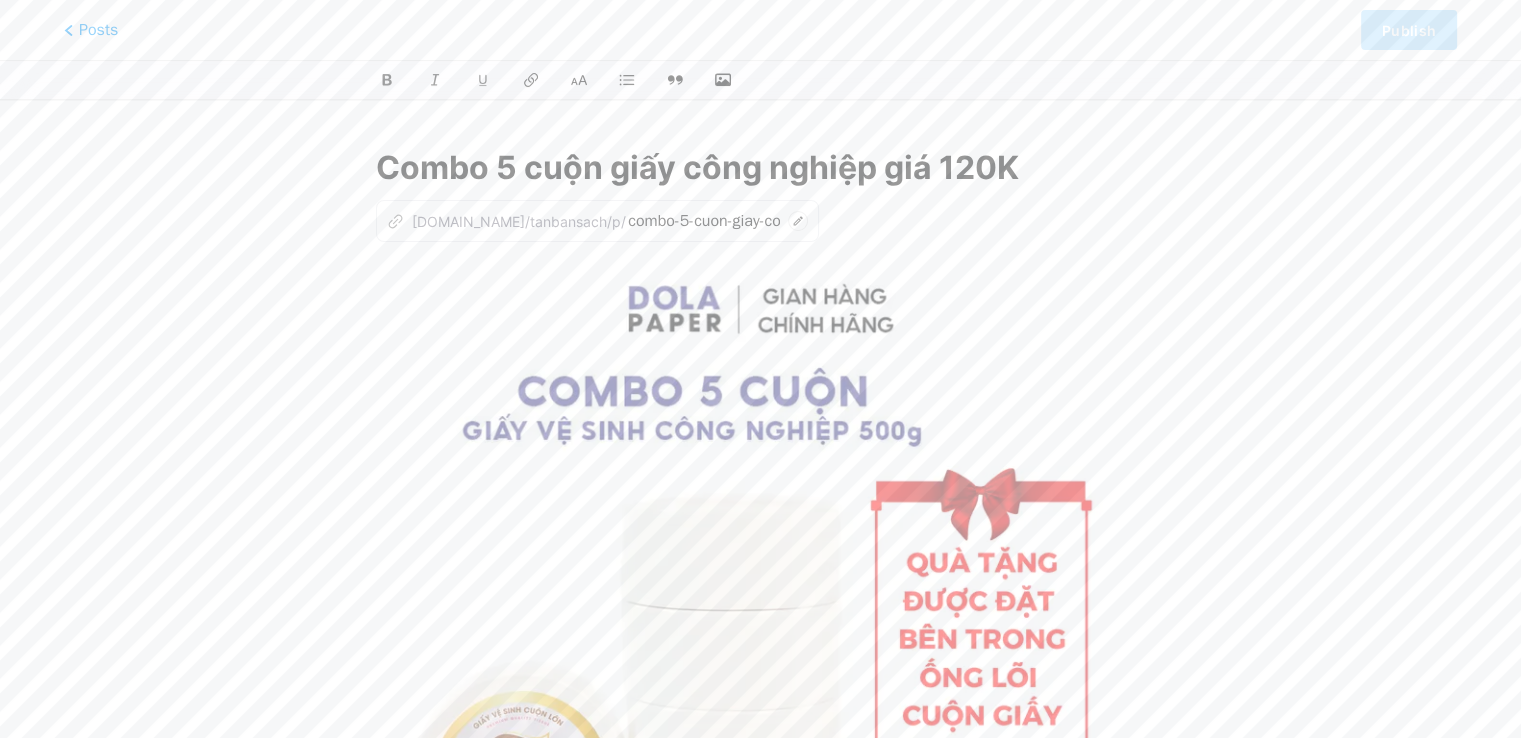 drag, startPoint x: 237, startPoint y: 26, endPoint x: 126, endPoint y: 29, distance: 111.040535 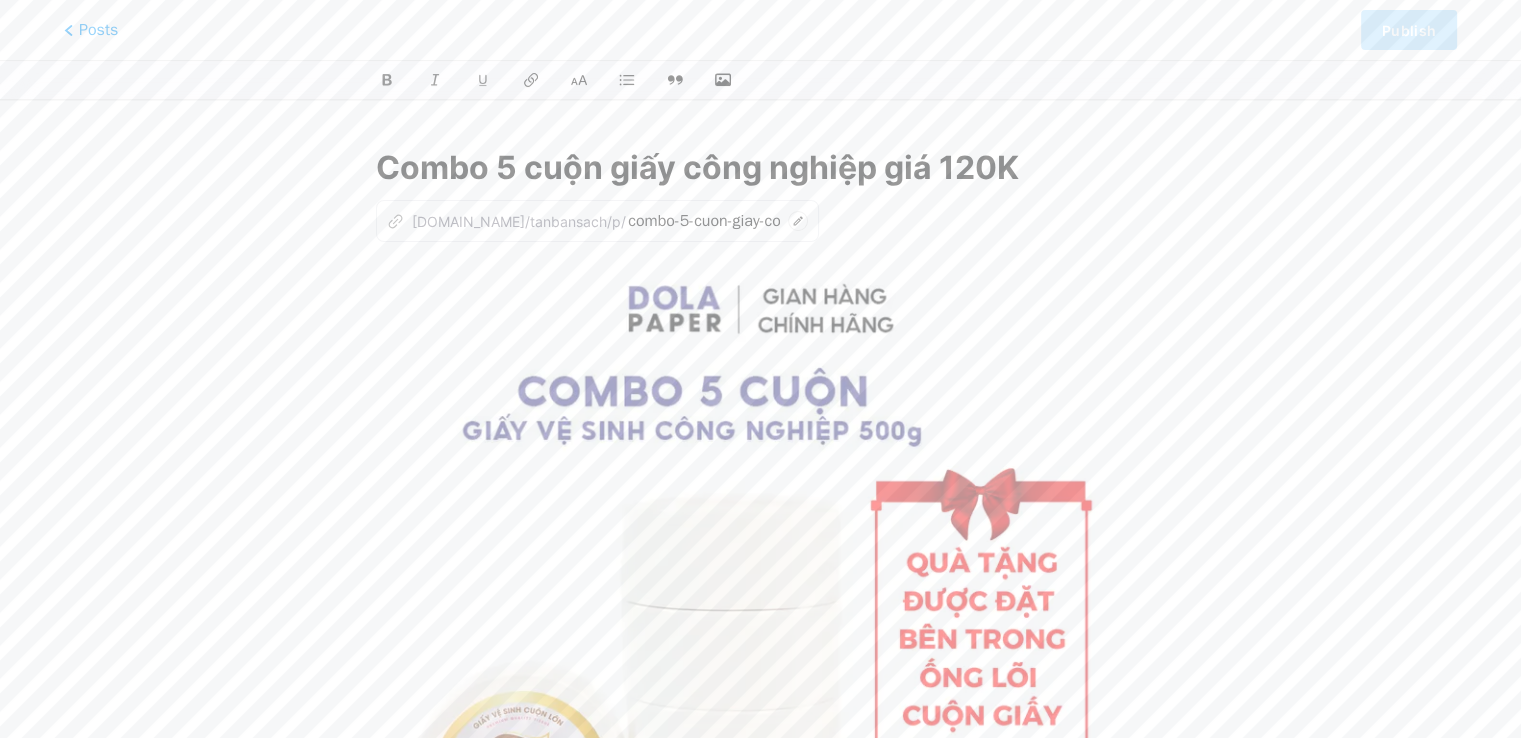 click on "Posts     Publish" at bounding box center [760, 30] 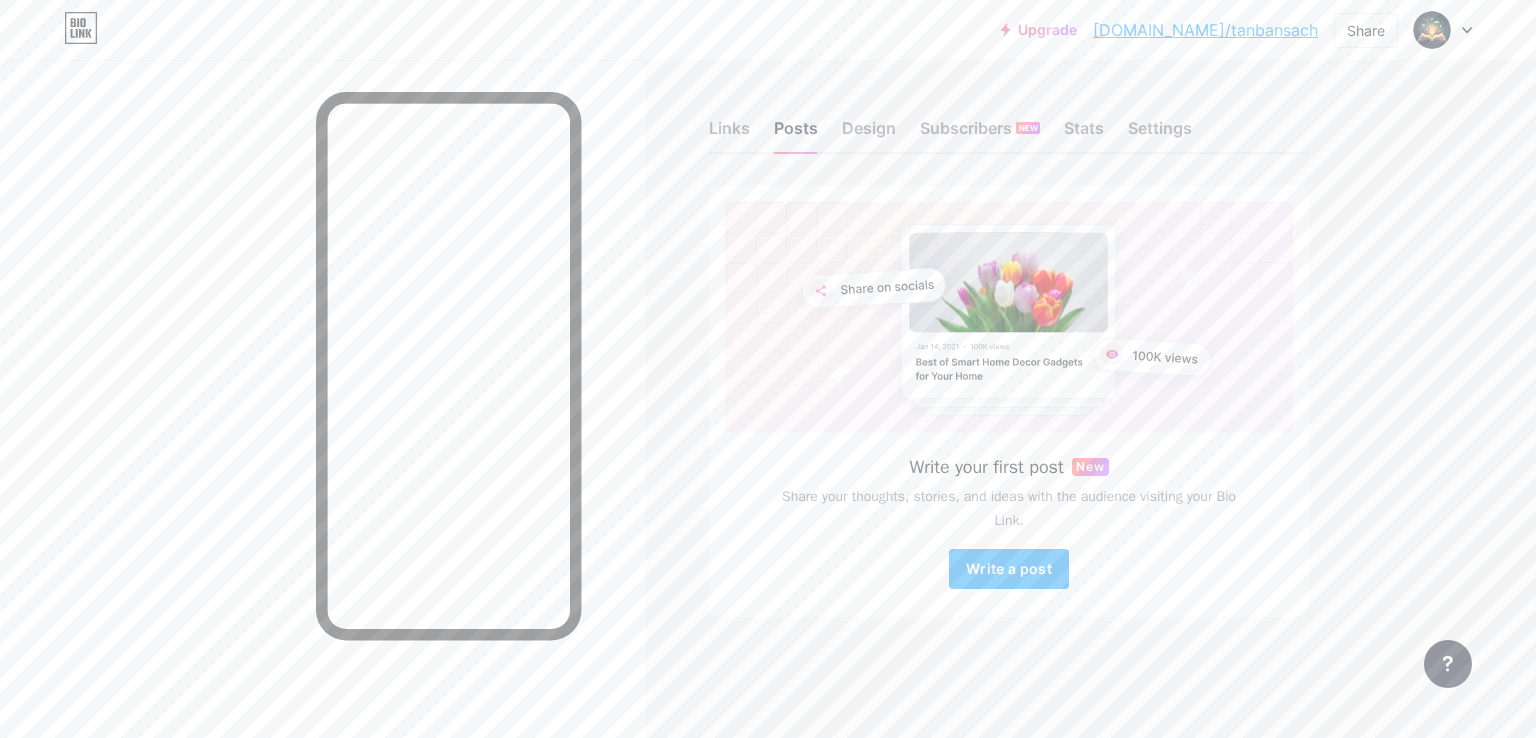click on "Write a post" at bounding box center (1009, 568) 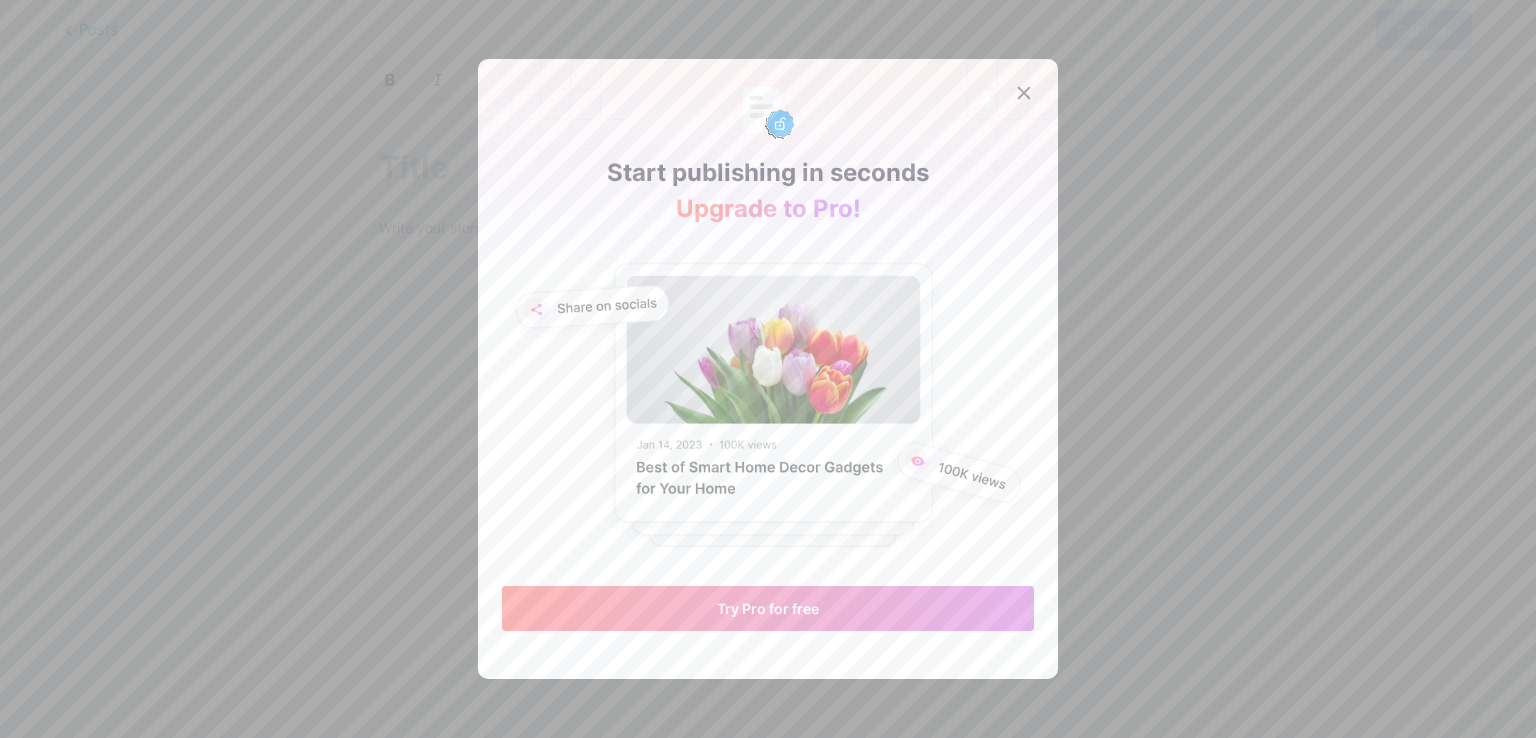 click on "Try Pro for free" at bounding box center [768, 608] 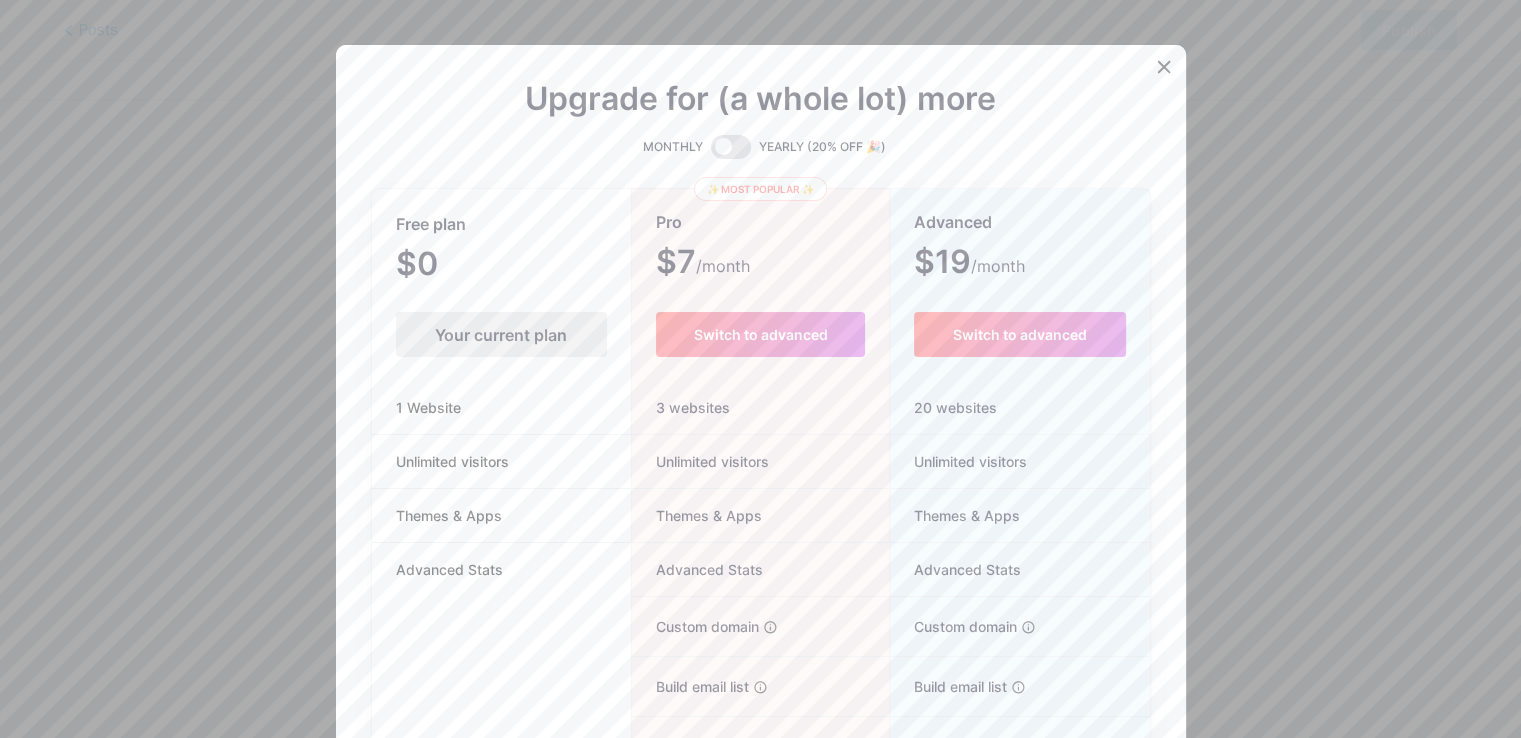click 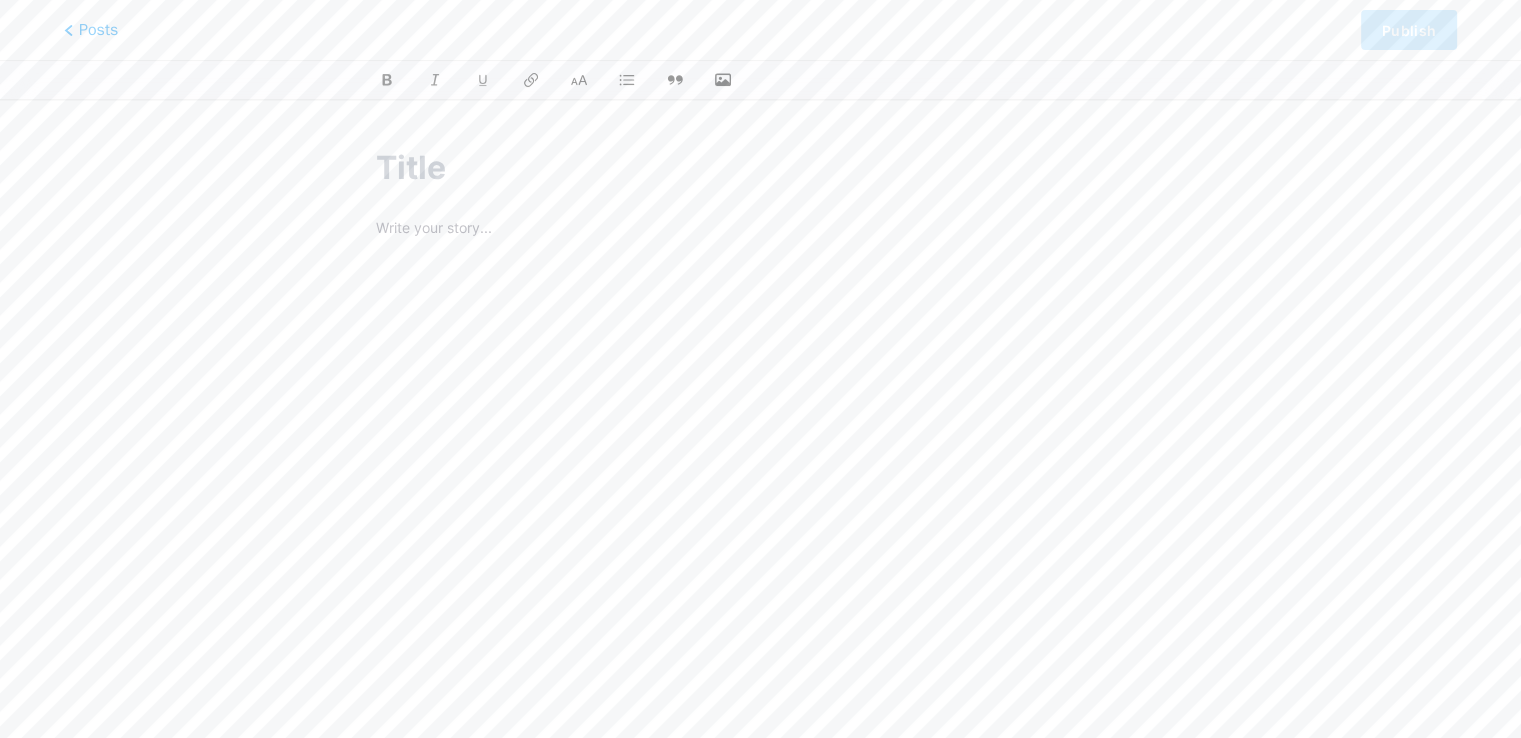 click at bounding box center [760, 168] 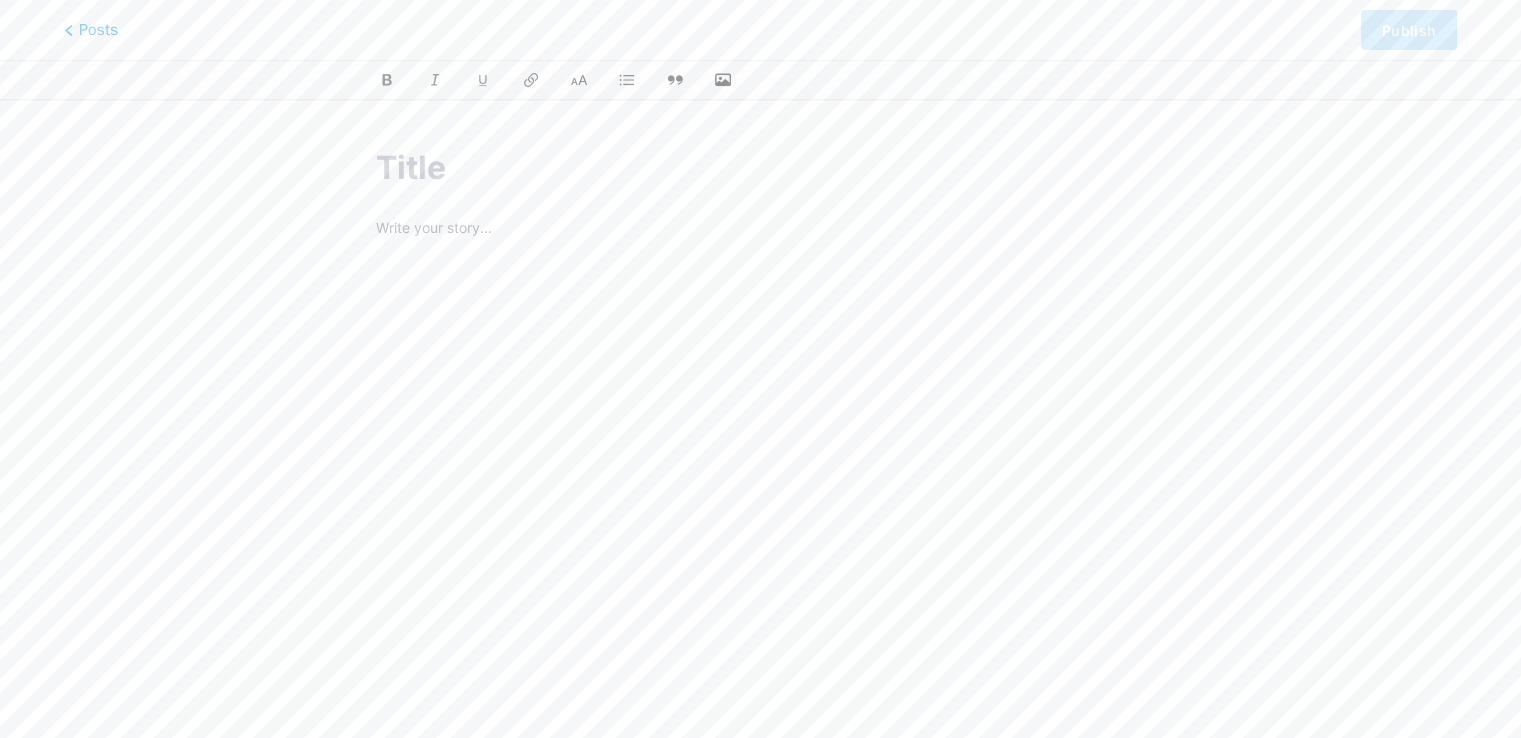 click on "Posts" at bounding box center (91, 30) 